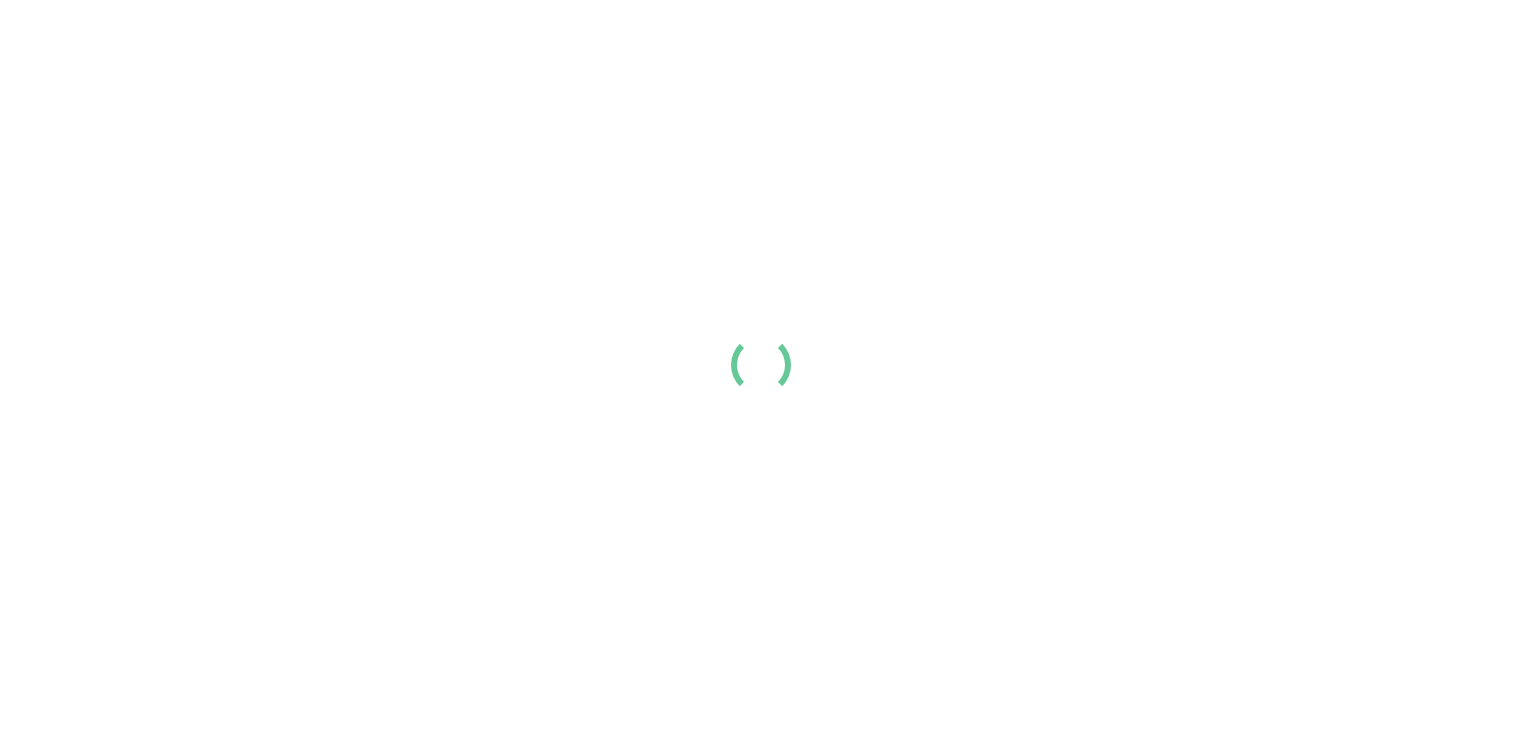 scroll, scrollTop: 0, scrollLeft: 0, axis: both 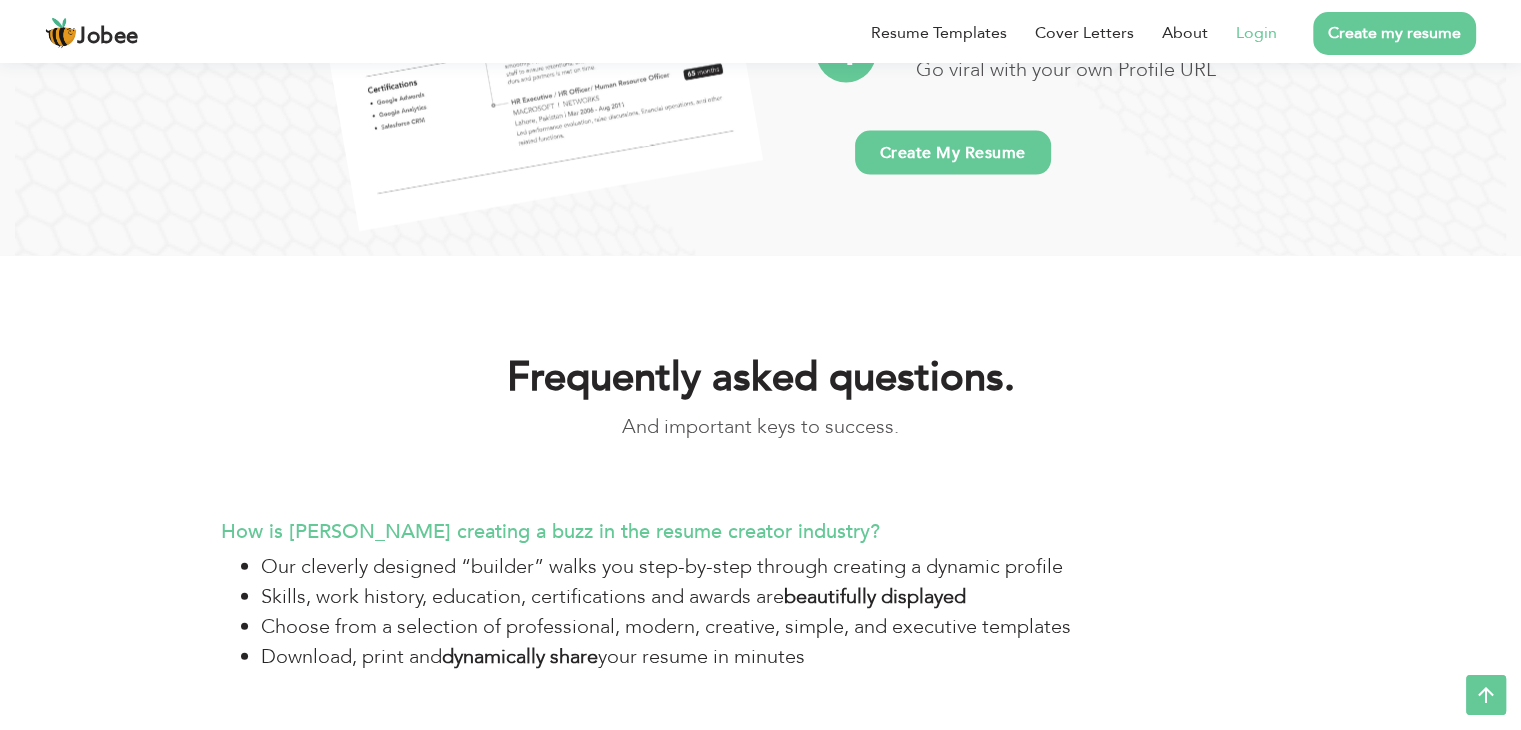 click on "Login" at bounding box center (1256, 33) 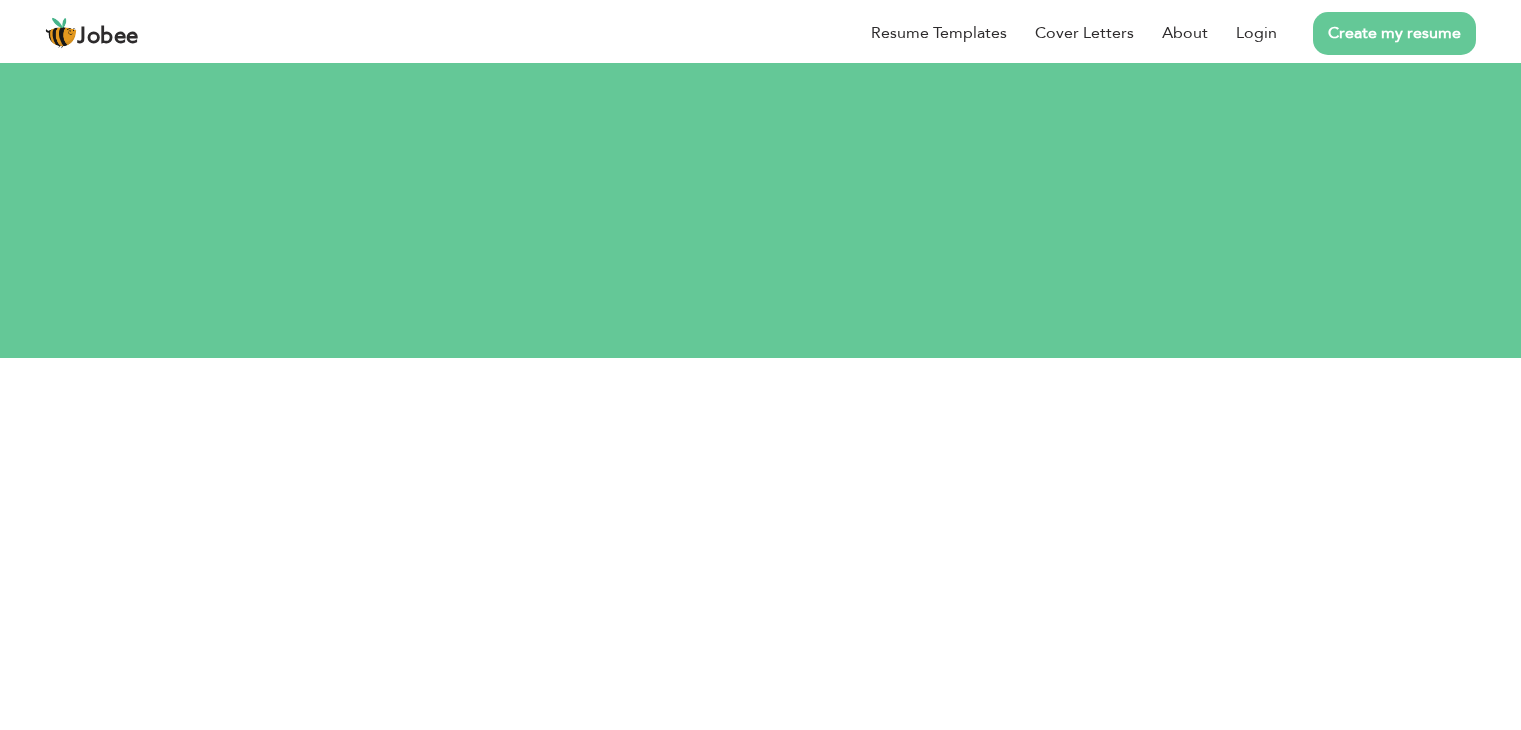 scroll, scrollTop: 0, scrollLeft: 0, axis: both 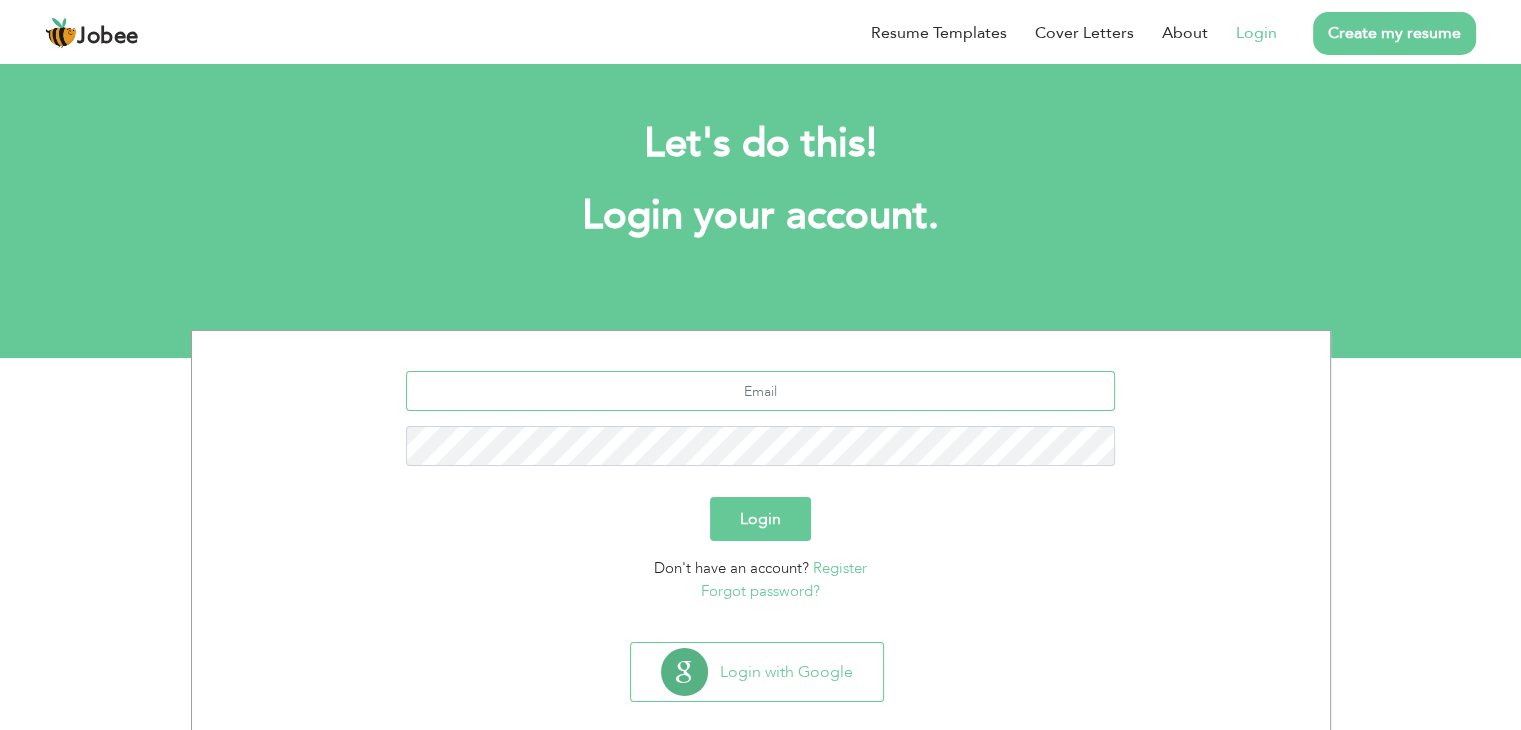 click at bounding box center [760, 391] 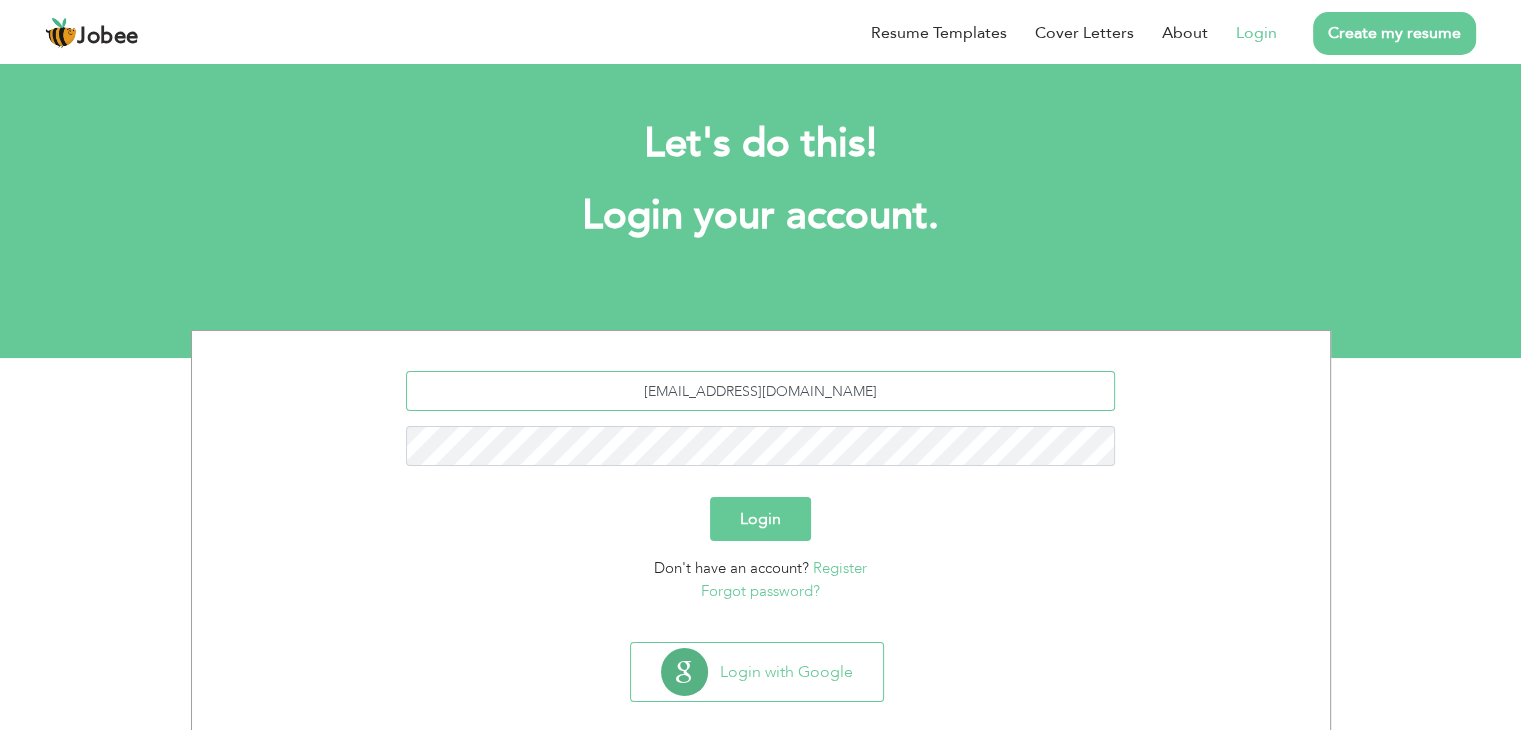 type on "sikandarfarooq309@gmail.com" 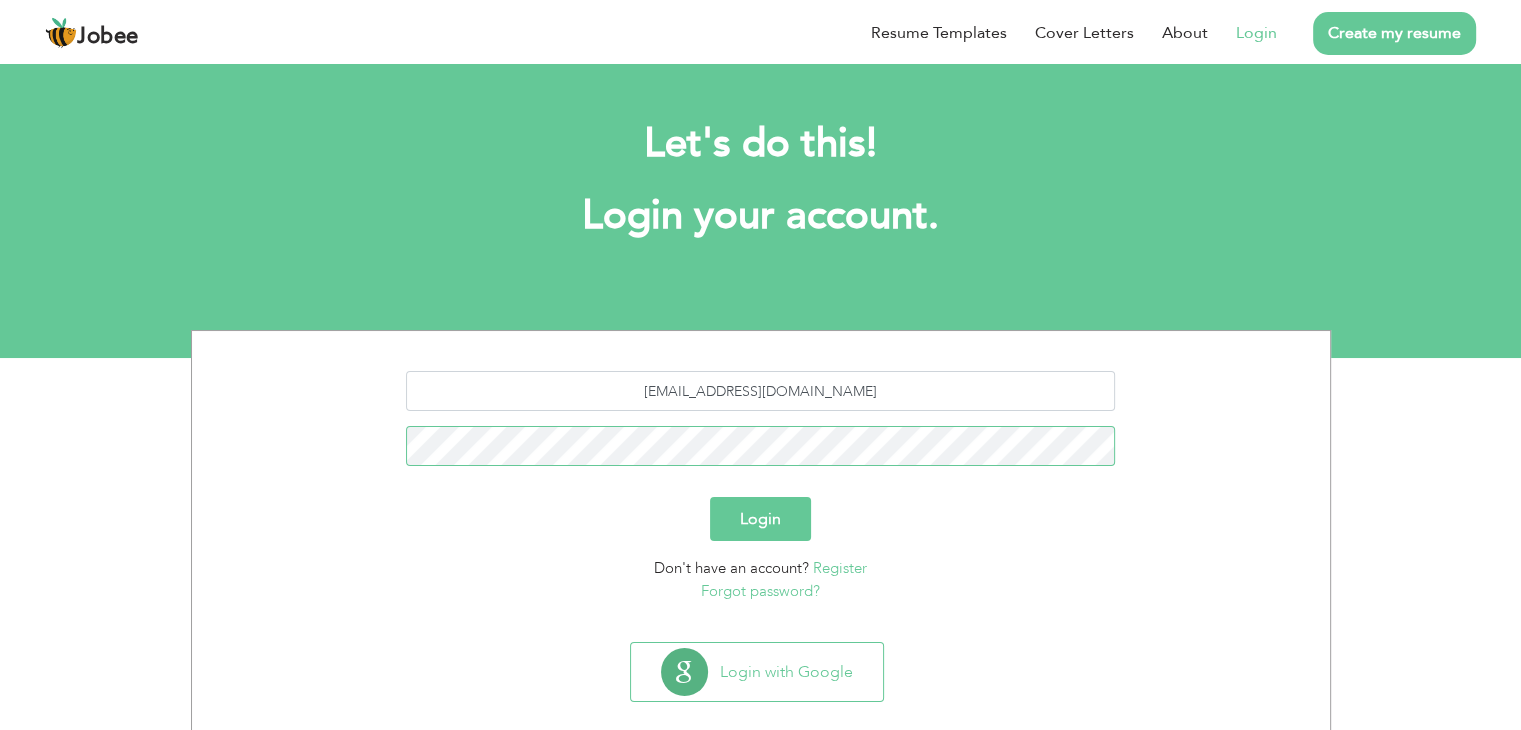 click on "Login" at bounding box center [760, 519] 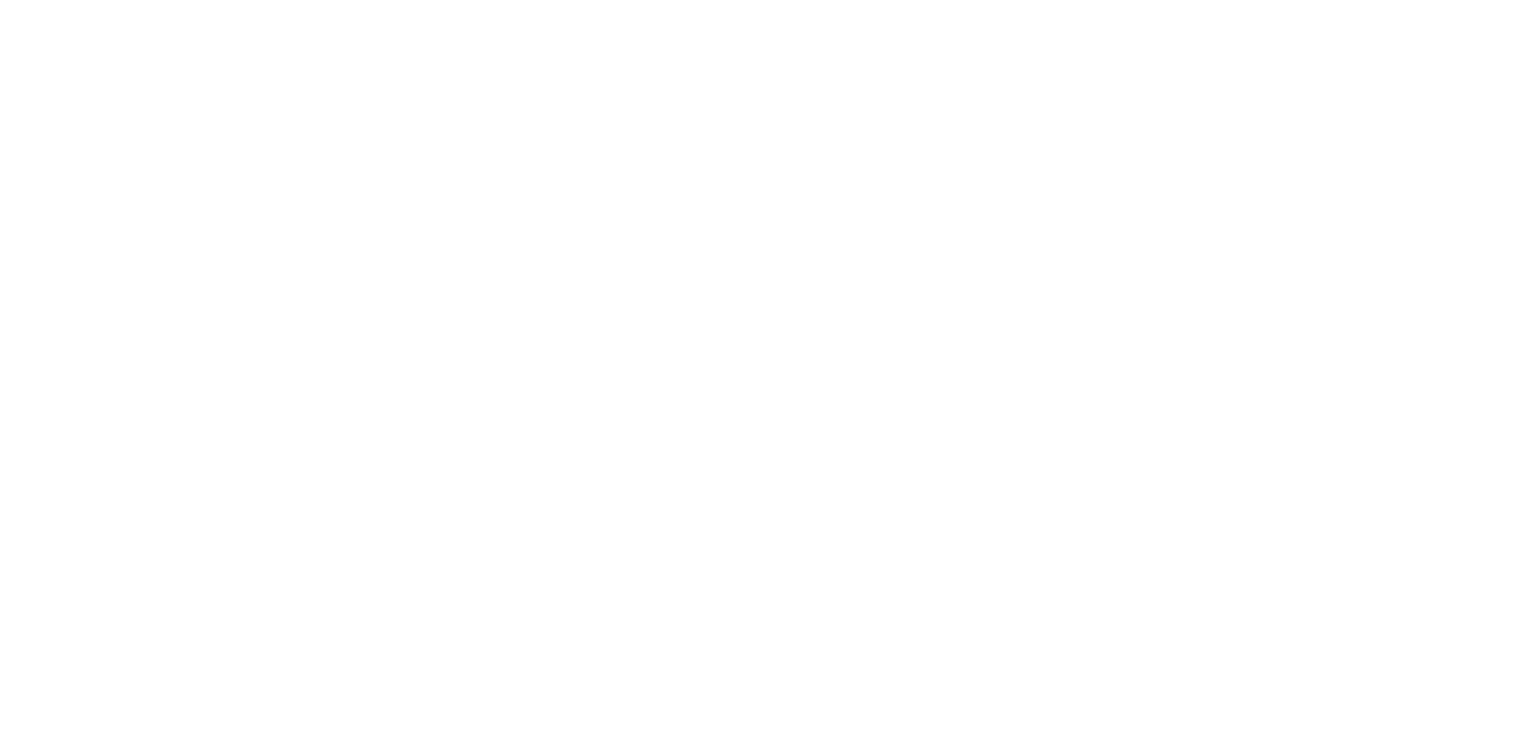 scroll, scrollTop: 0, scrollLeft: 0, axis: both 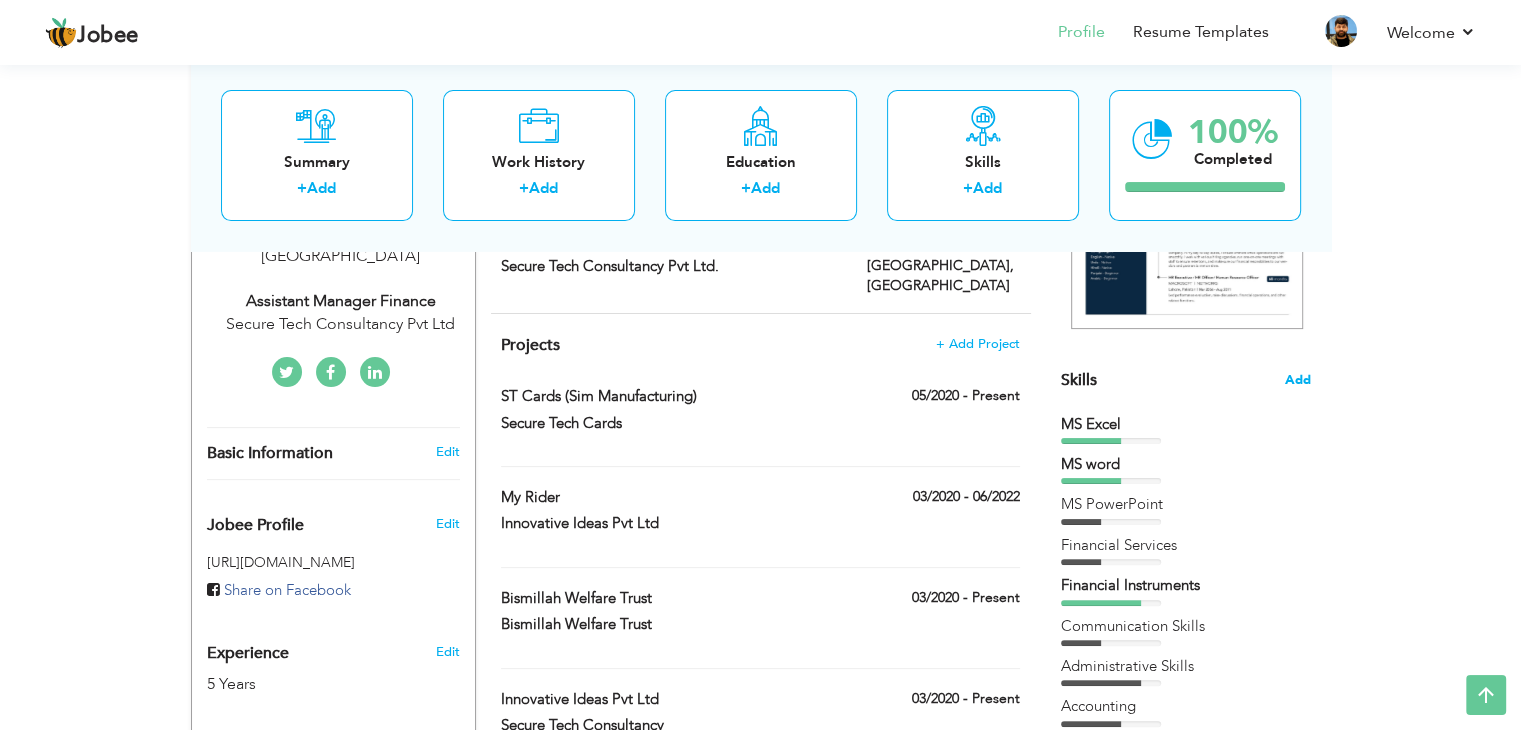 click on "Add" at bounding box center (1298, 380) 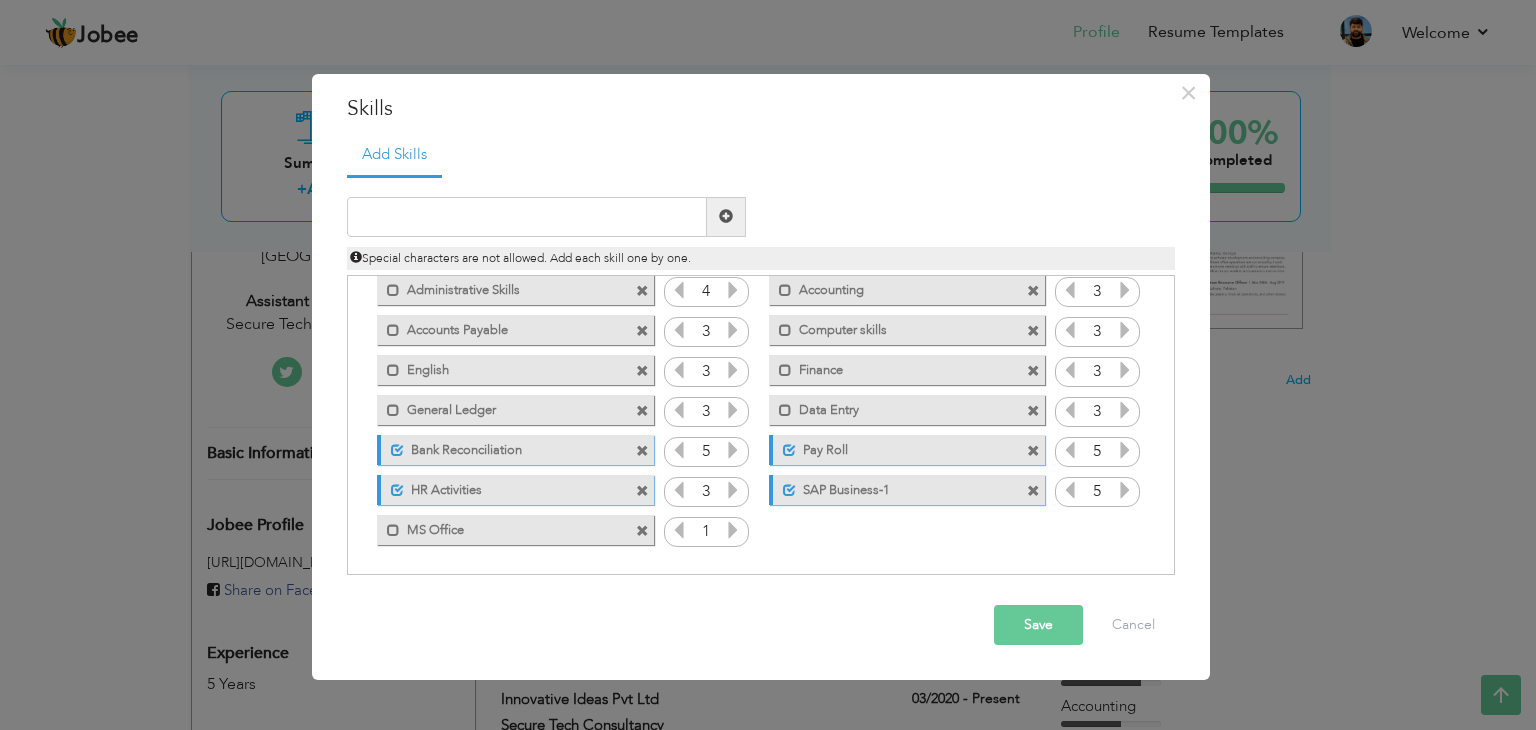 scroll, scrollTop: 0, scrollLeft: 0, axis: both 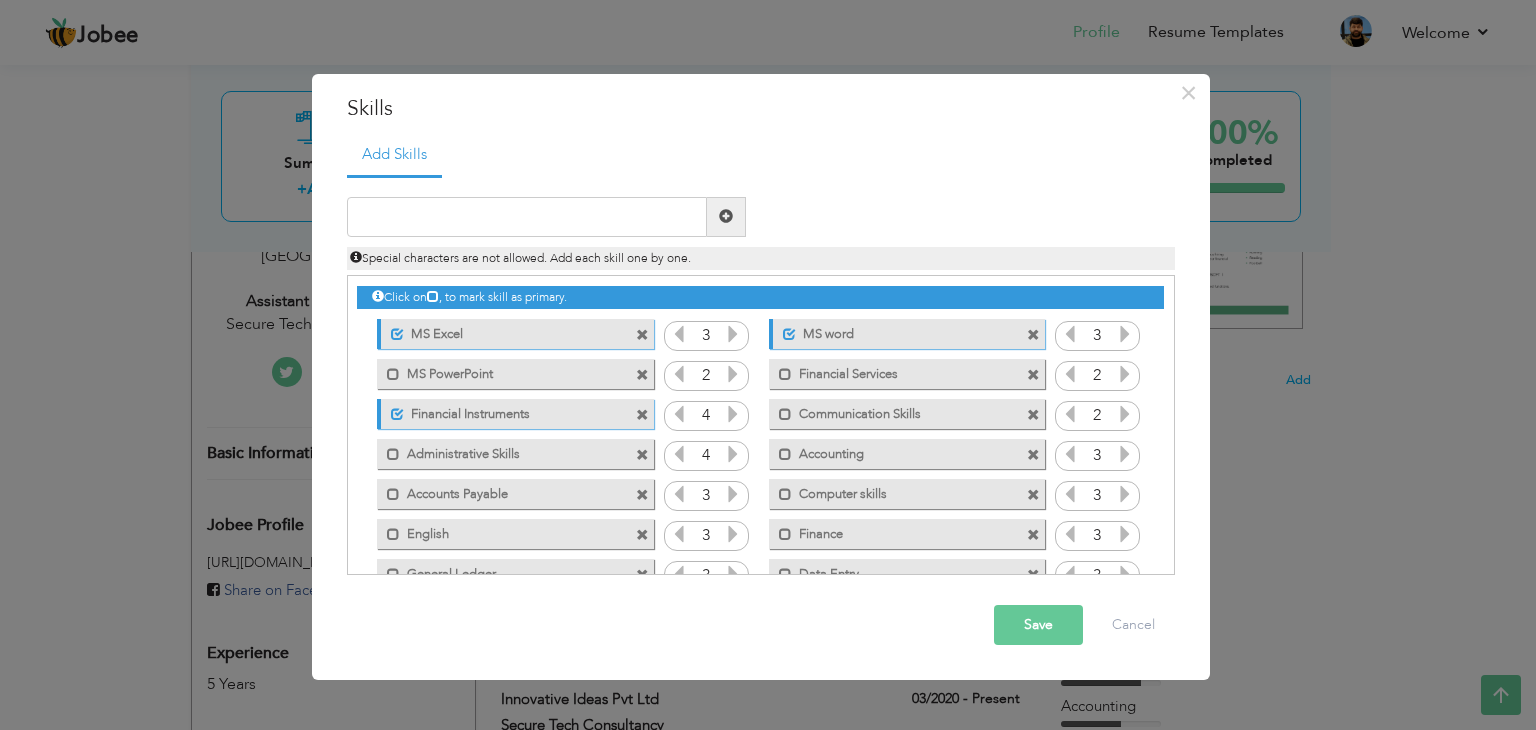 click at bounding box center (642, 335) 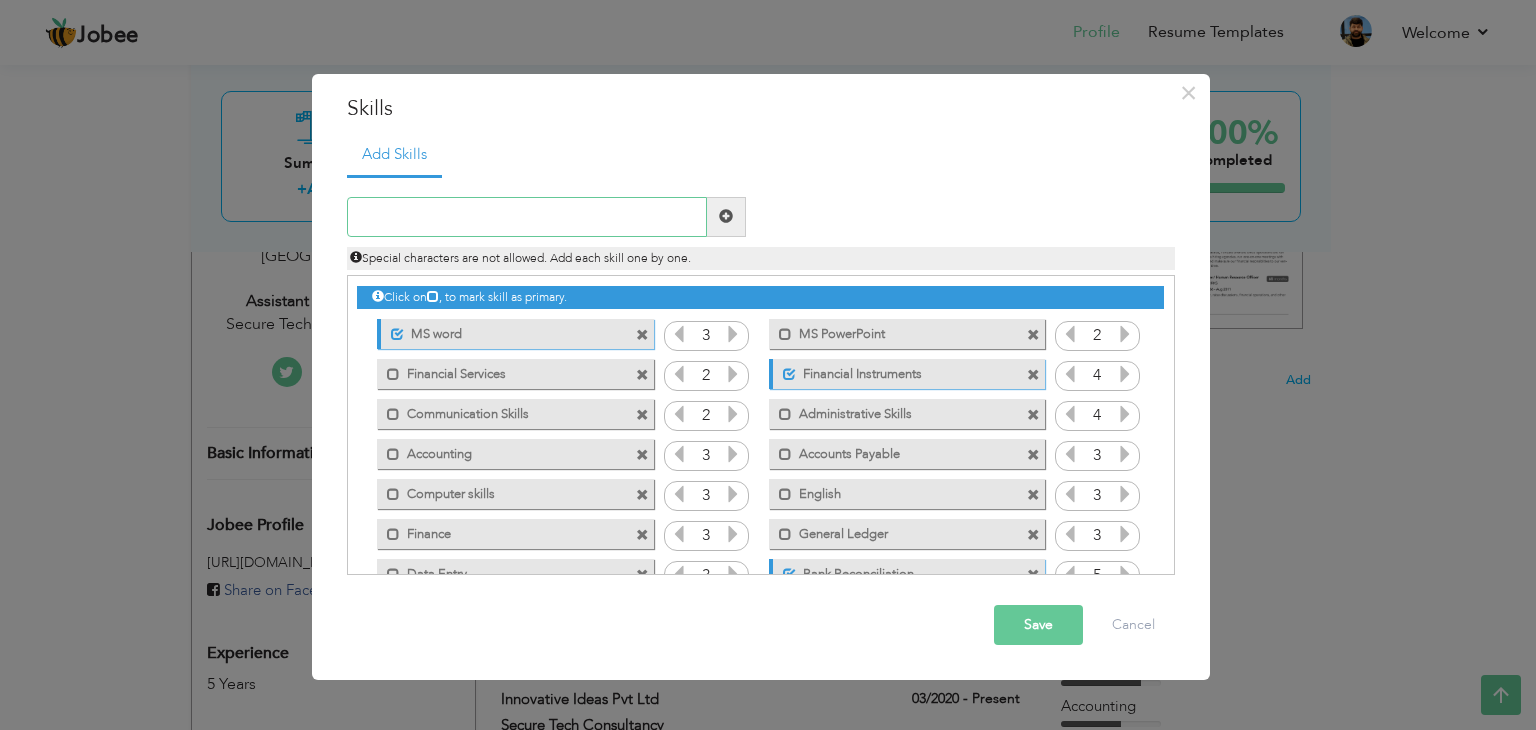 click at bounding box center (527, 217) 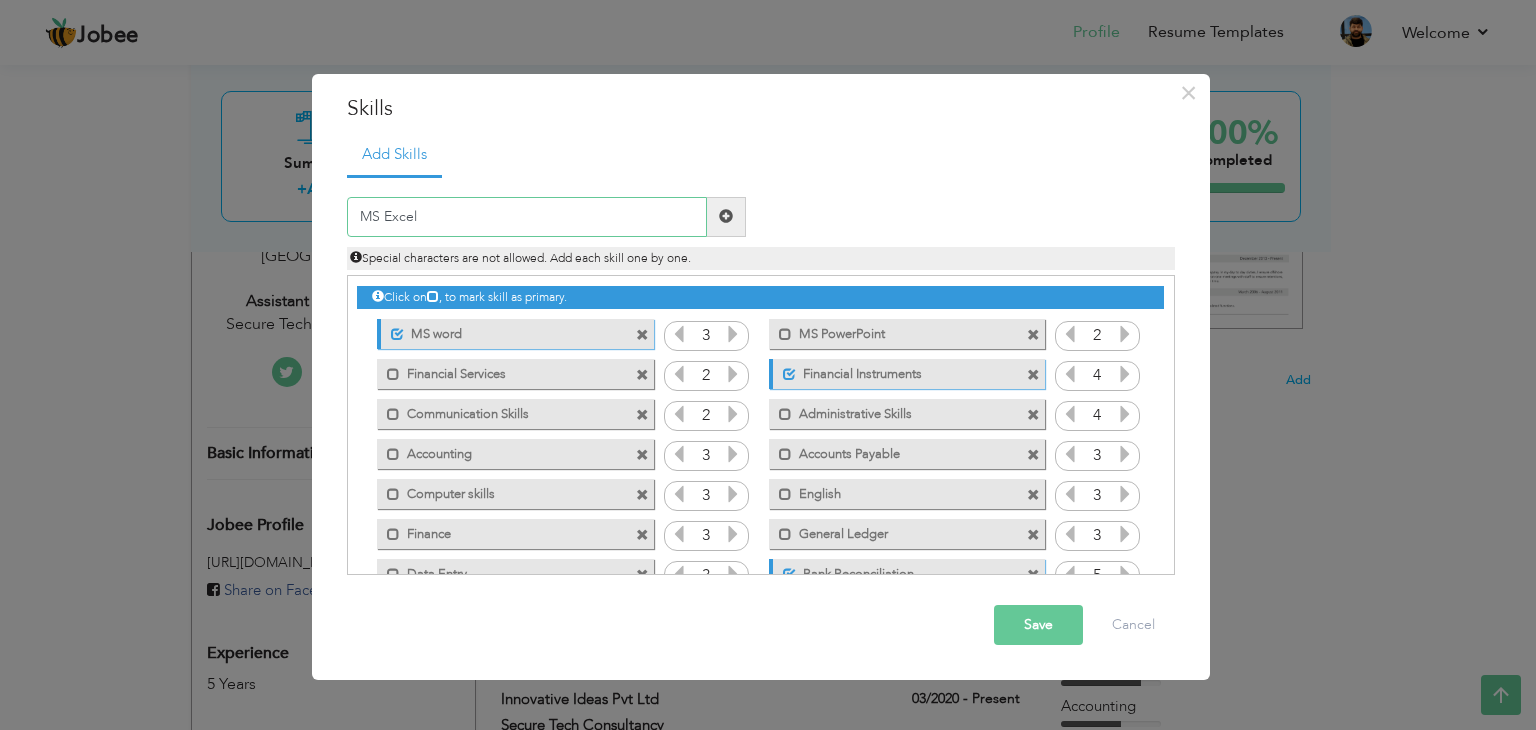 type on "MS Excel" 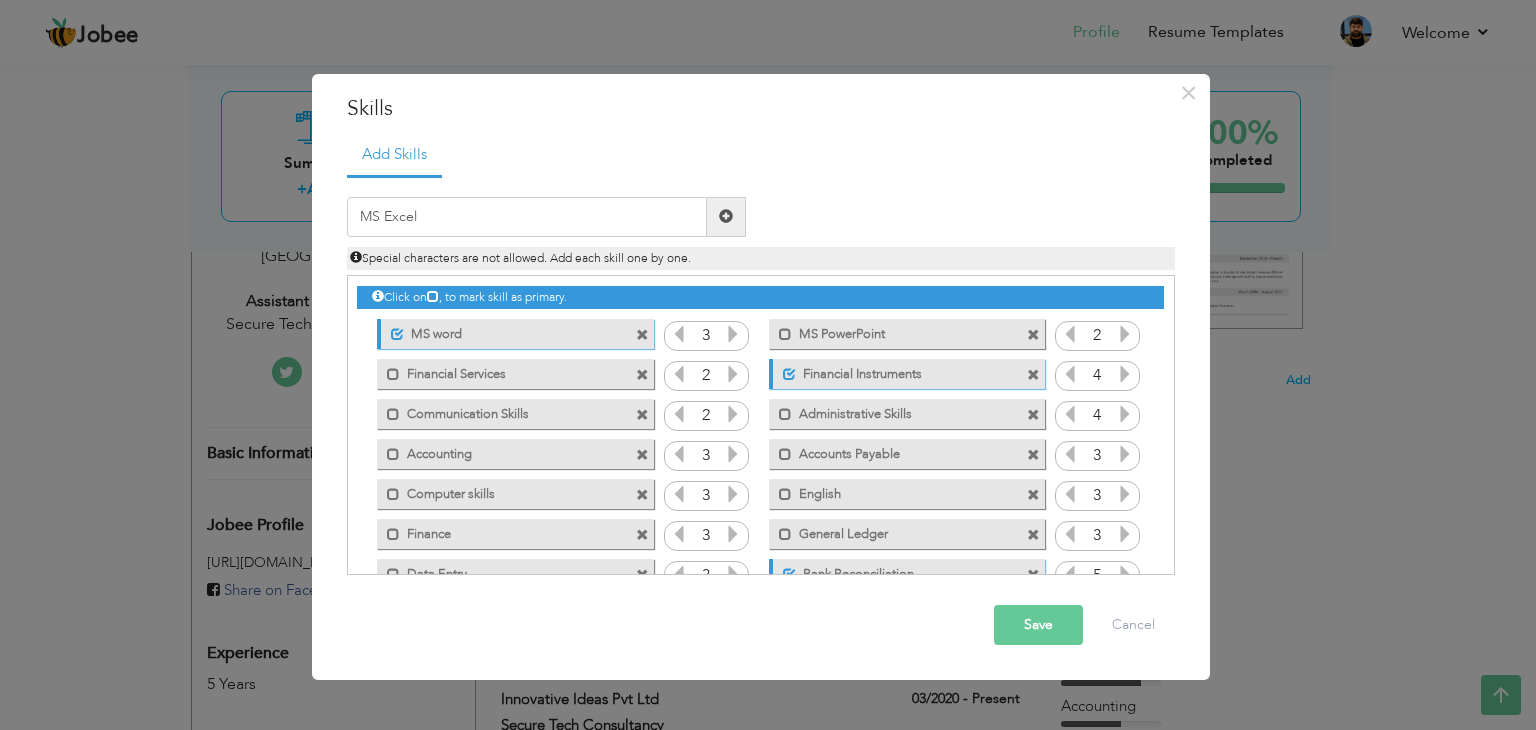 click on "Save" at bounding box center [1038, 625] 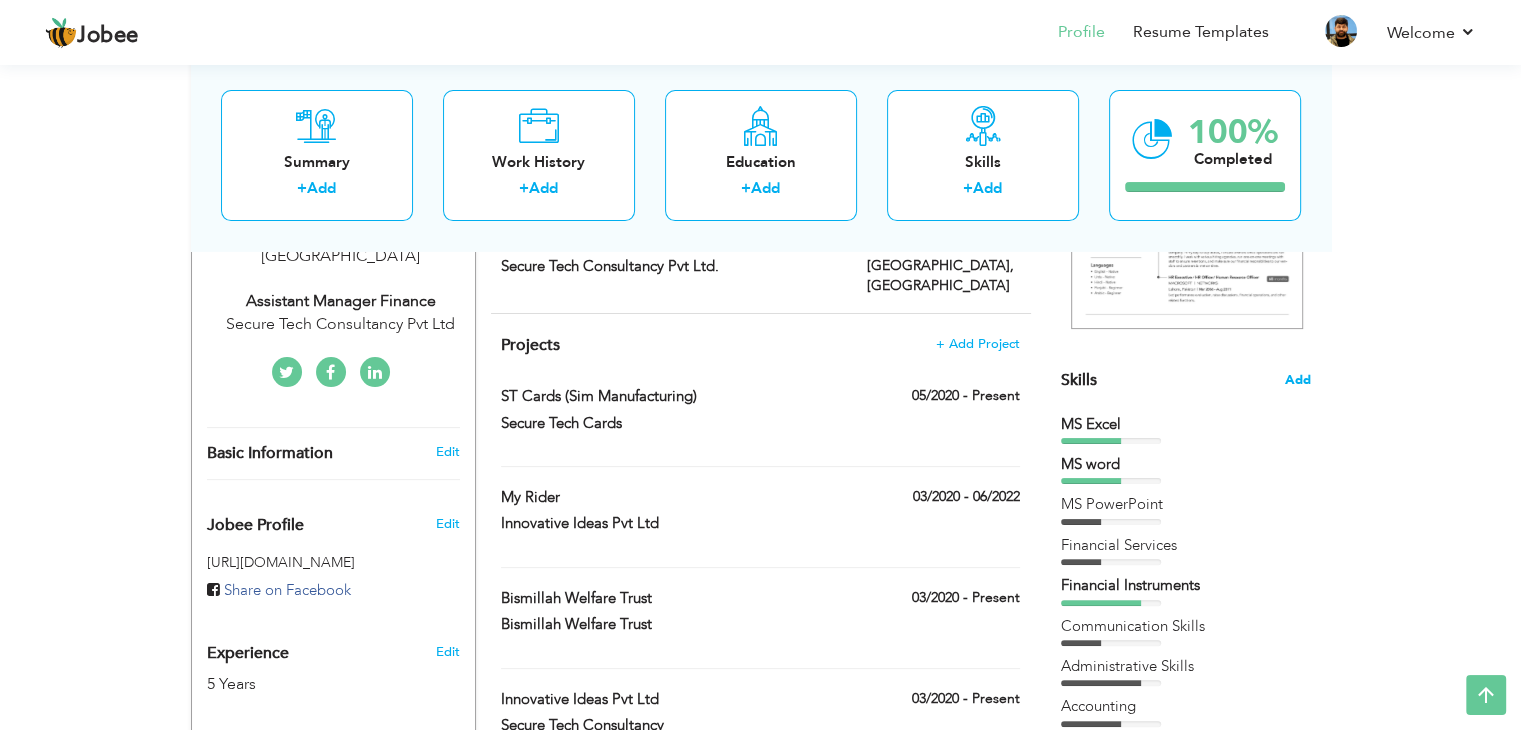 click on "Add" at bounding box center [1298, 380] 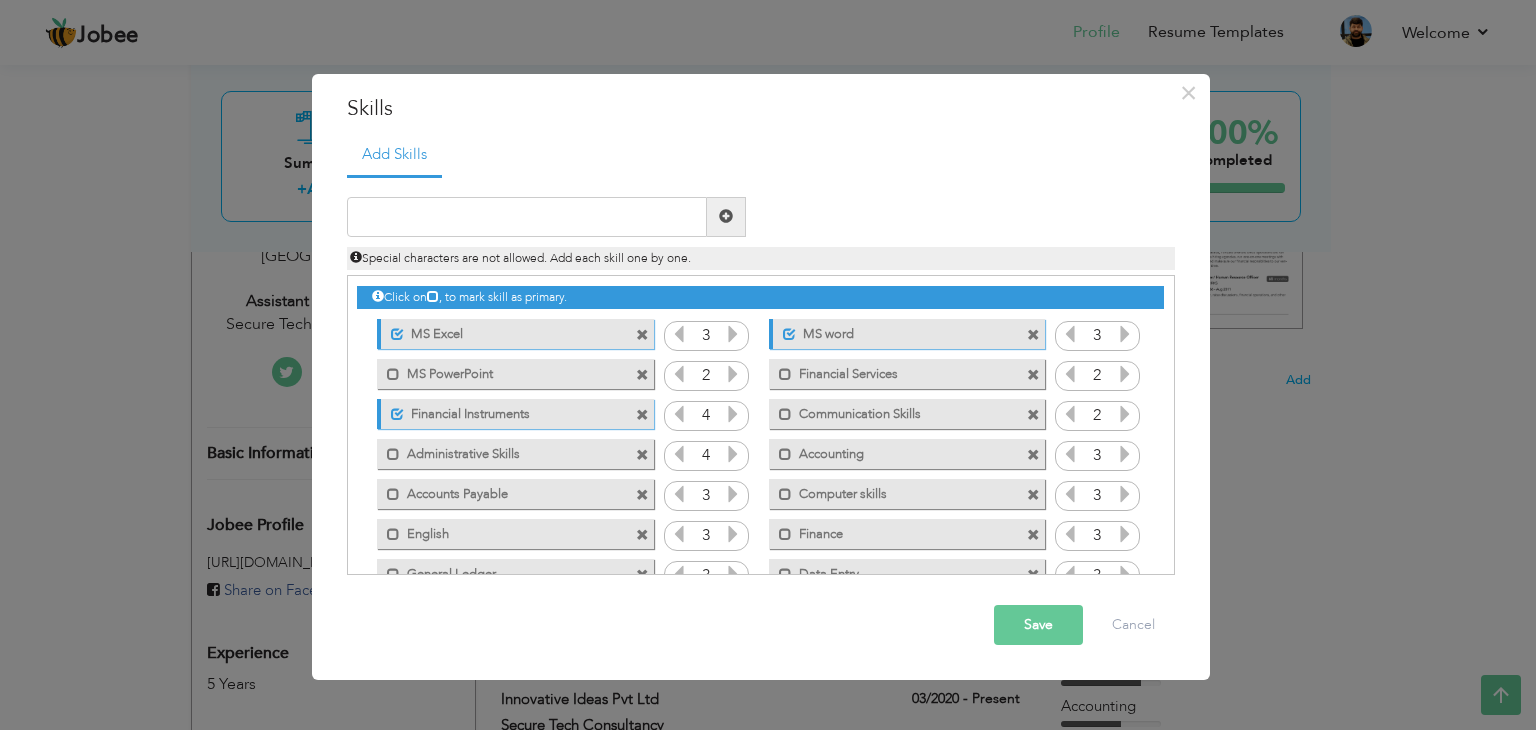 click at bounding box center [642, 375] 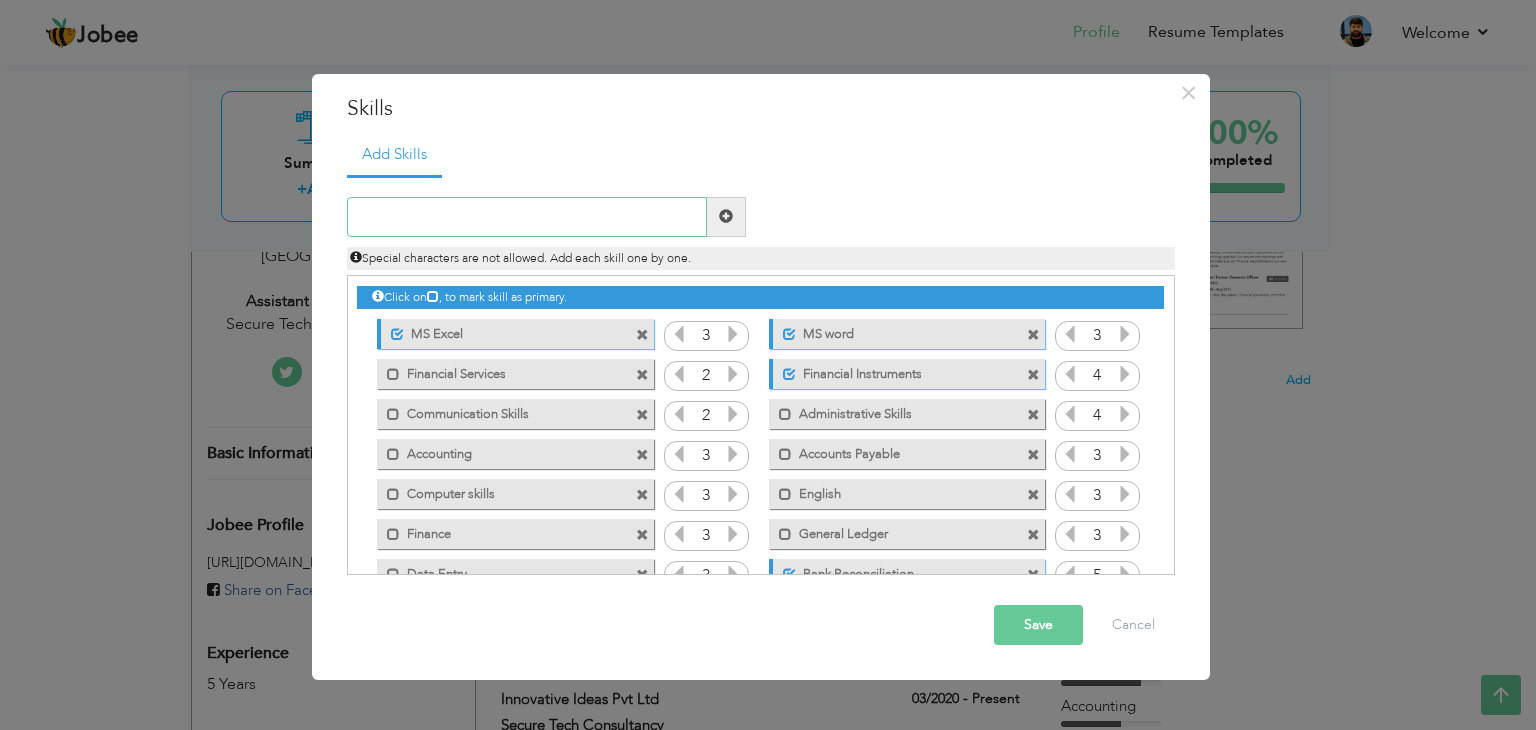 click at bounding box center [527, 217] 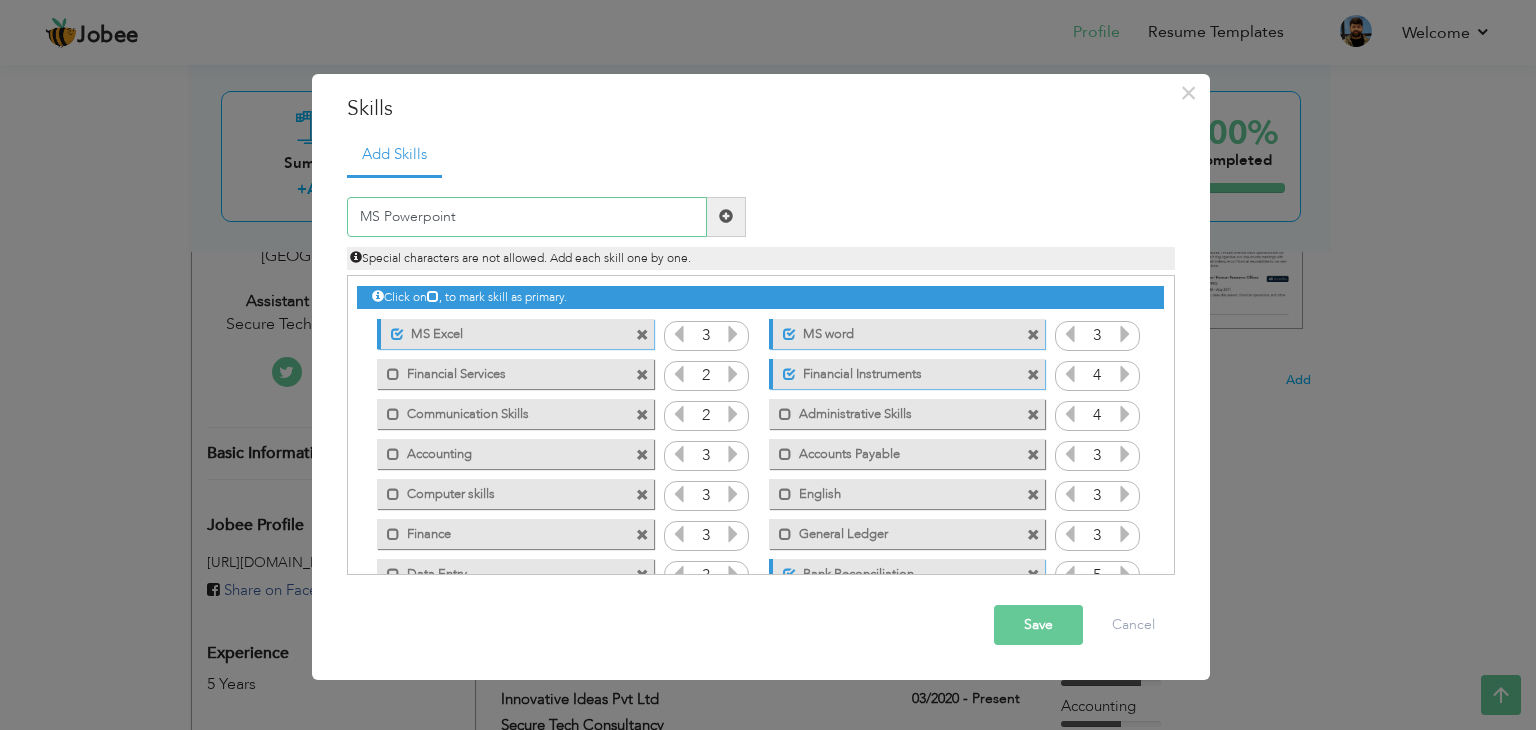 type on "MS Powerpoint" 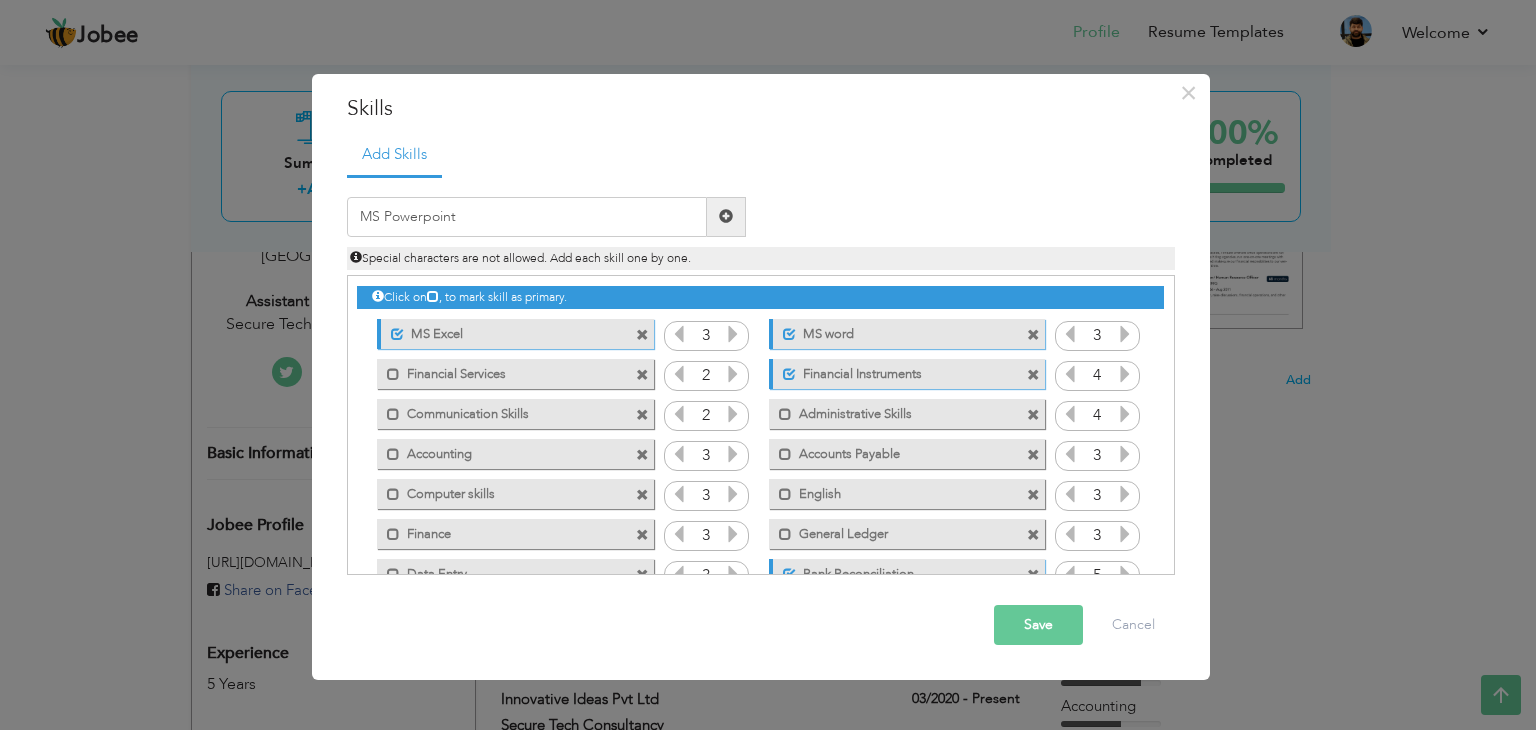 click on "Save" at bounding box center [1038, 625] 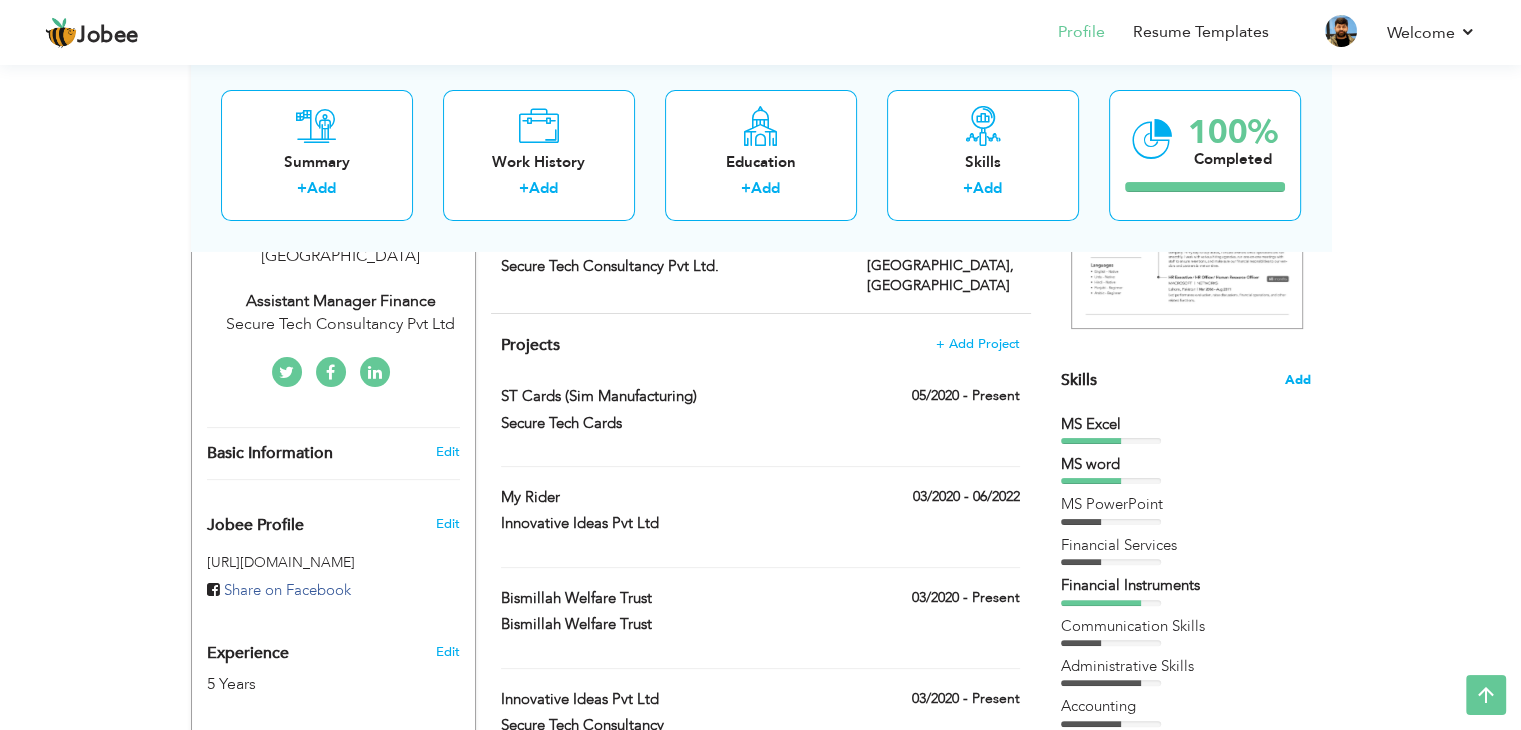 click on "Add" at bounding box center (1298, 380) 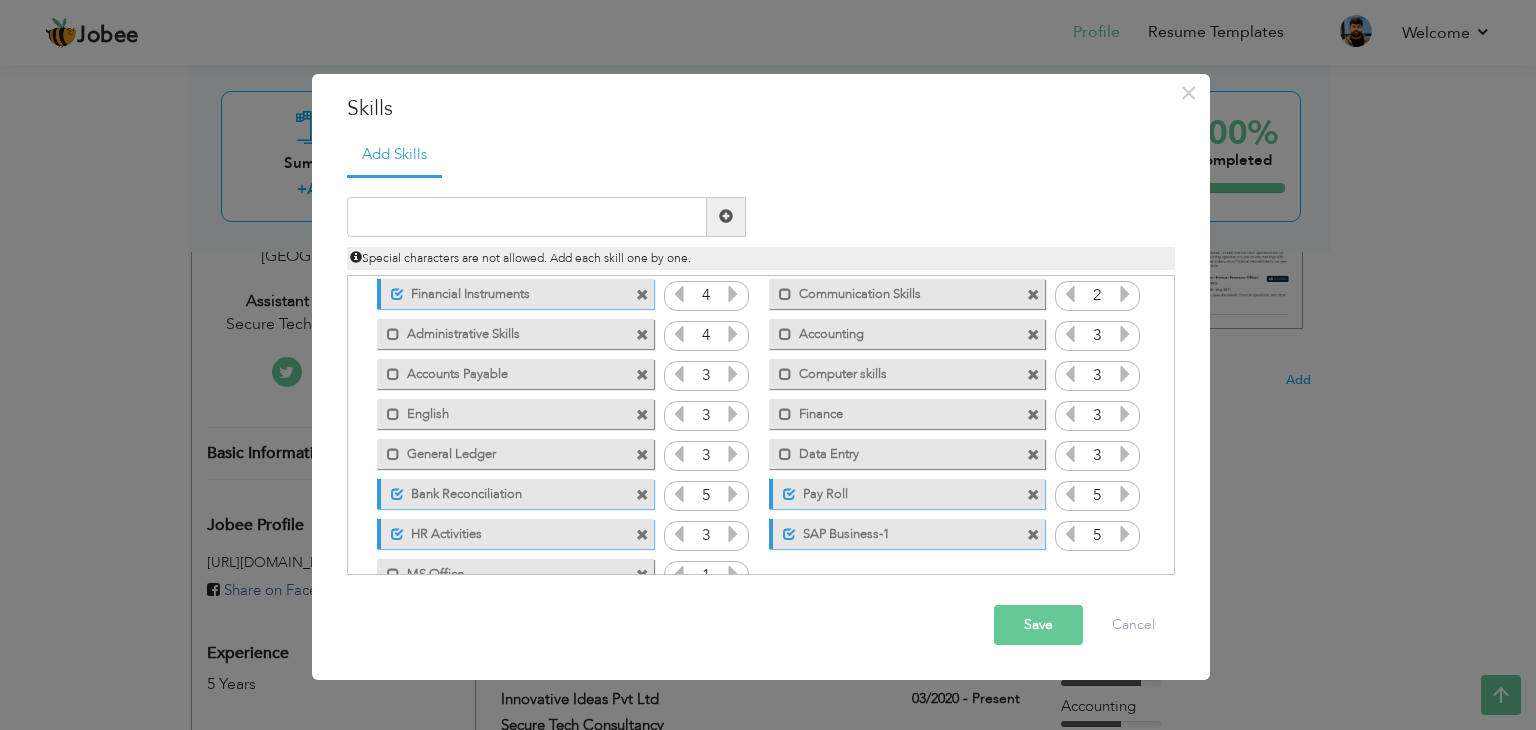 scroll, scrollTop: 164, scrollLeft: 0, axis: vertical 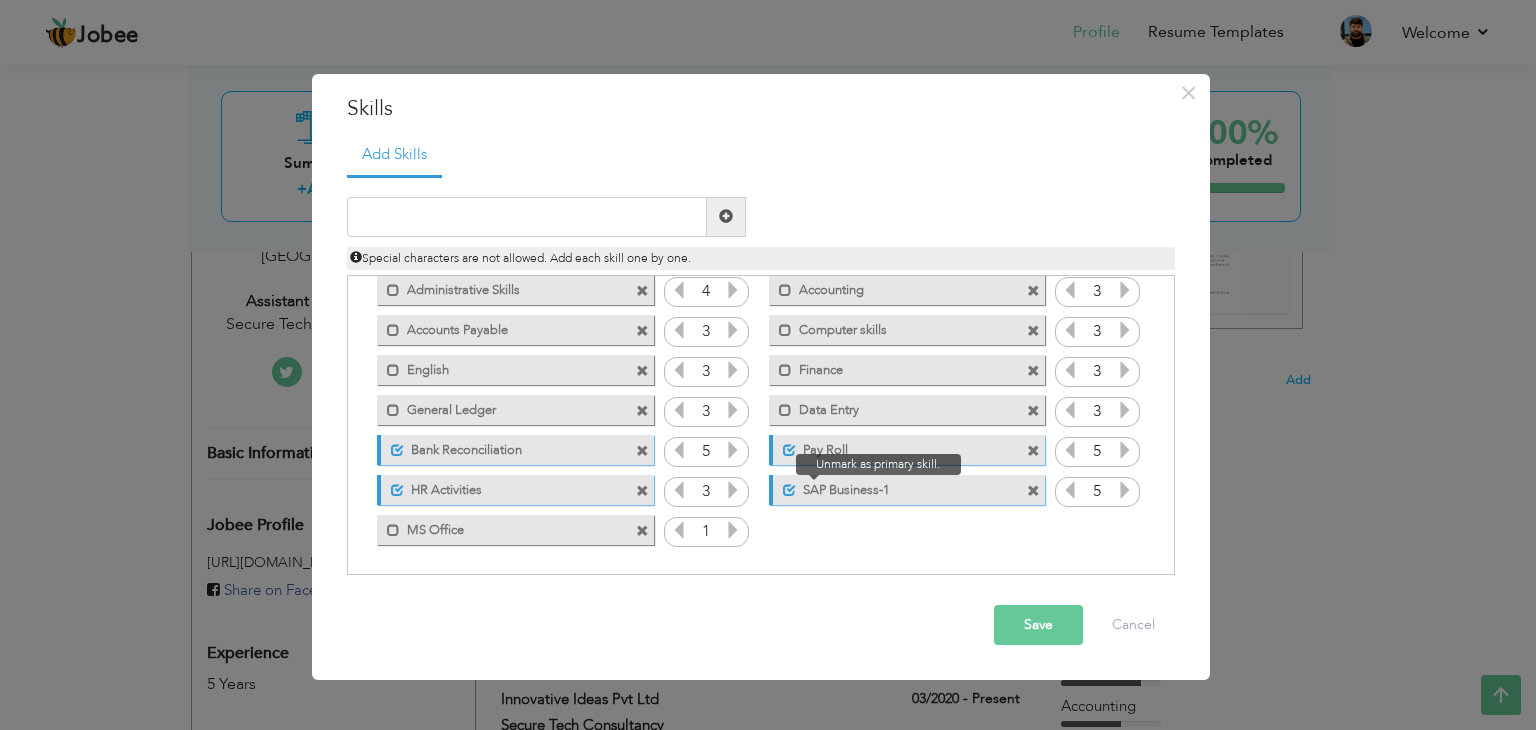 click at bounding box center (789, 490) 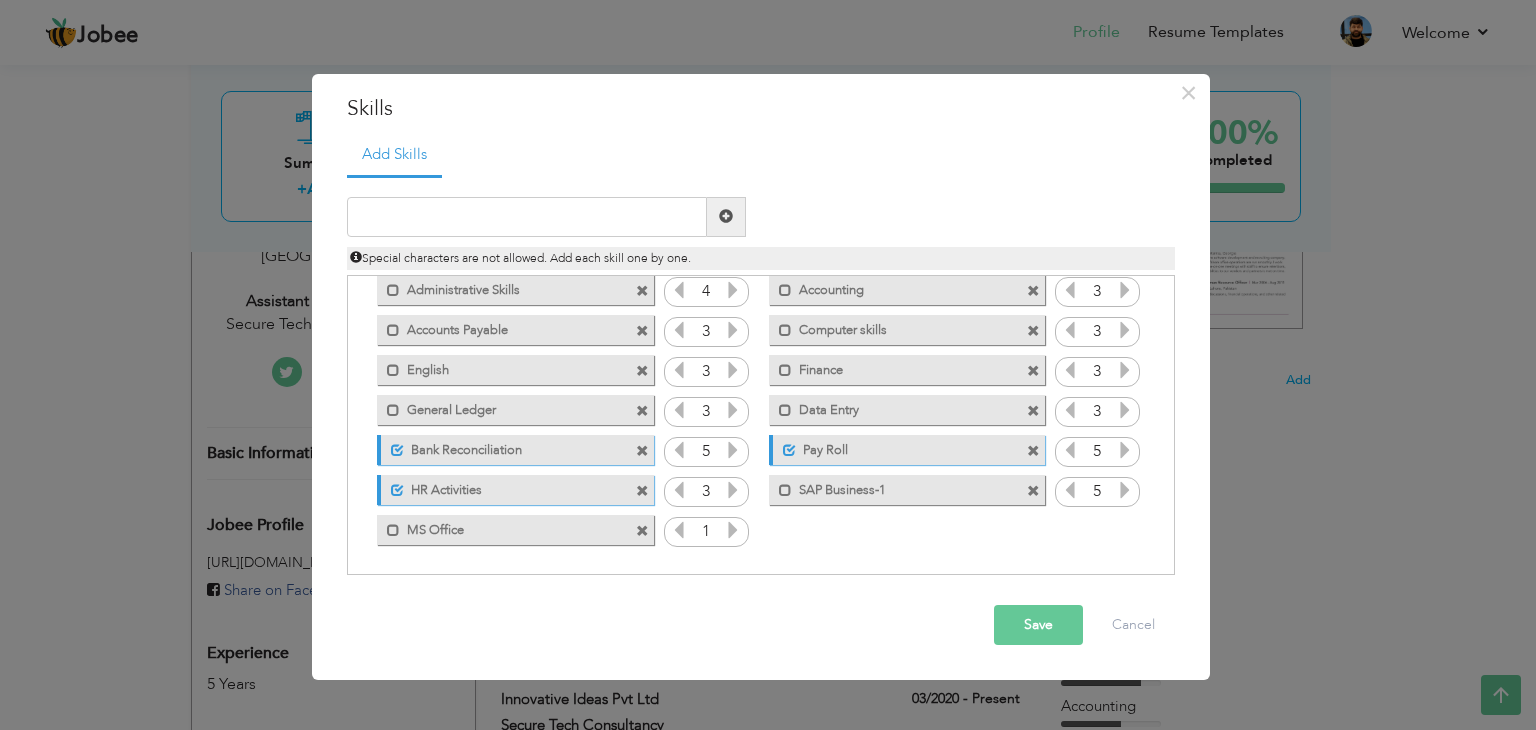click at bounding box center [1033, 491] 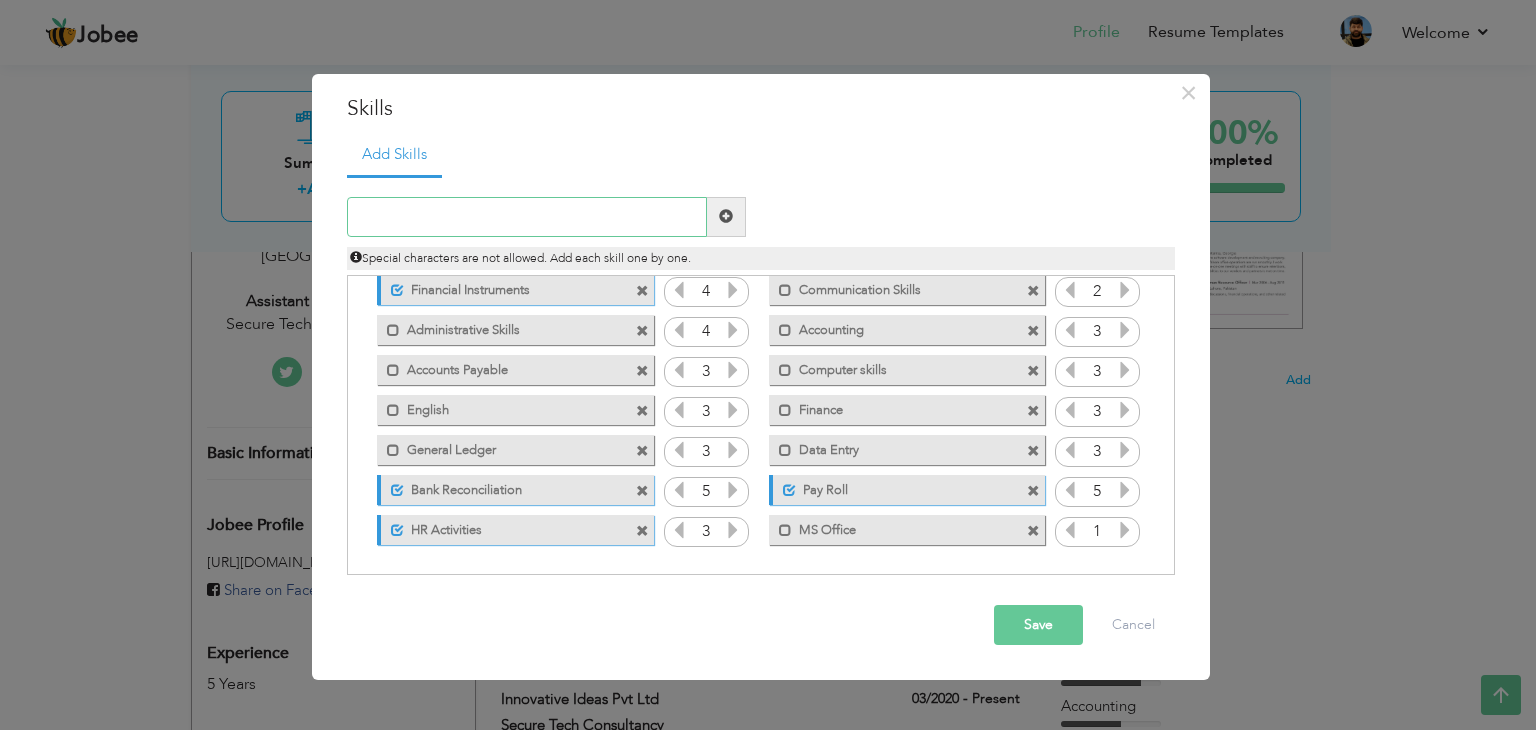 click at bounding box center [527, 217] 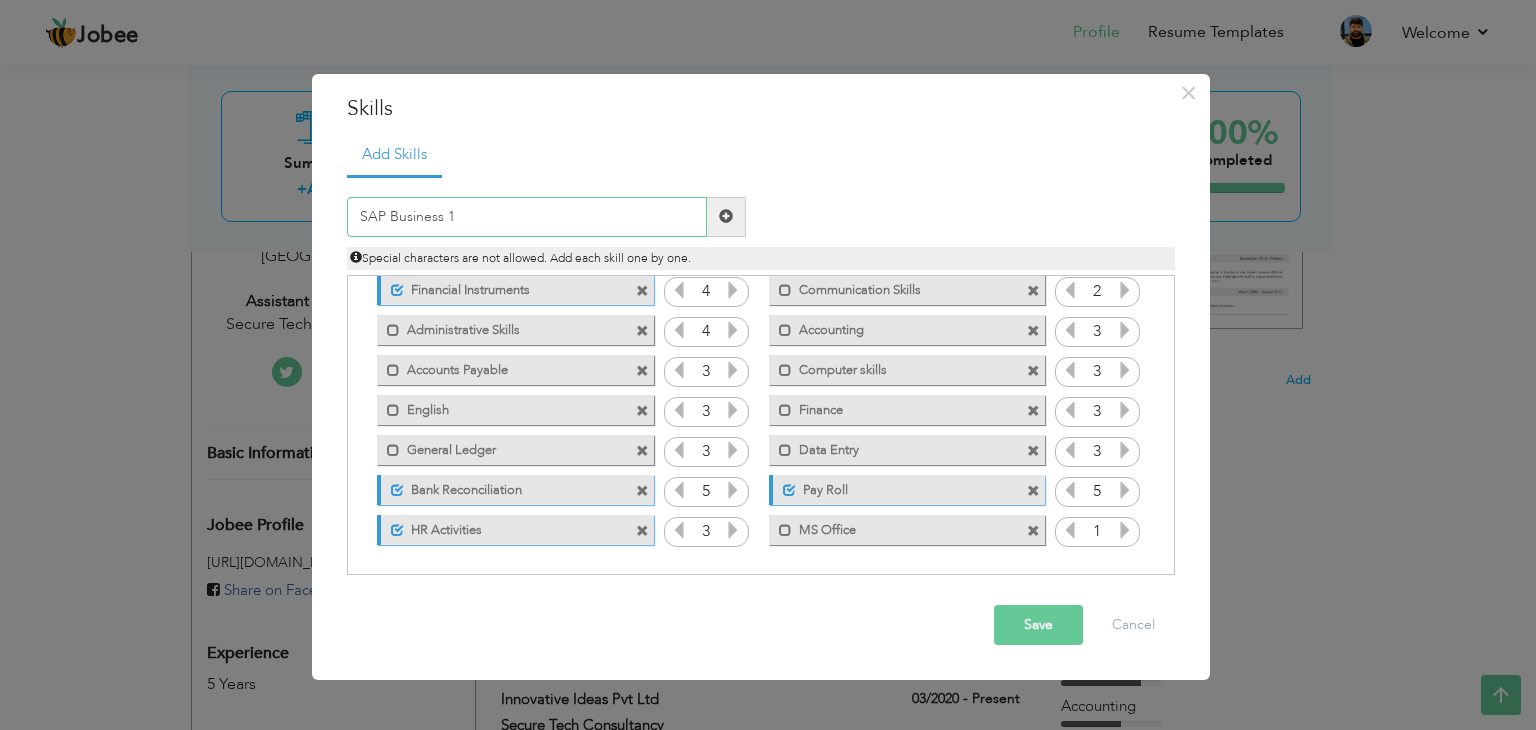 type on "SAP Business 1" 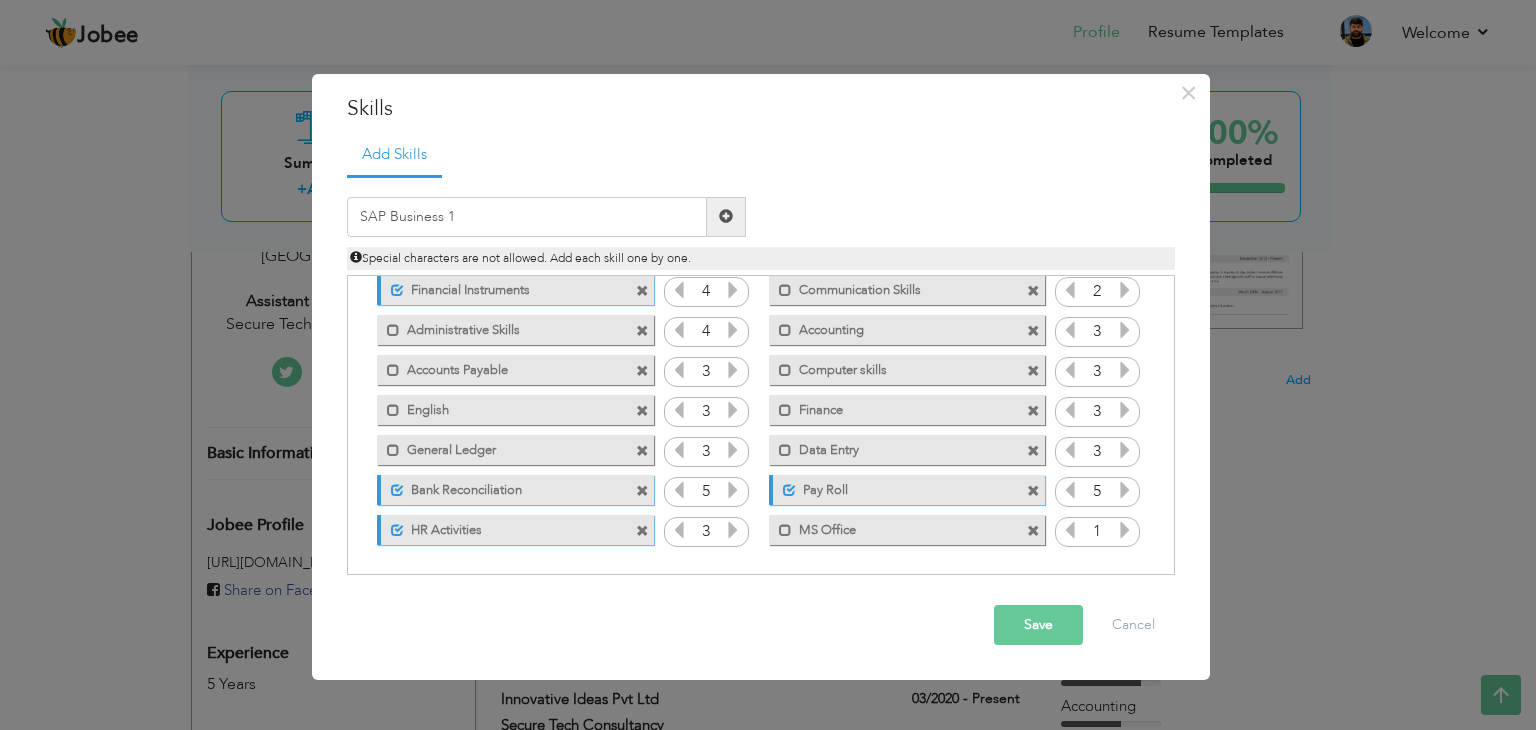 click on "Save" at bounding box center (1038, 625) 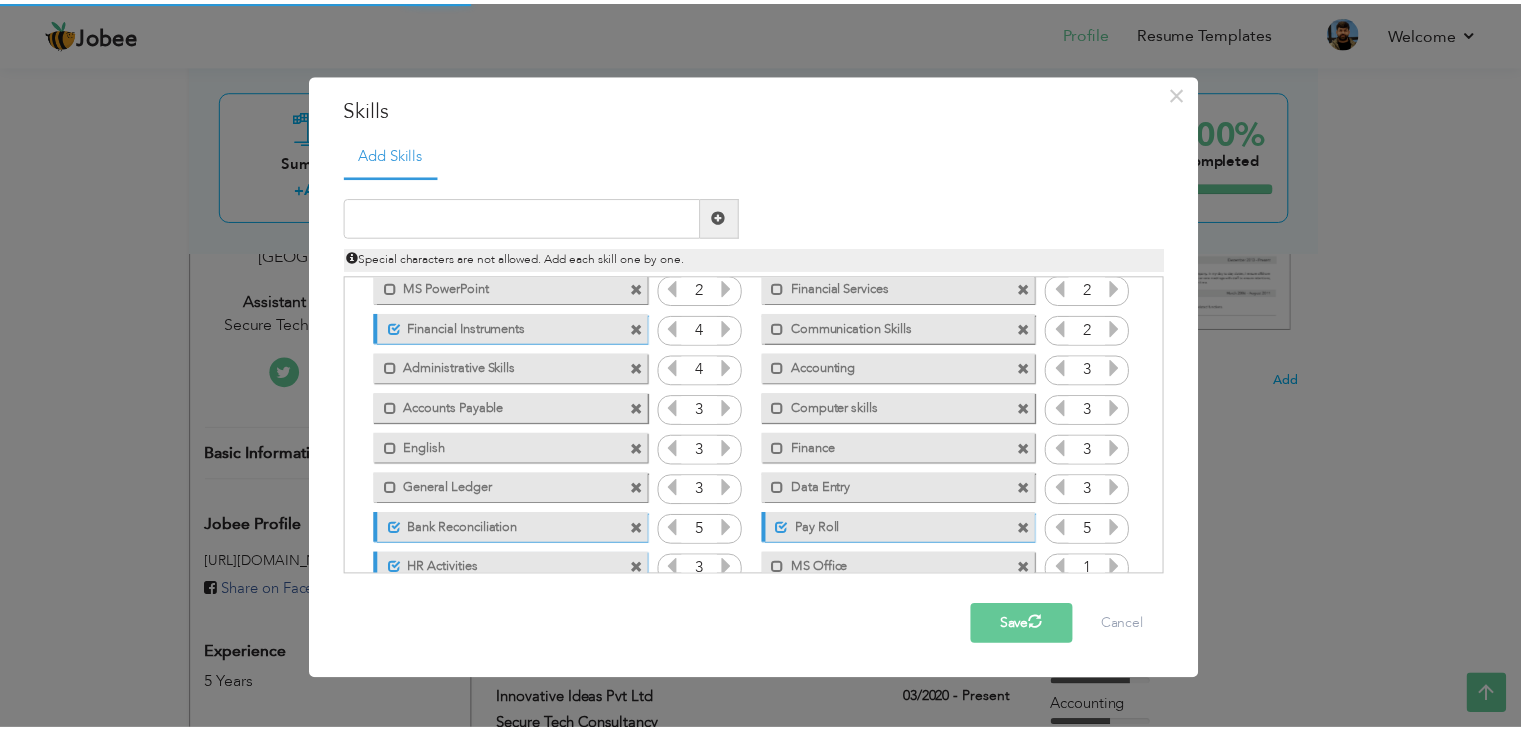 scroll, scrollTop: 0, scrollLeft: 0, axis: both 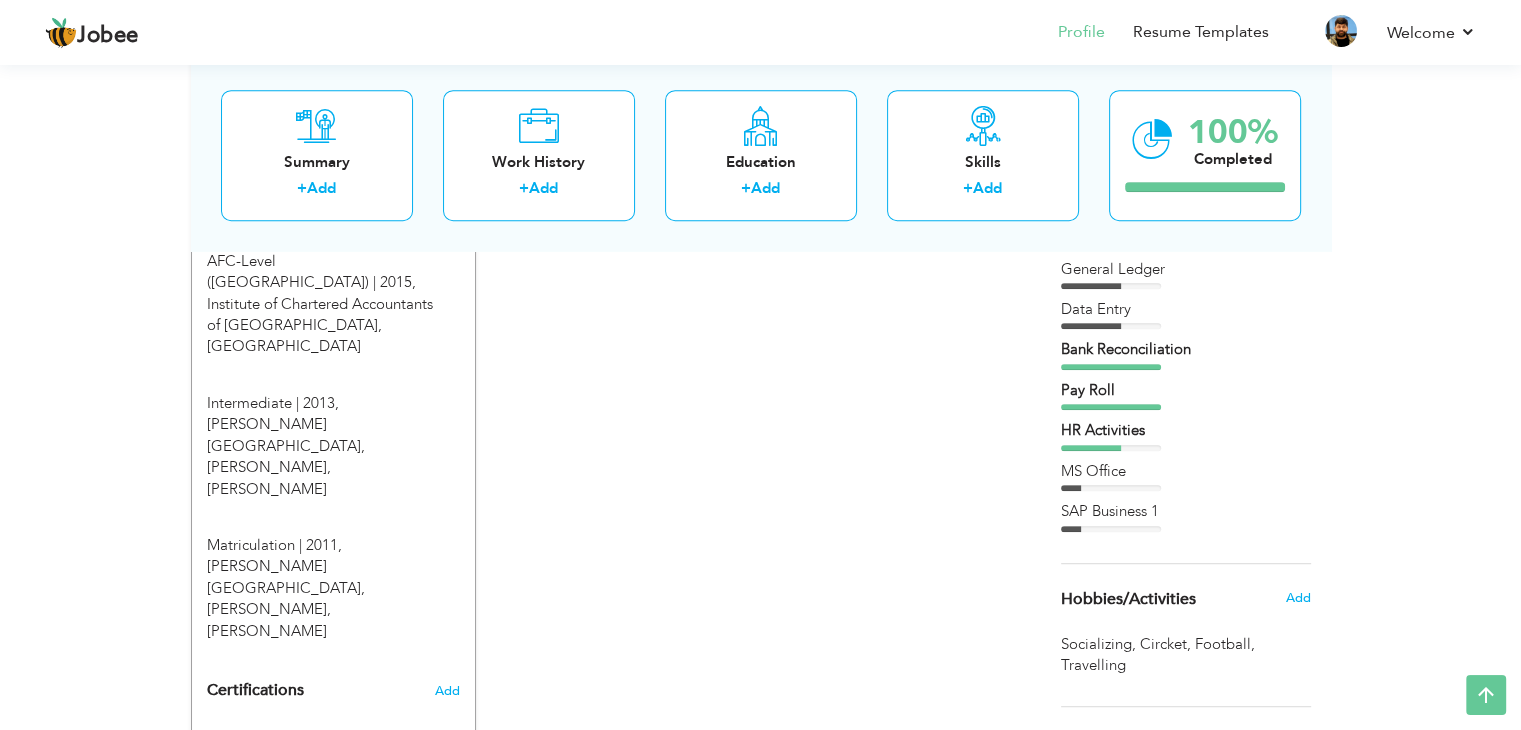 click at bounding box center [1111, 529] 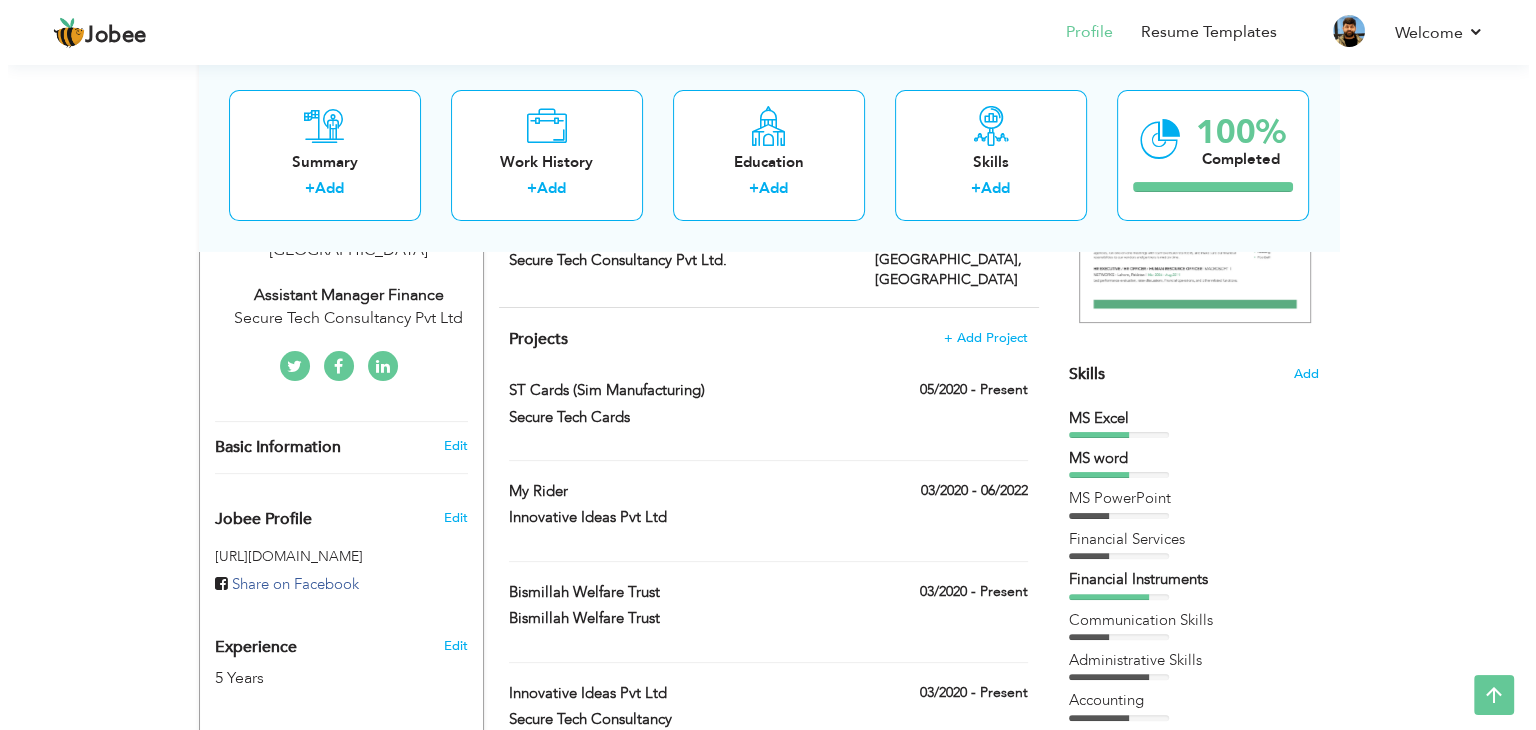 scroll, scrollTop: 400, scrollLeft: 0, axis: vertical 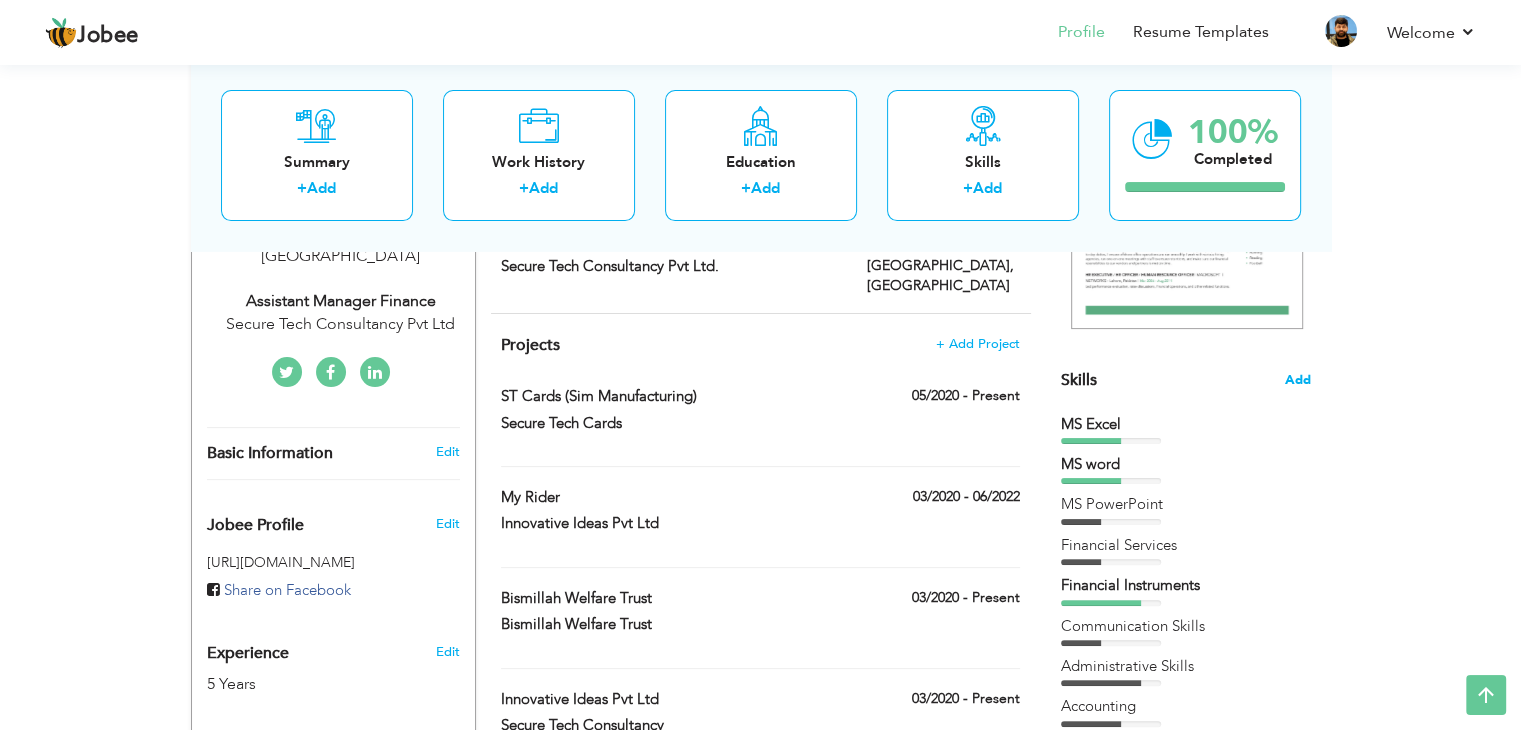 click on "Add" at bounding box center (1298, 380) 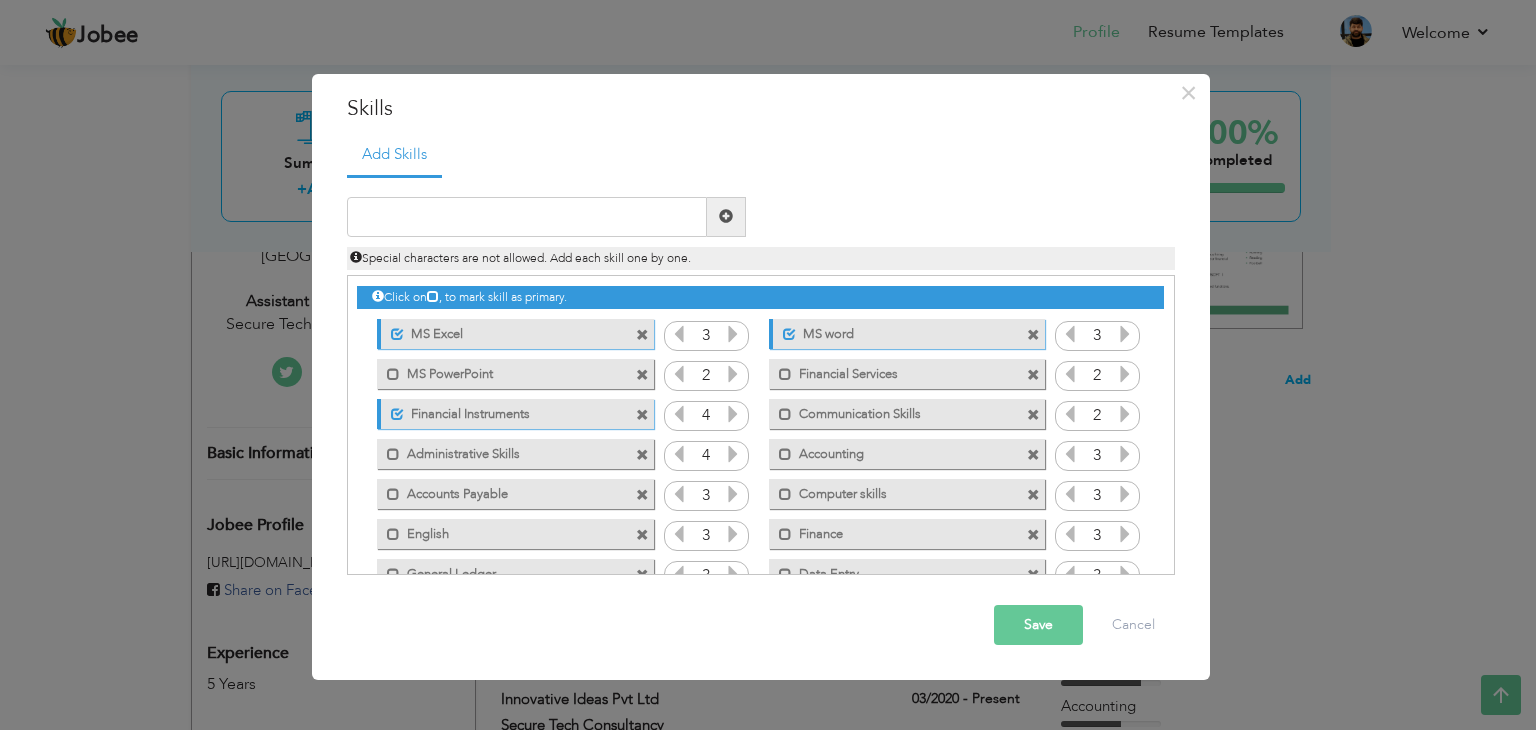 scroll, scrollTop: 0, scrollLeft: 0, axis: both 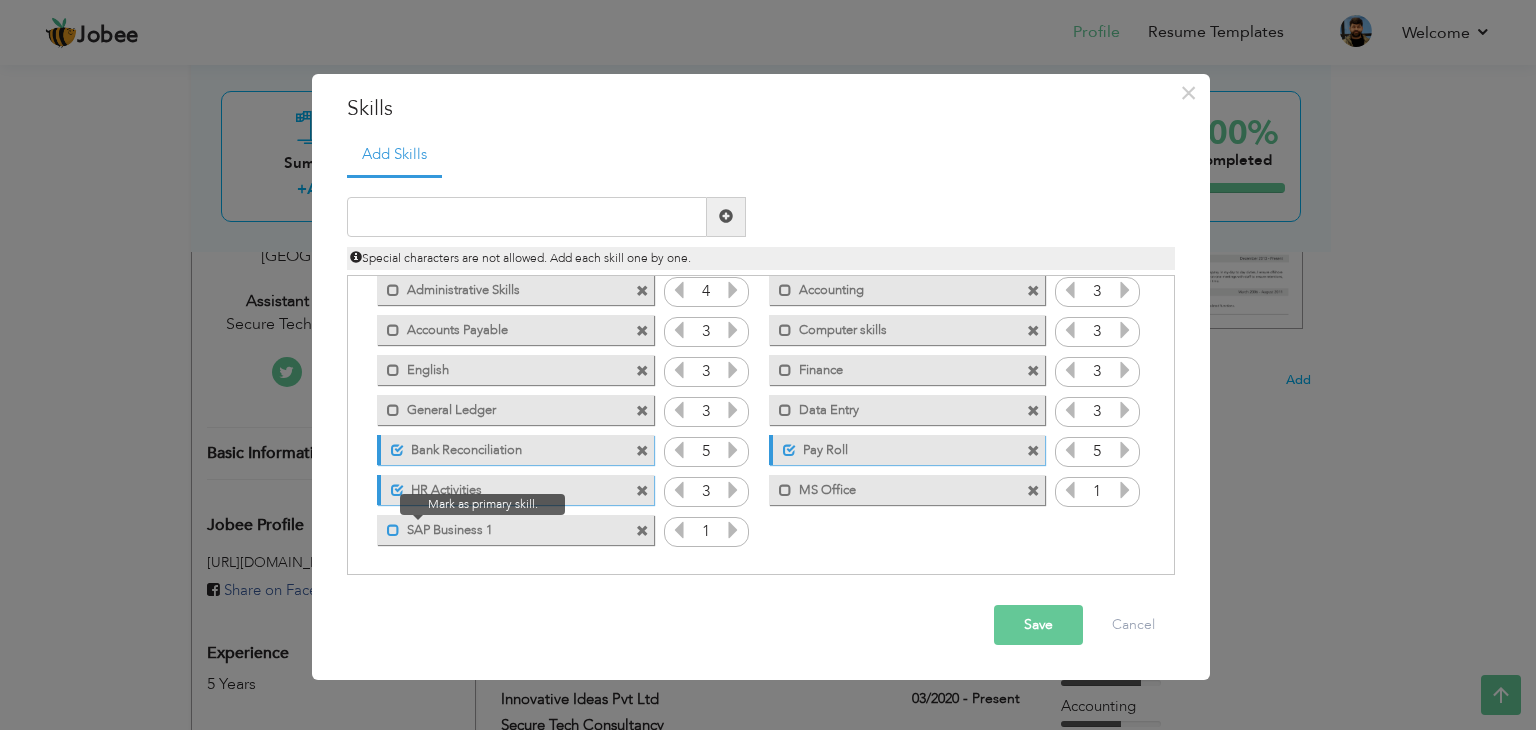 click at bounding box center (393, 530) 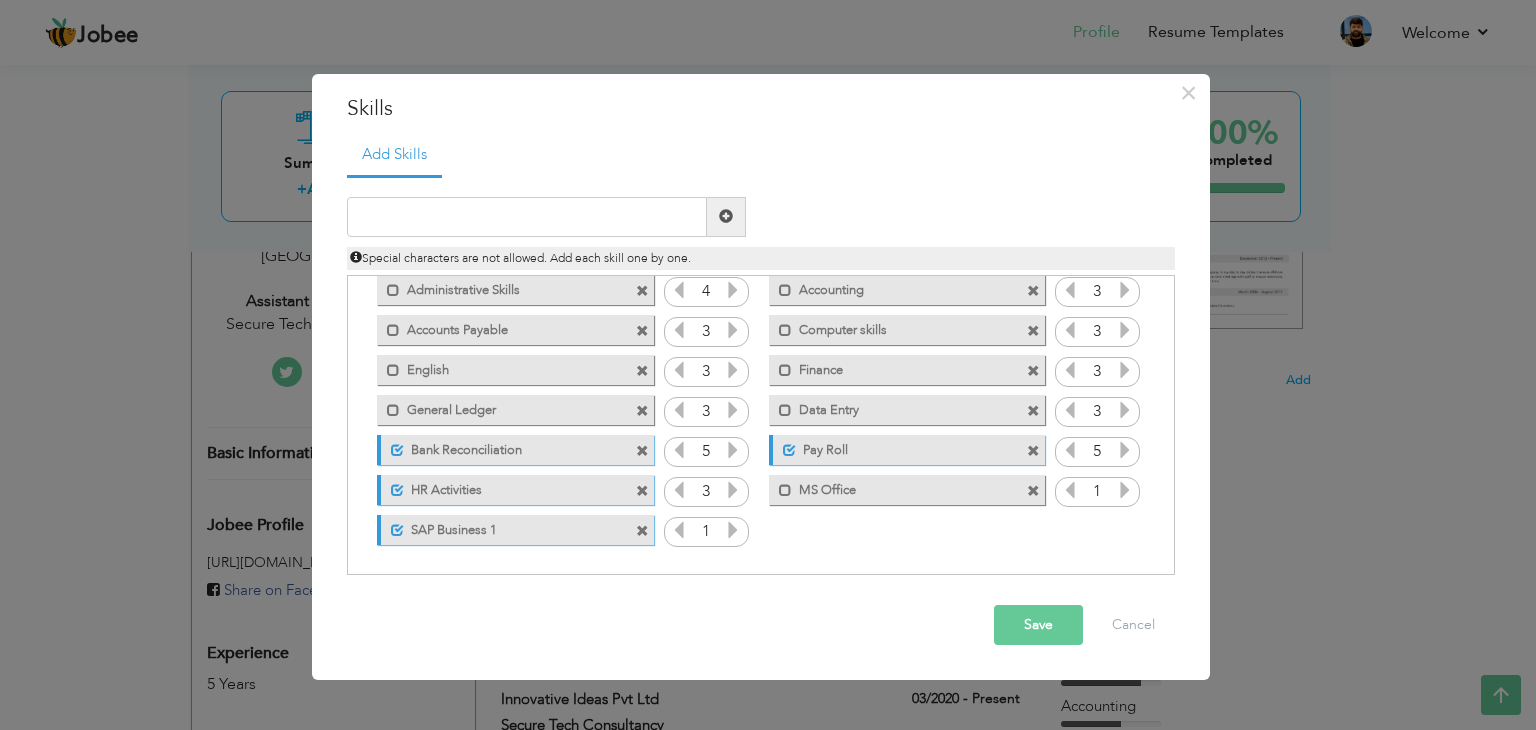 click at bounding box center [733, 530] 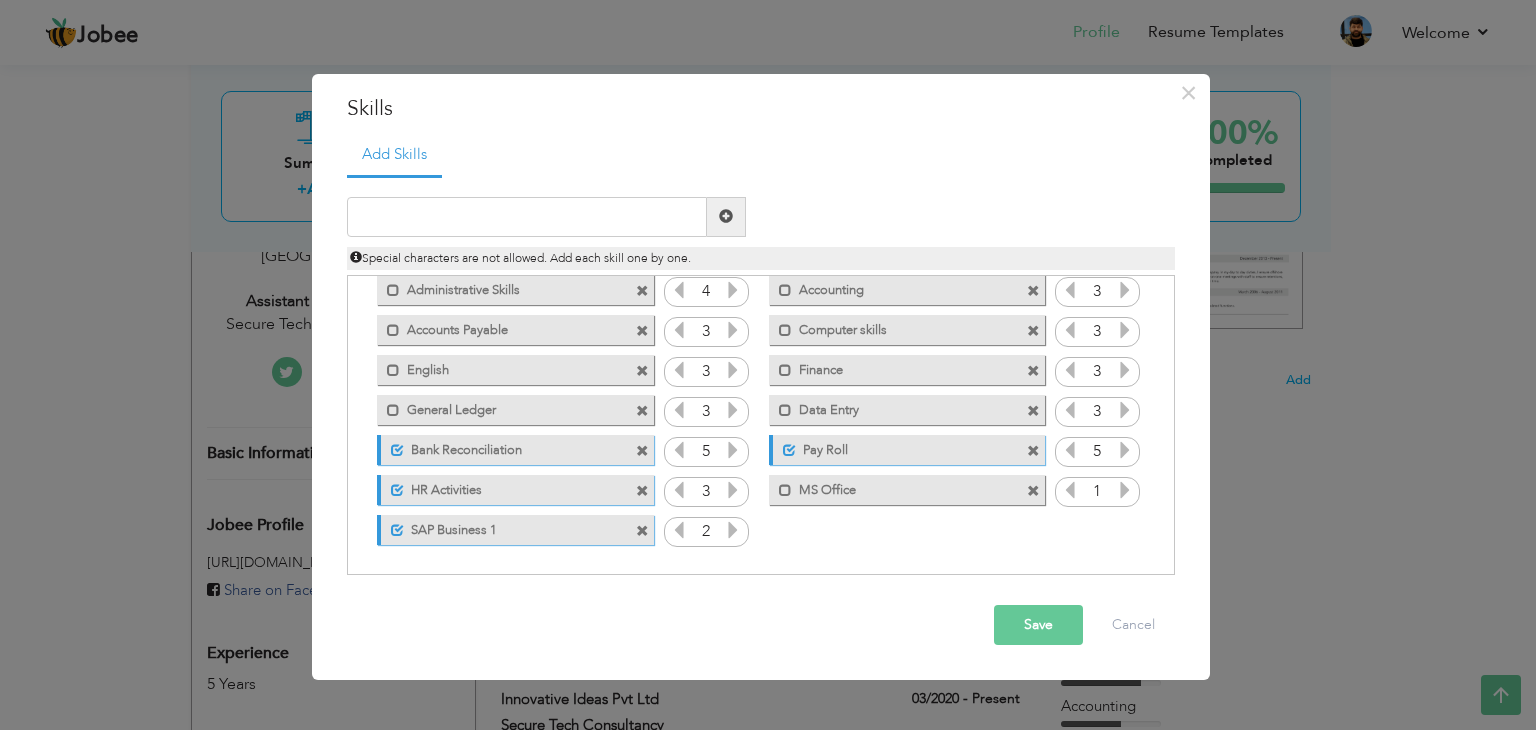 click at bounding box center [733, 530] 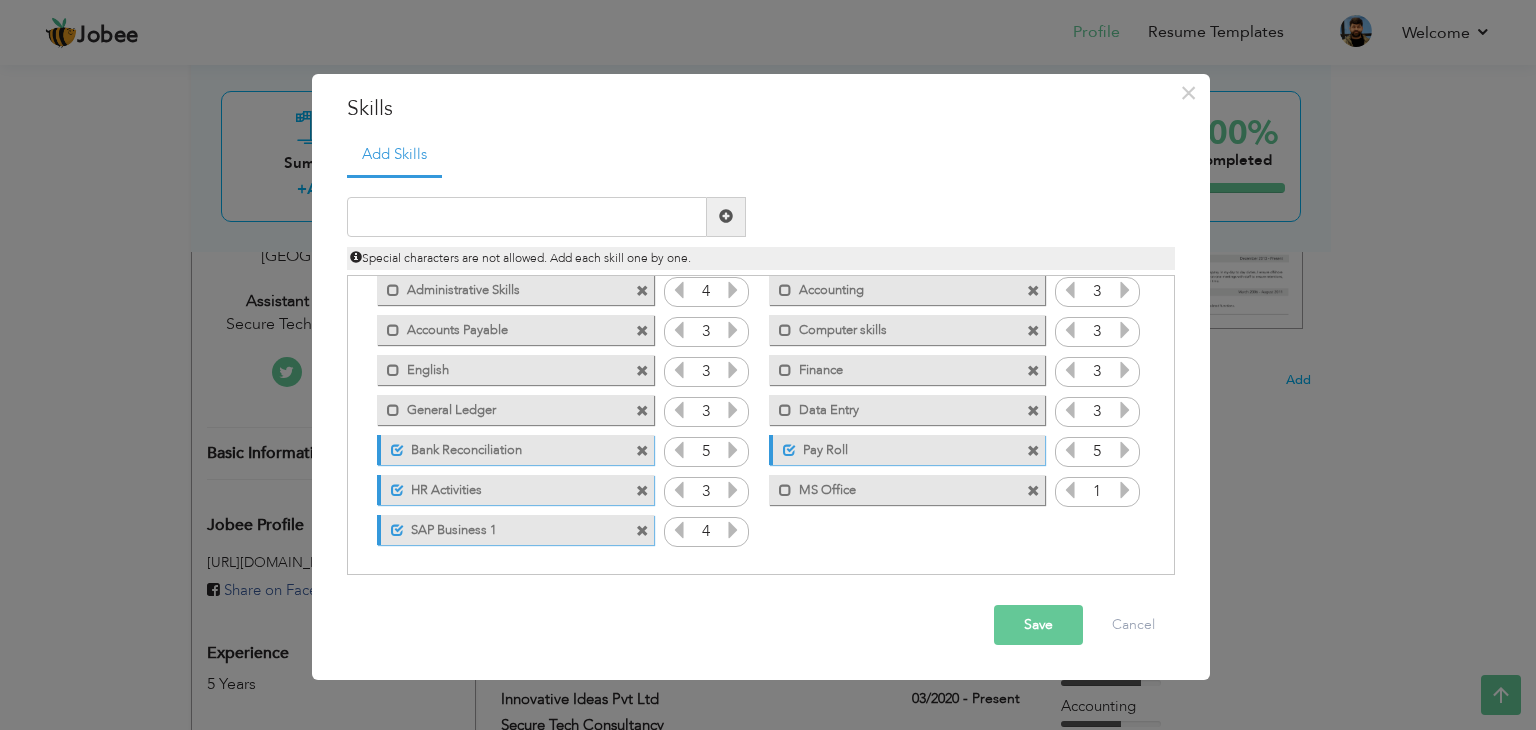 click at bounding box center [733, 530] 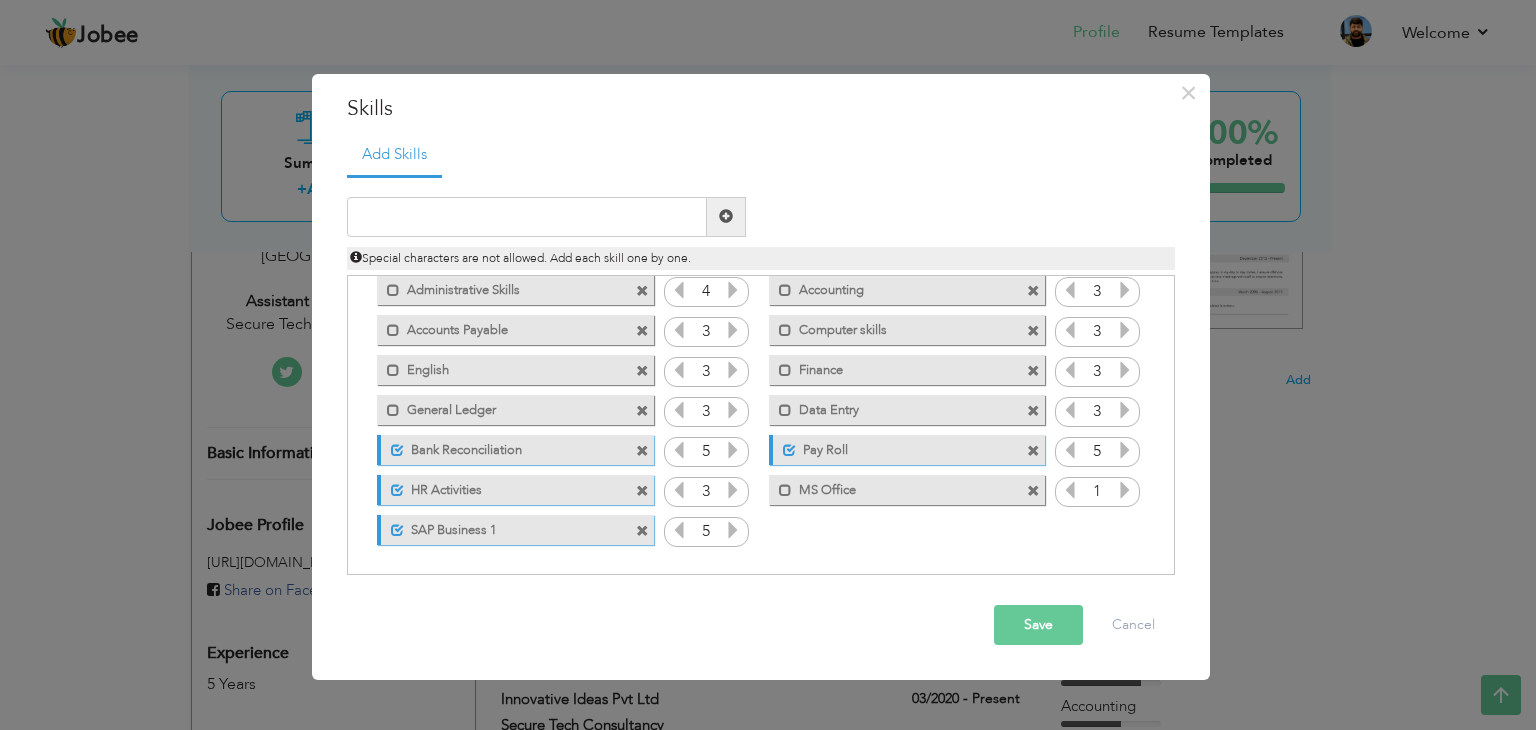 click at bounding box center [733, 530] 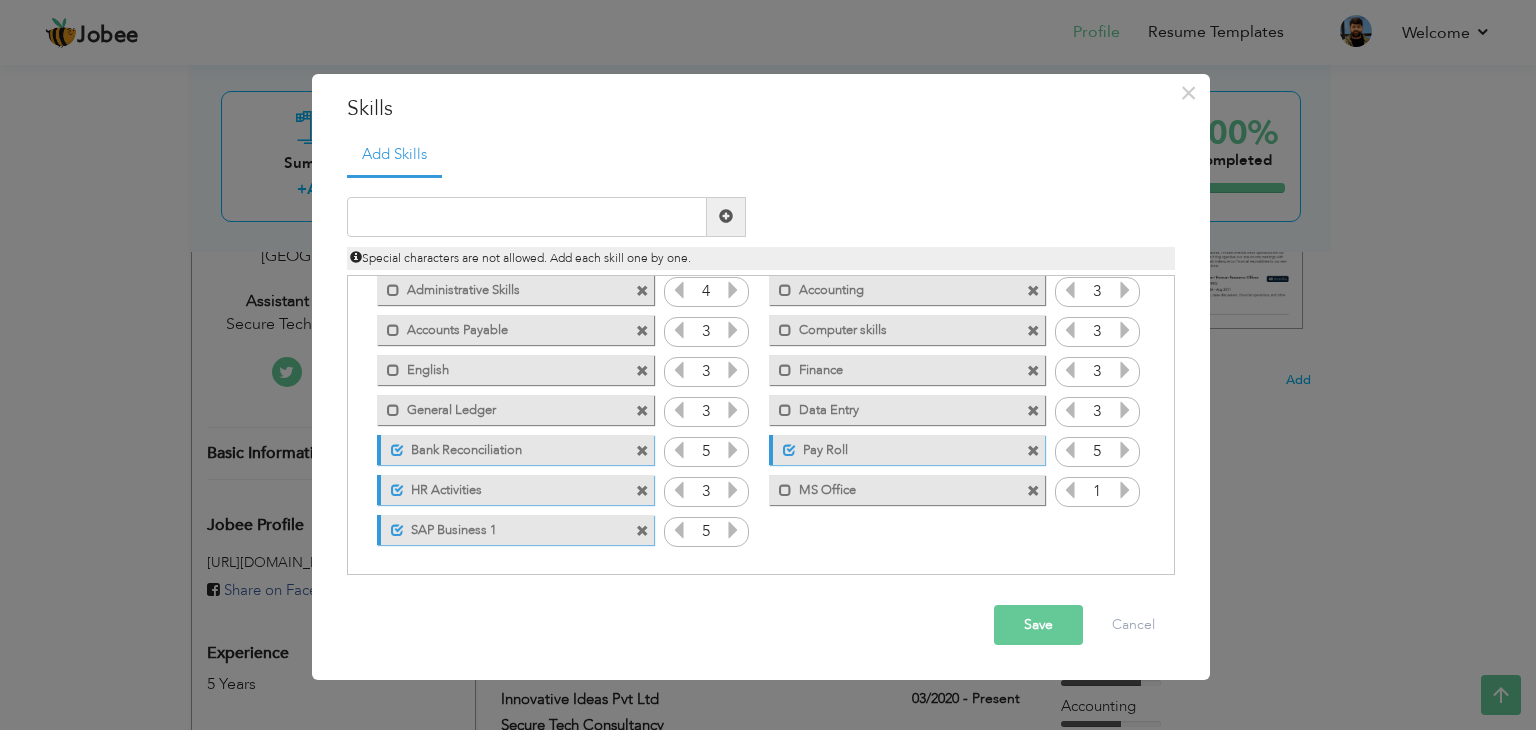 click at bounding box center [1125, 490] 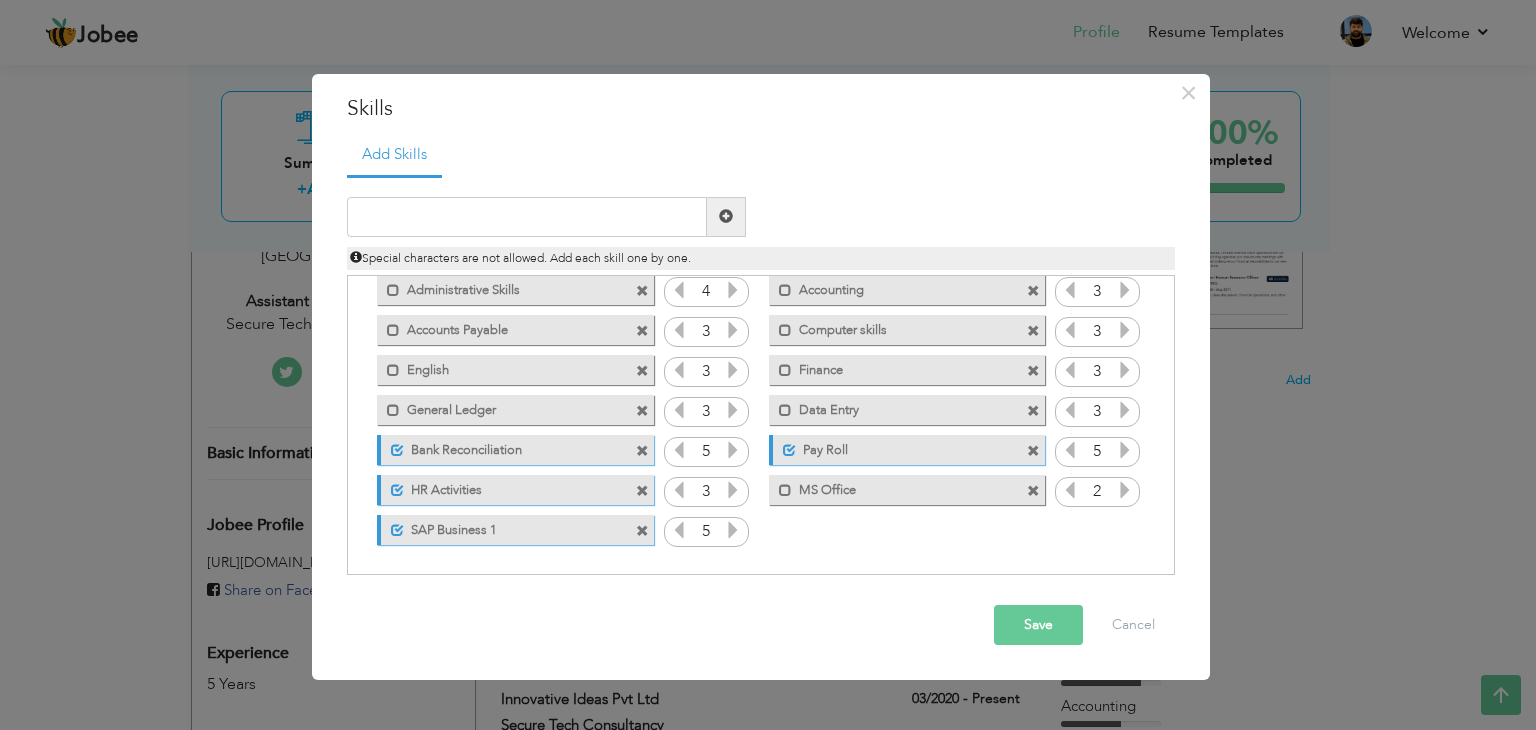 click at bounding box center (1125, 490) 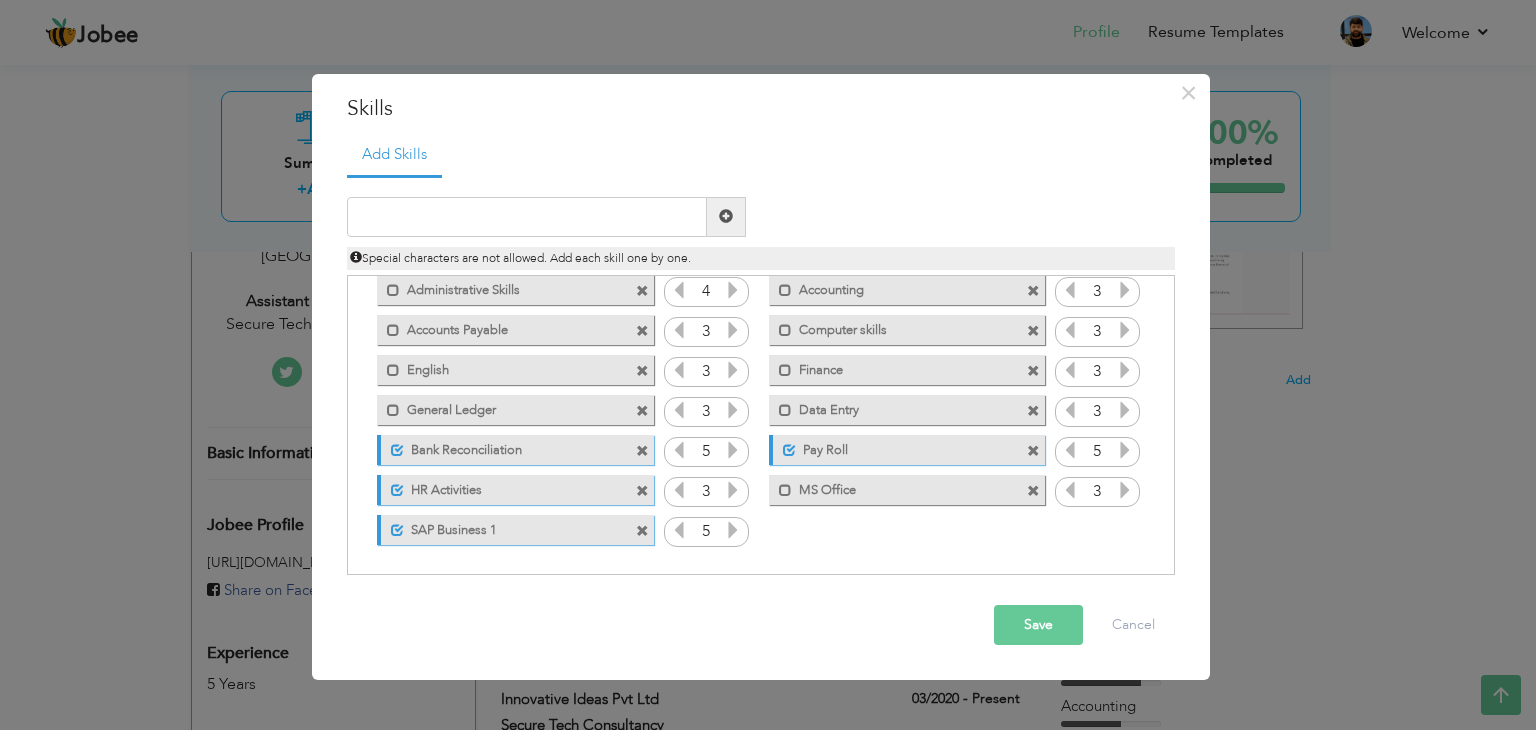 click on "MS Office" at bounding box center [893, 487] 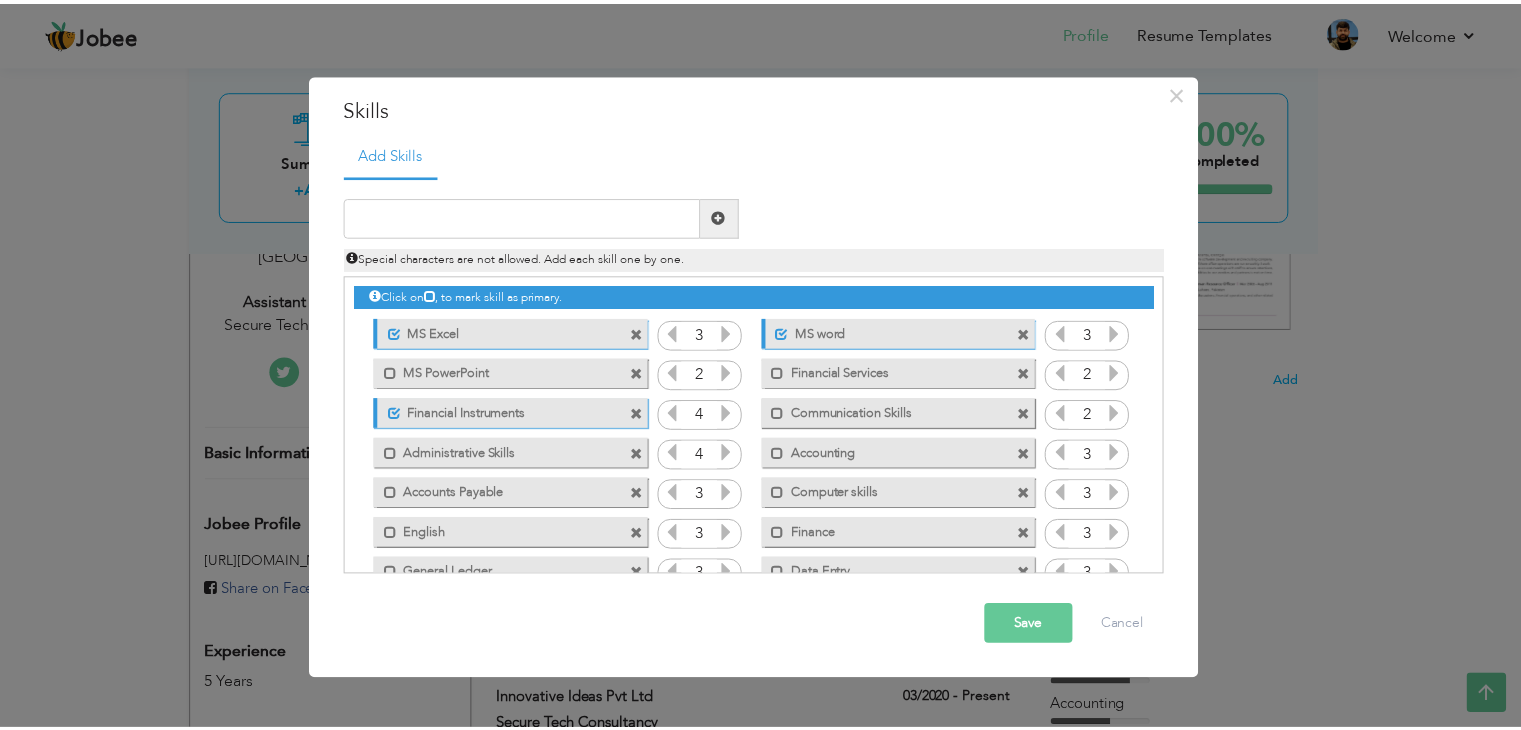 scroll, scrollTop: 0, scrollLeft: 0, axis: both 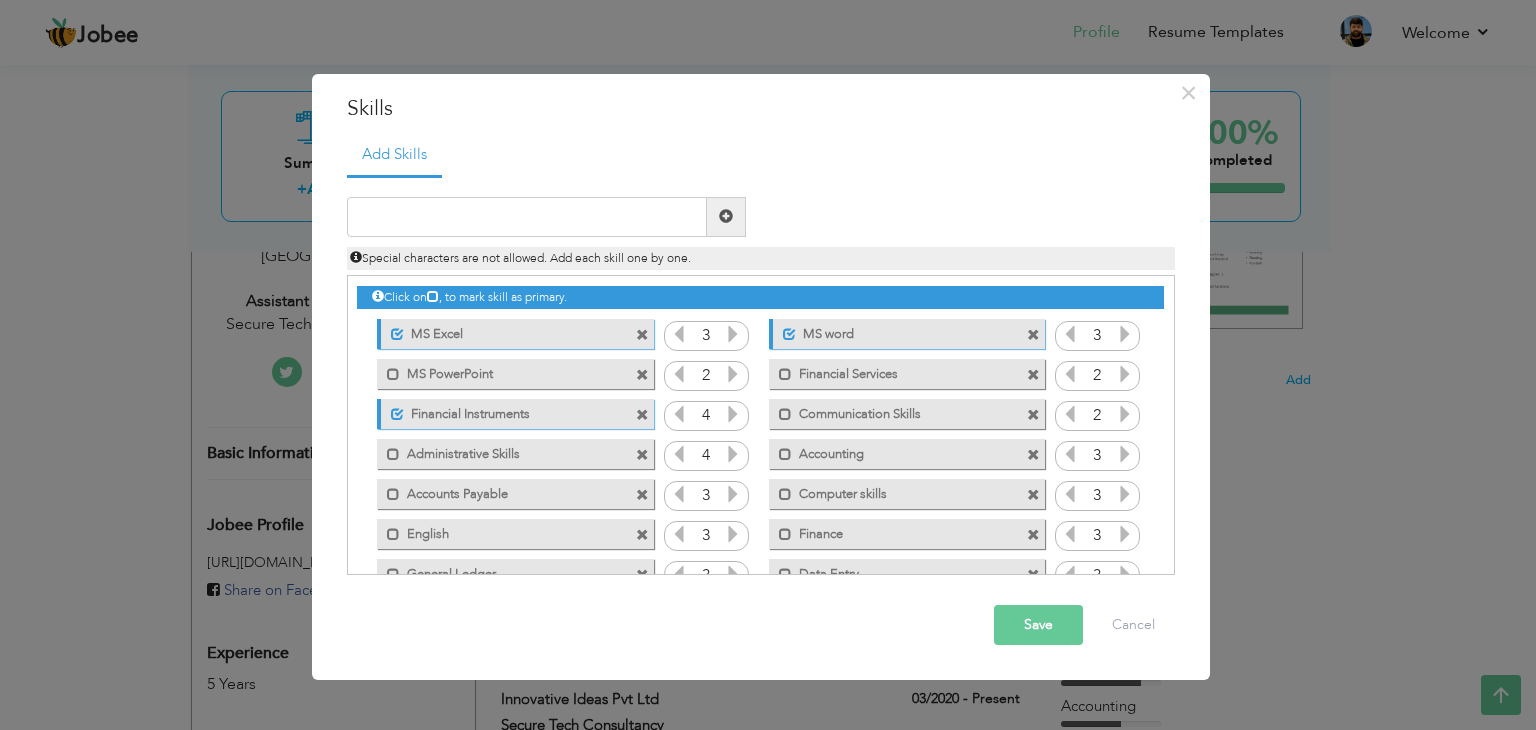 click at bounding box center (733, 334) 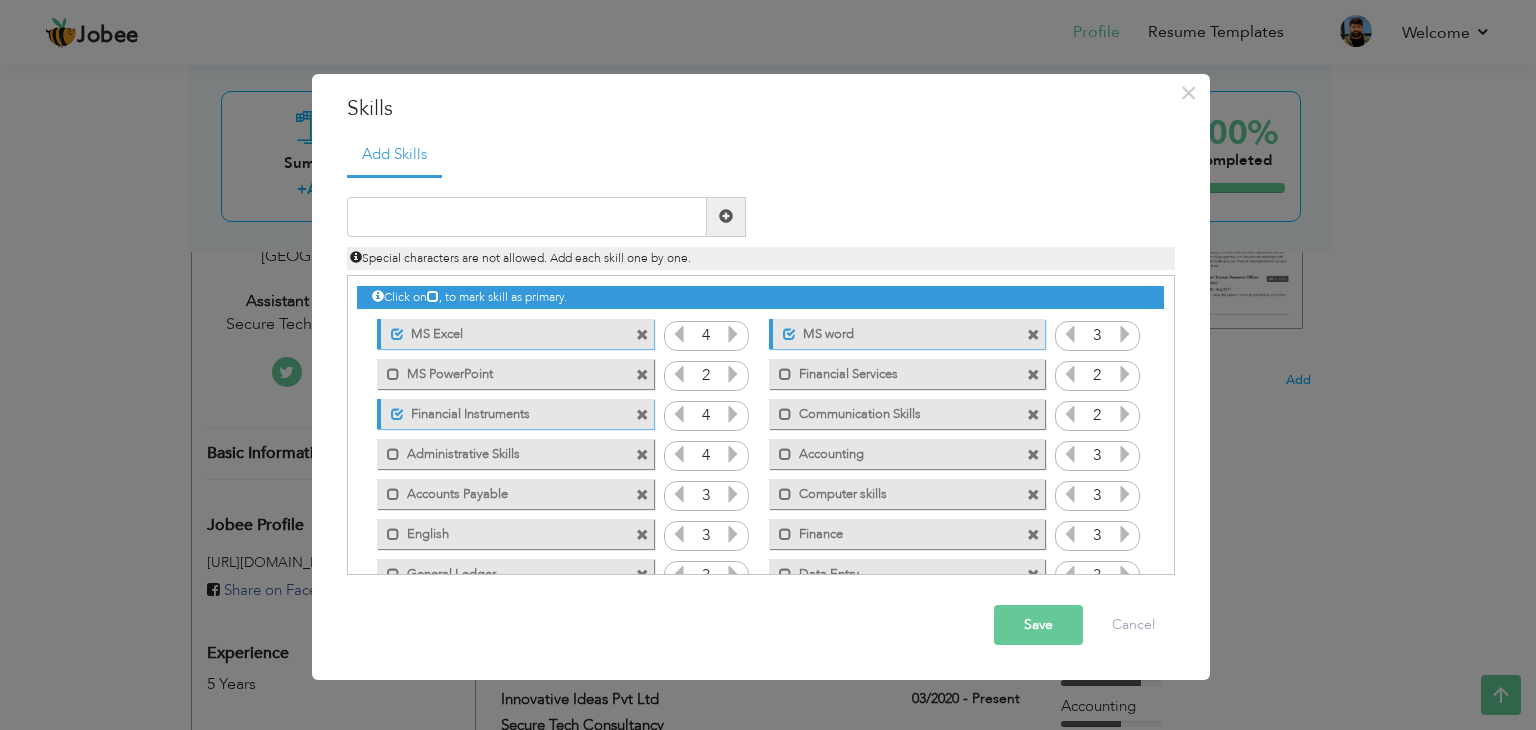 click on "Save" at bounding box center (1038, 625) 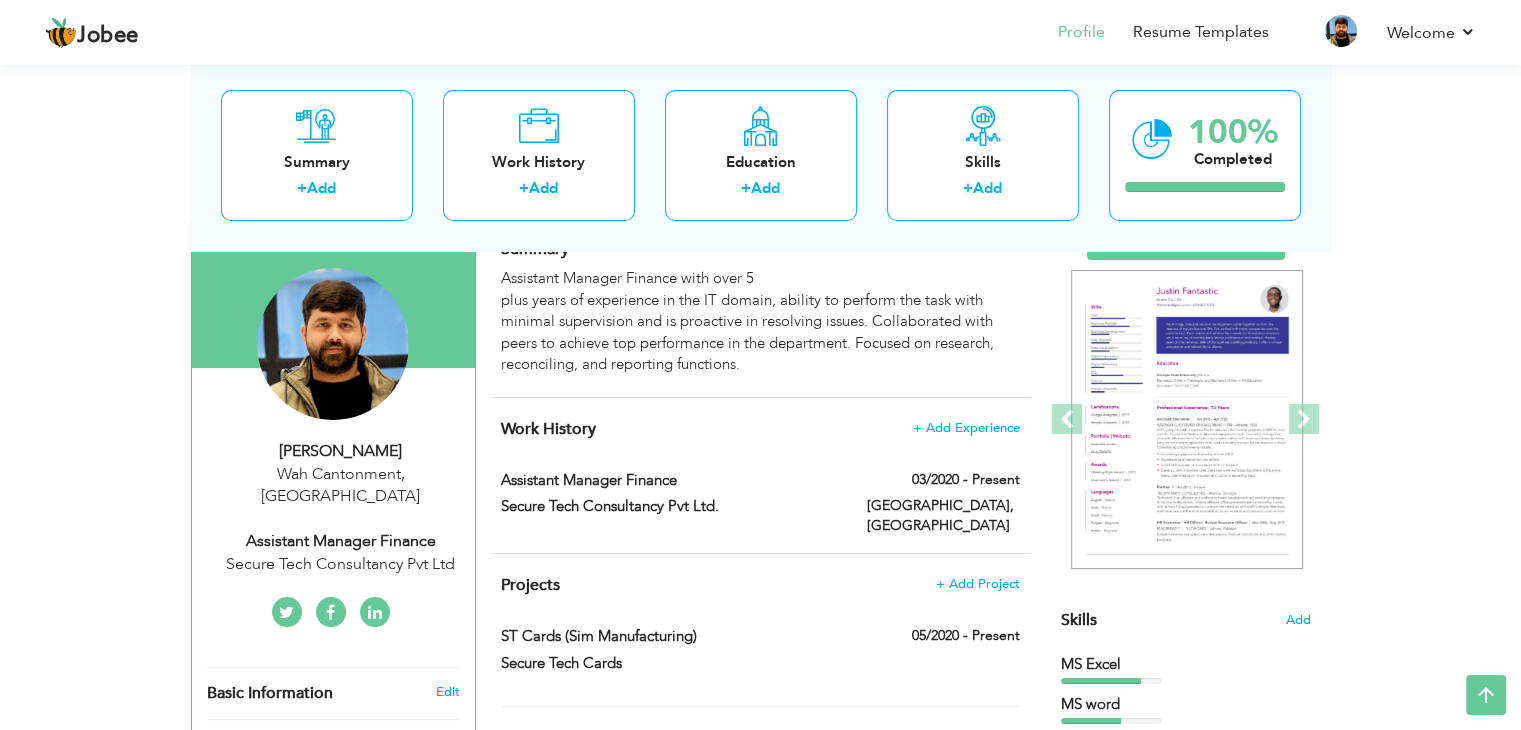 scroll, scrollTop: 120, scrollLeft: 0, axis: vertical 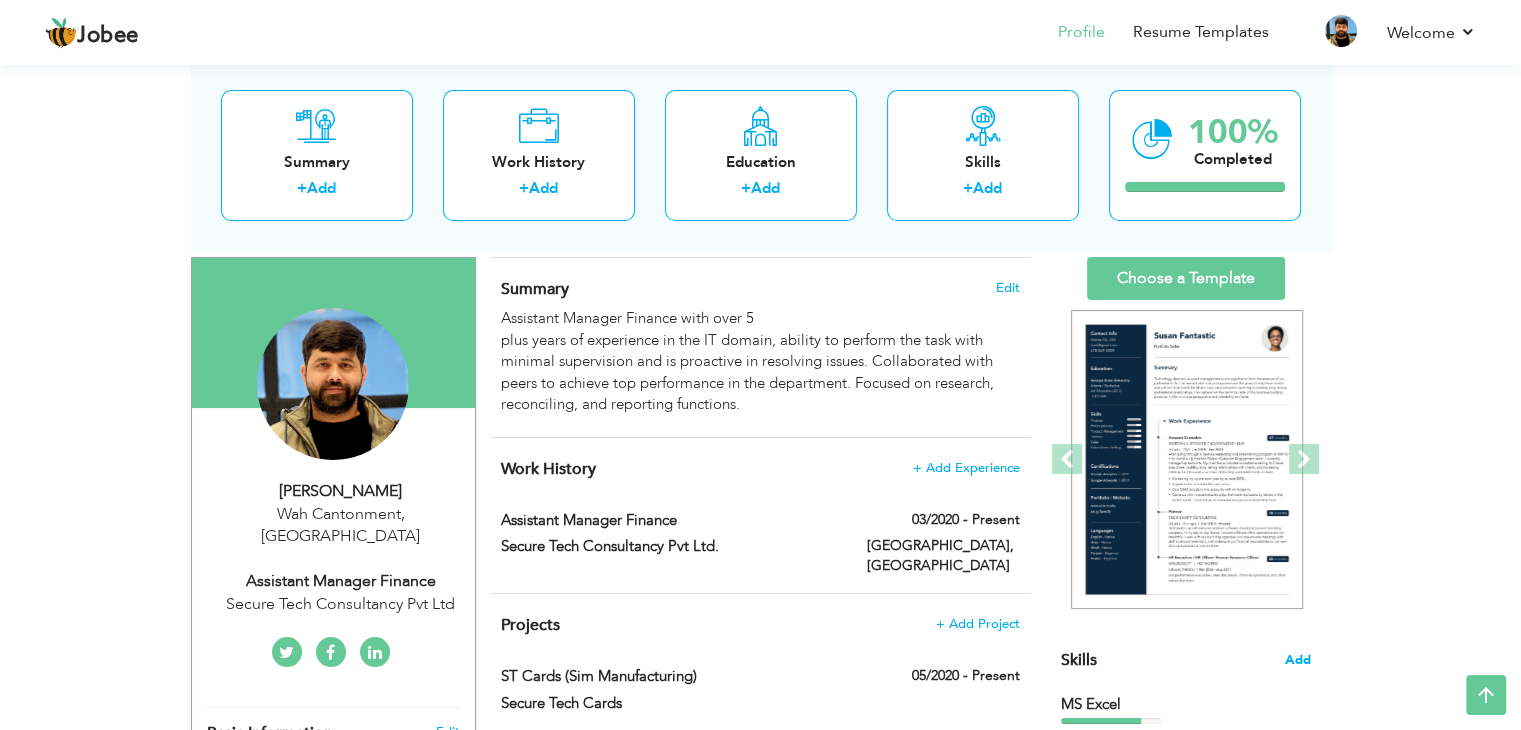 click on "Add" at bounding box center (1298, 660) 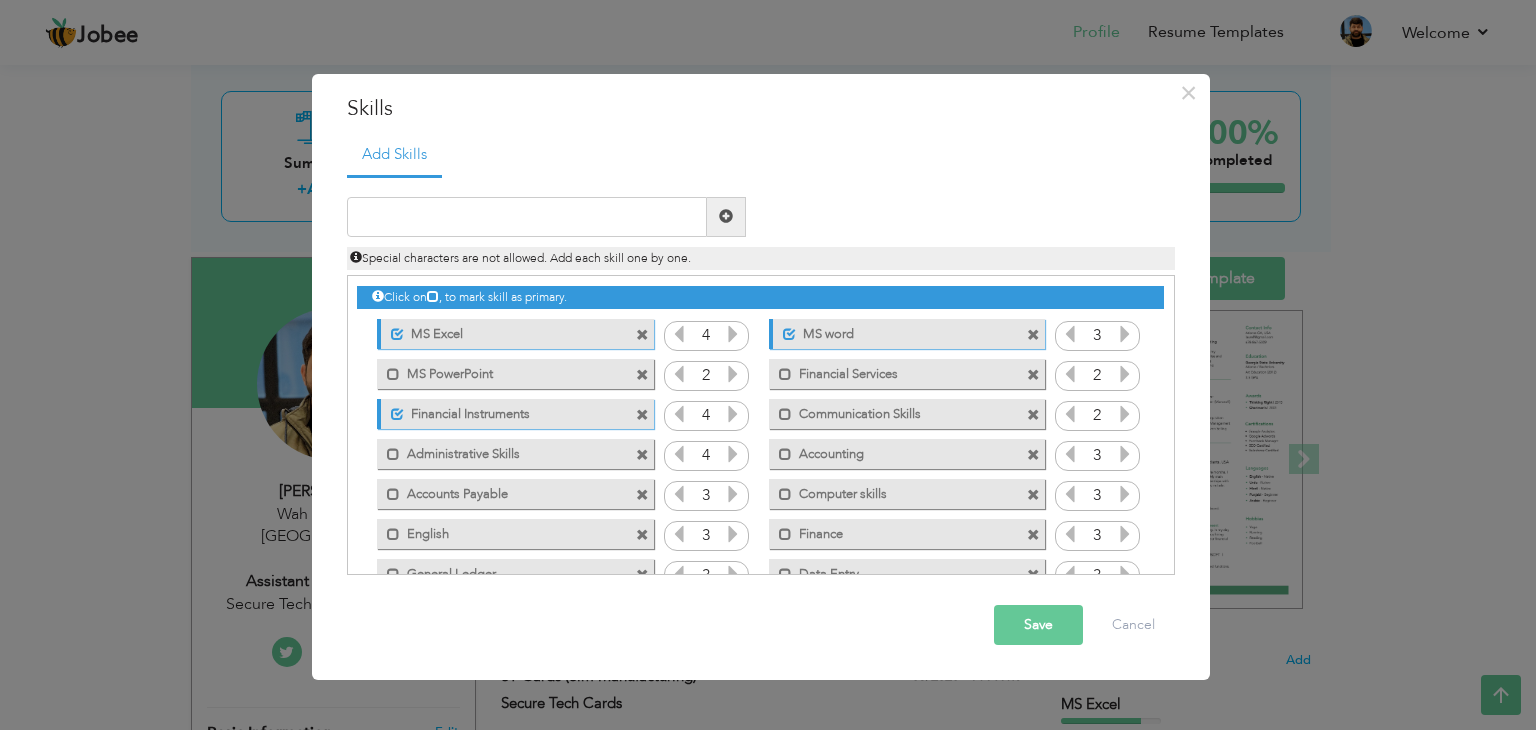 click on "Save" at bounding box center (1038, 625) 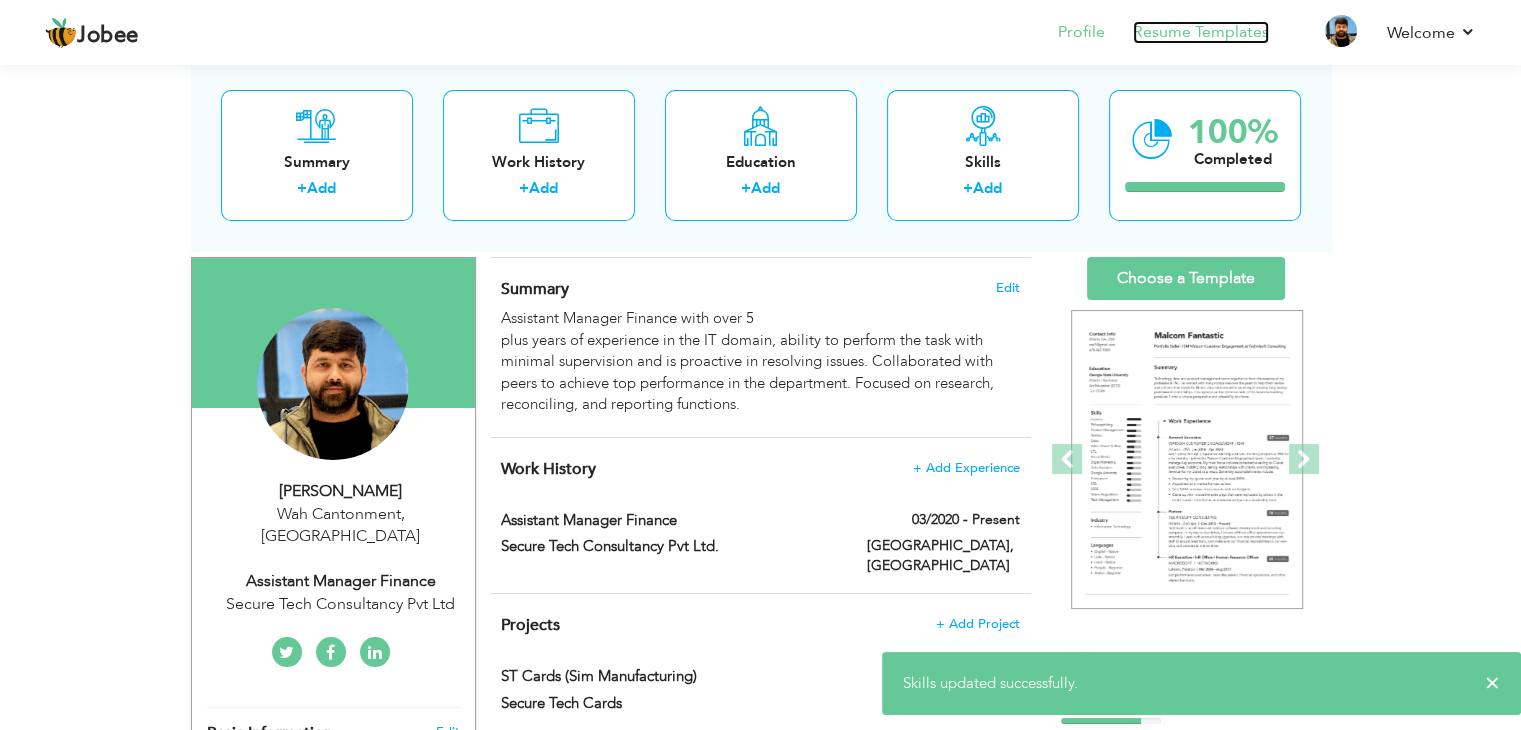 click on "Resume Templates" at bounding box center [1201, 32] 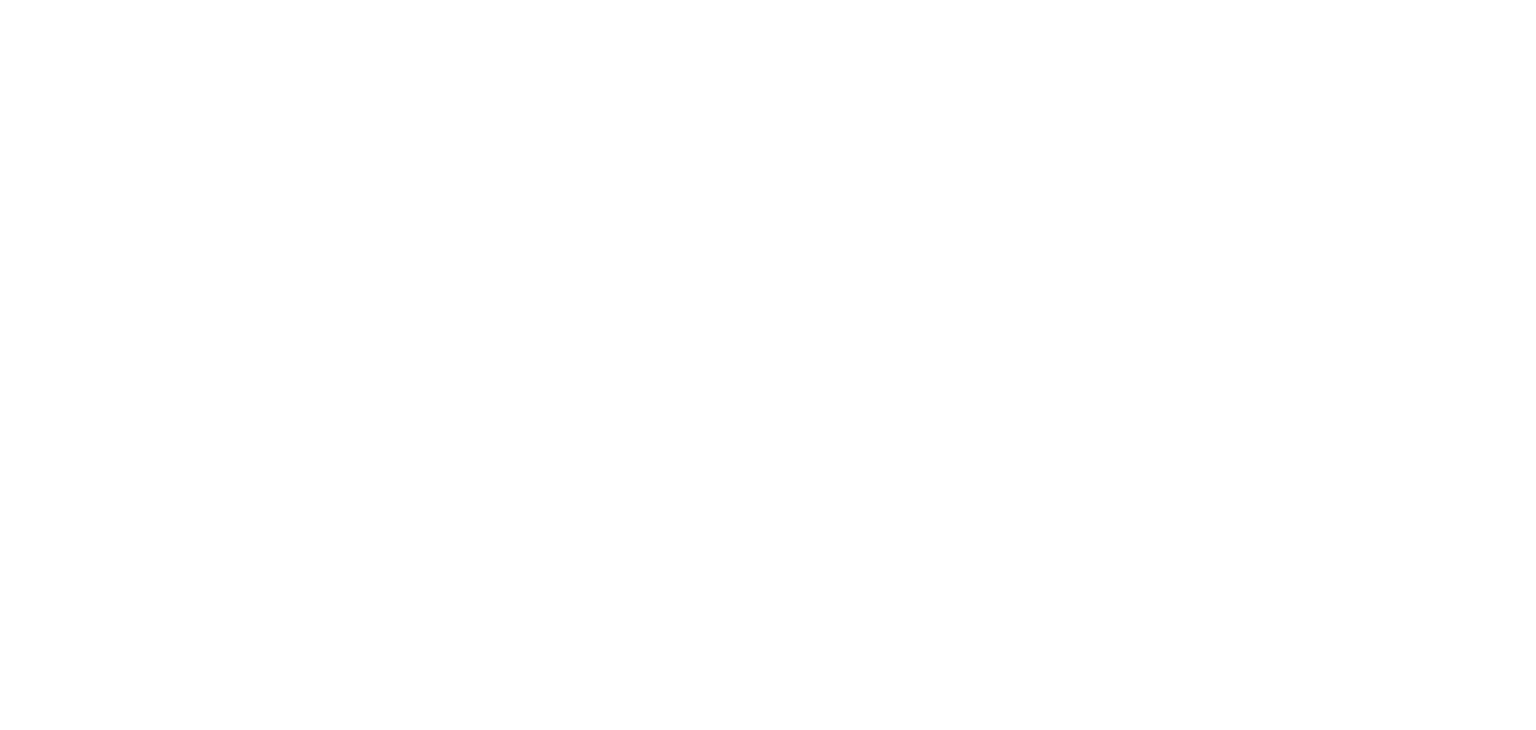 scroll, scrollTop: 0, scrollLeft: 0, axis: both 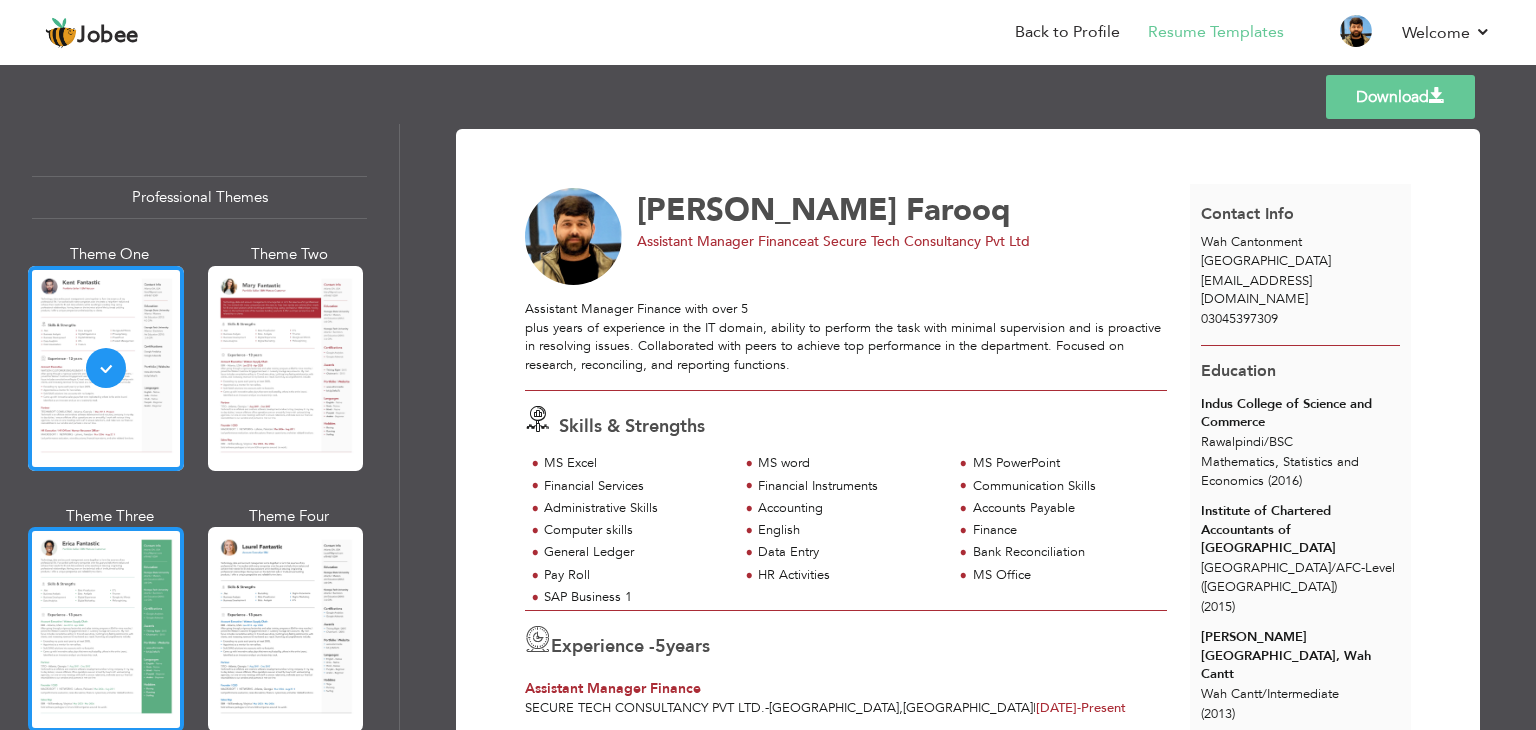 click at bounding box center (106, 629) 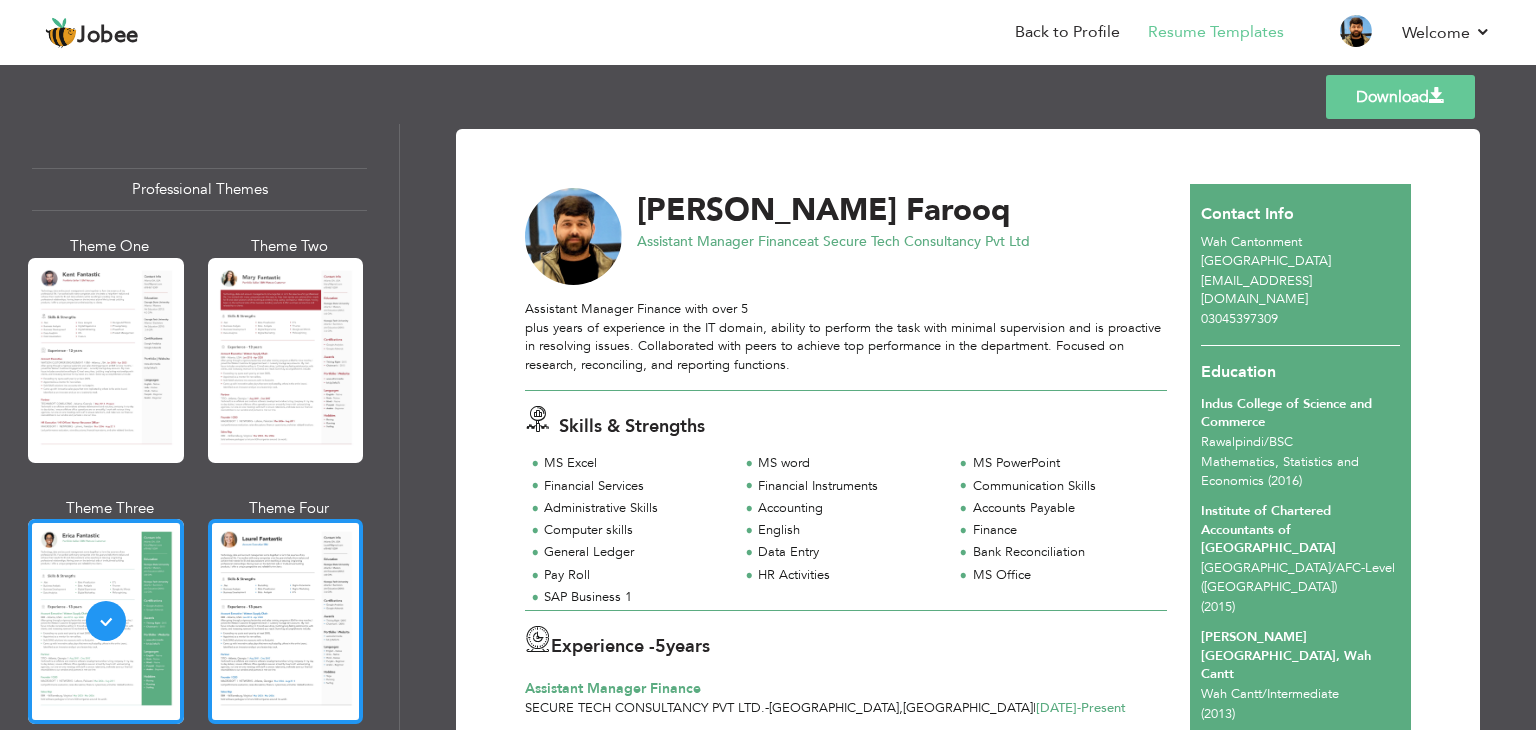 scroll, scrollTop: 0, scrollLeft: 0, axis: both 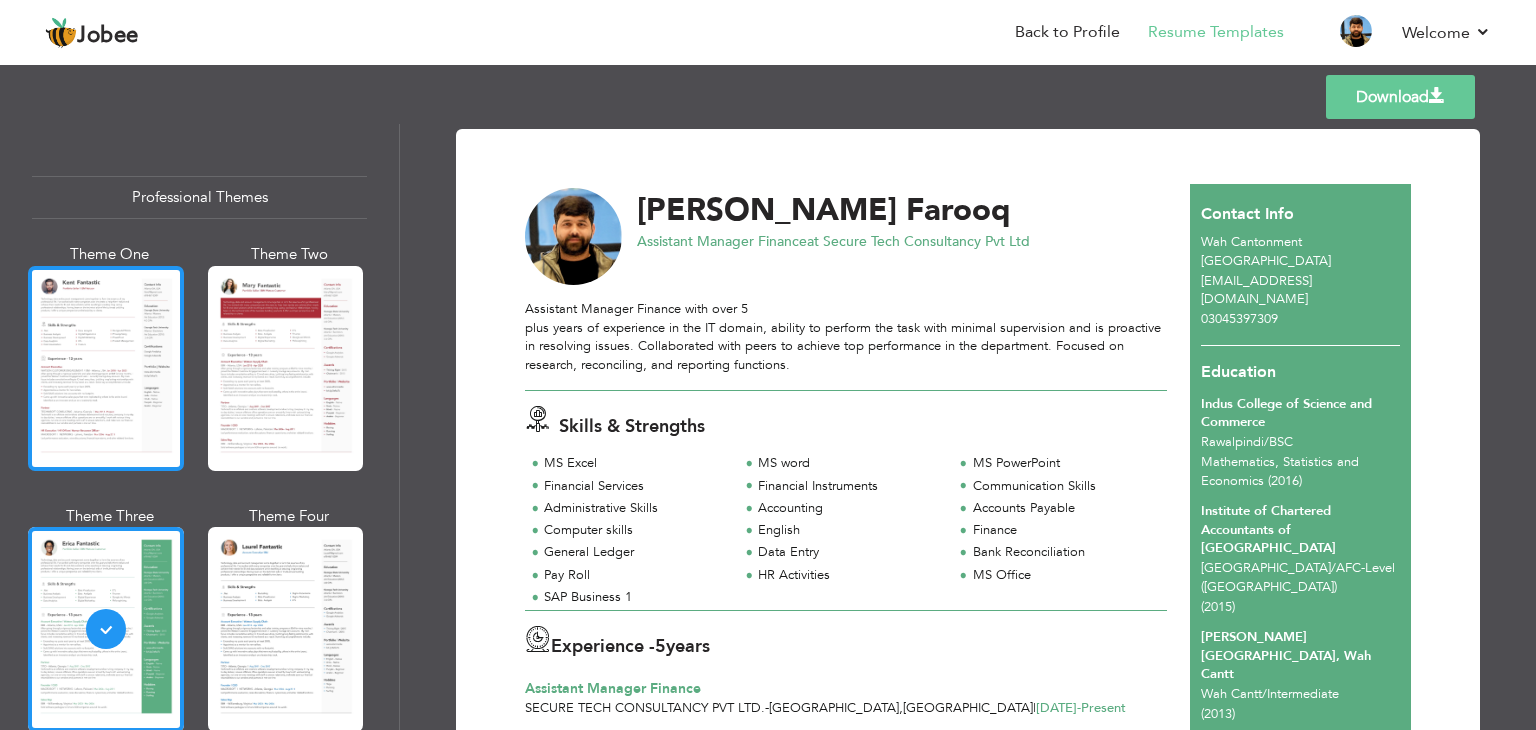 click at bounding box center (106, 368) 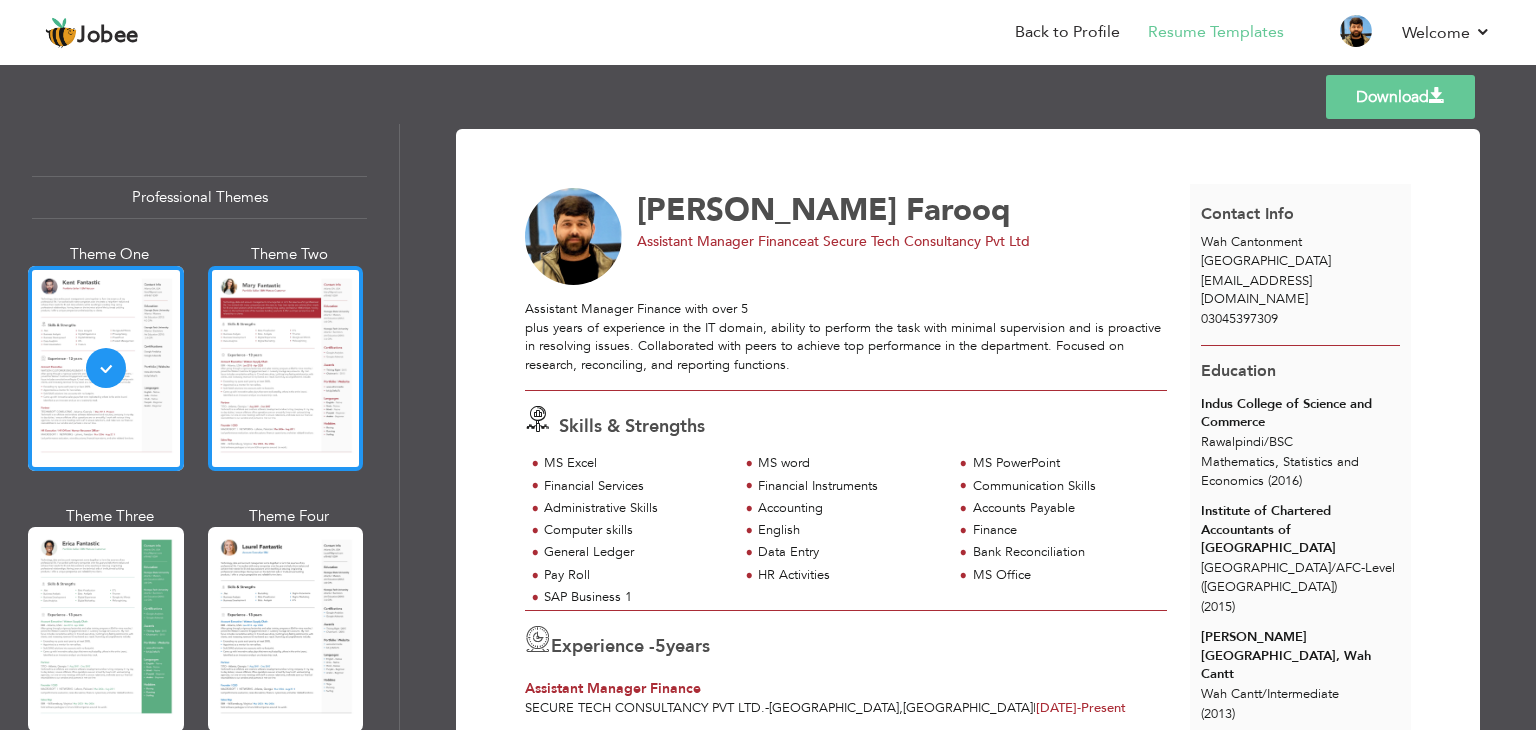 click at bounding box center (286, 368) 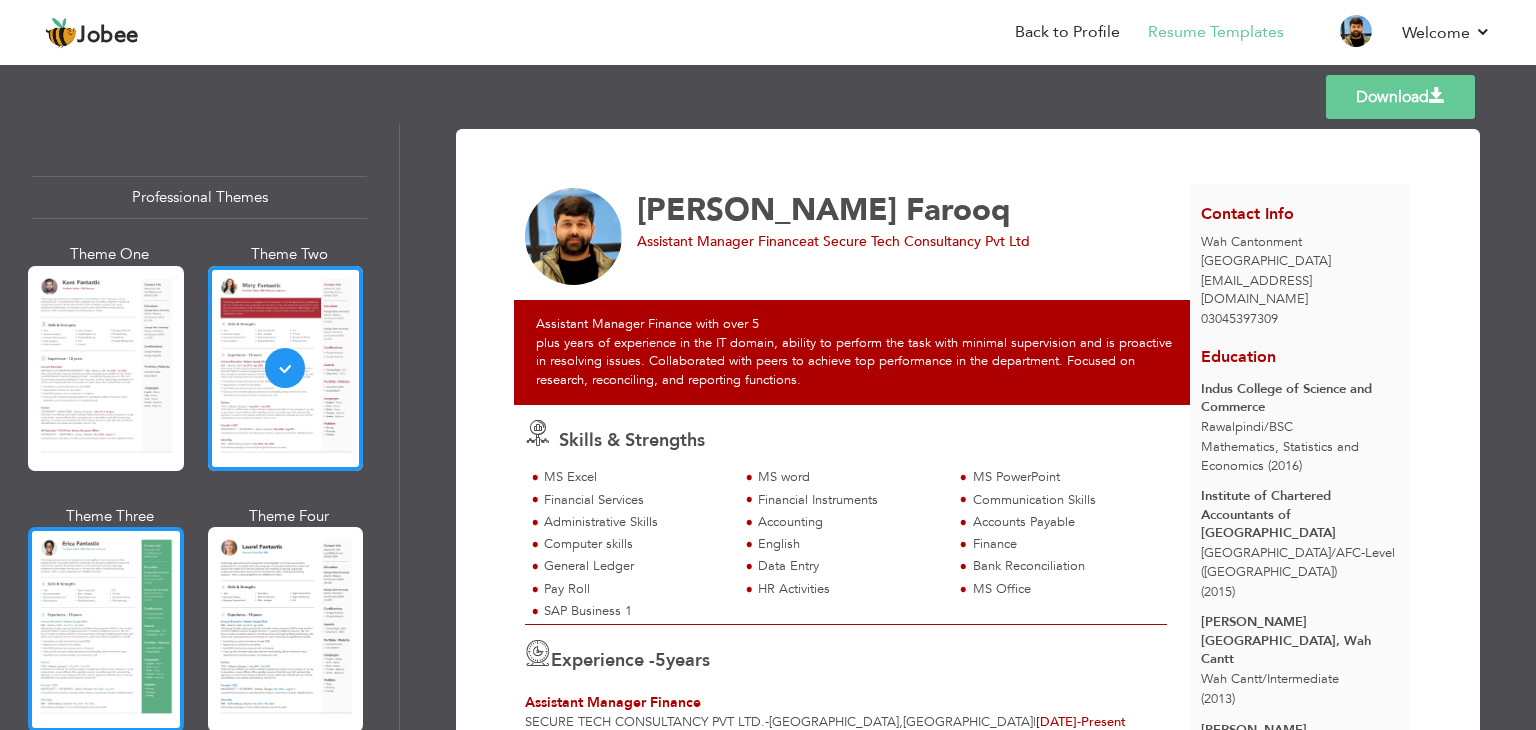 click at bounding box center (106, 629) 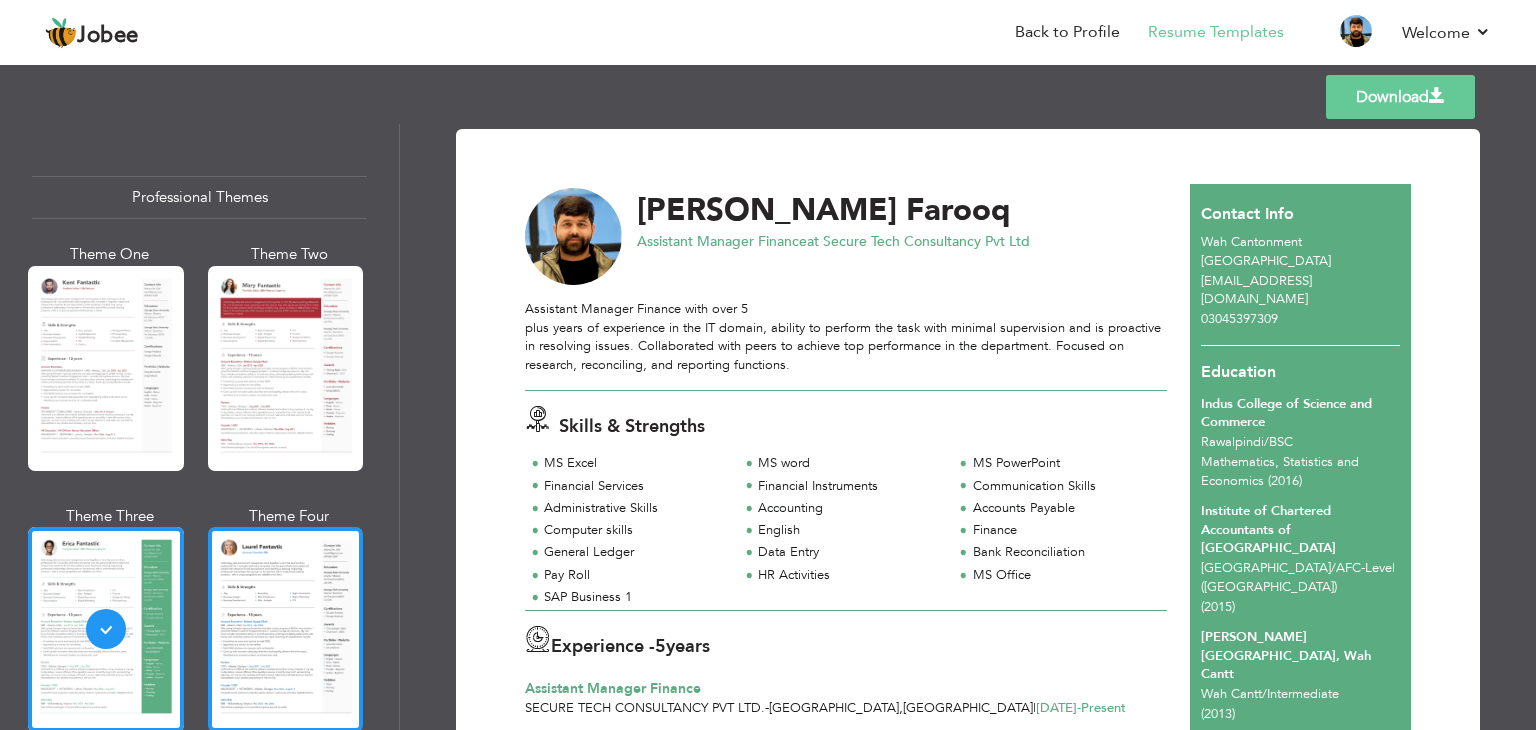 click at bounding box center (286, 629) 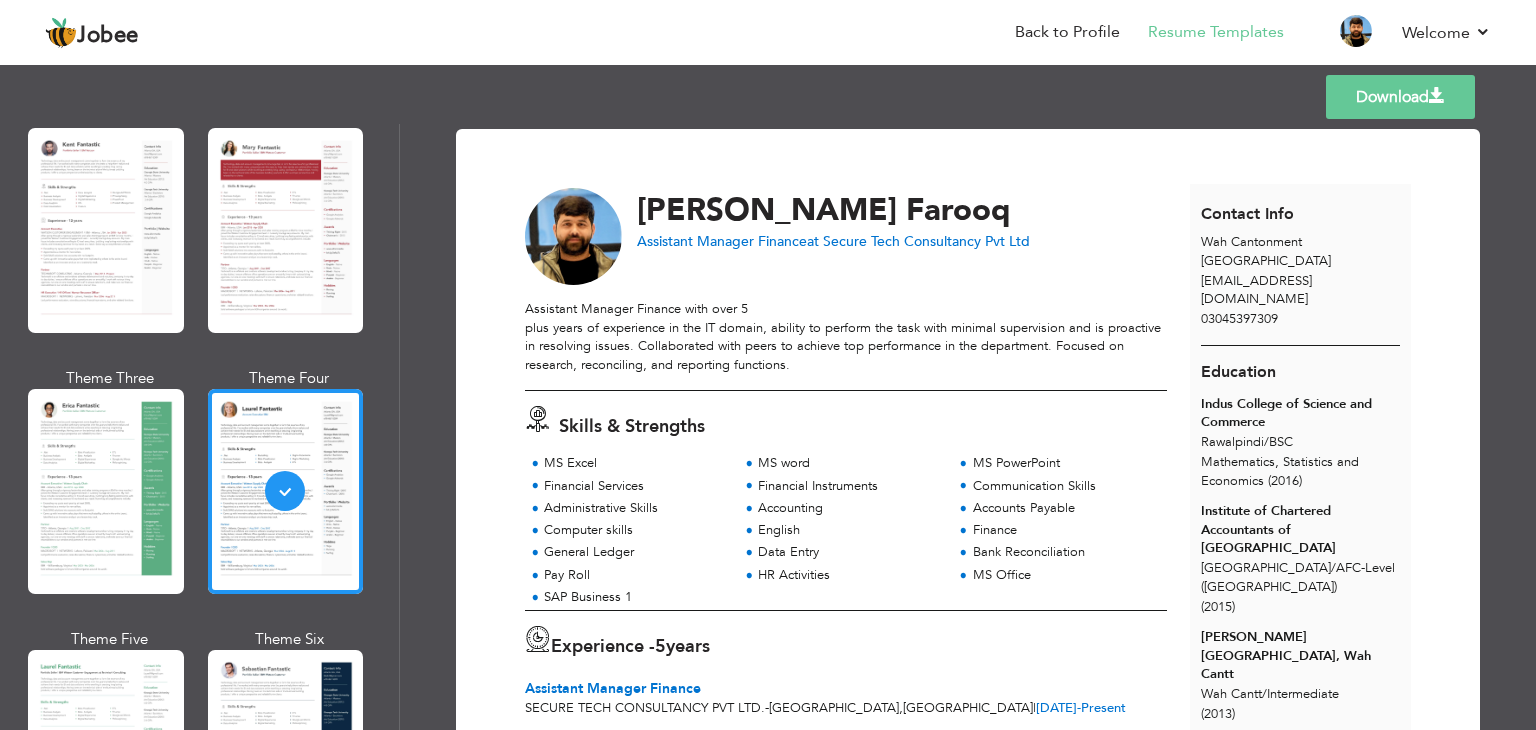 scroll, scrollTop: 200, scrollLeft: 0, axis: vertical 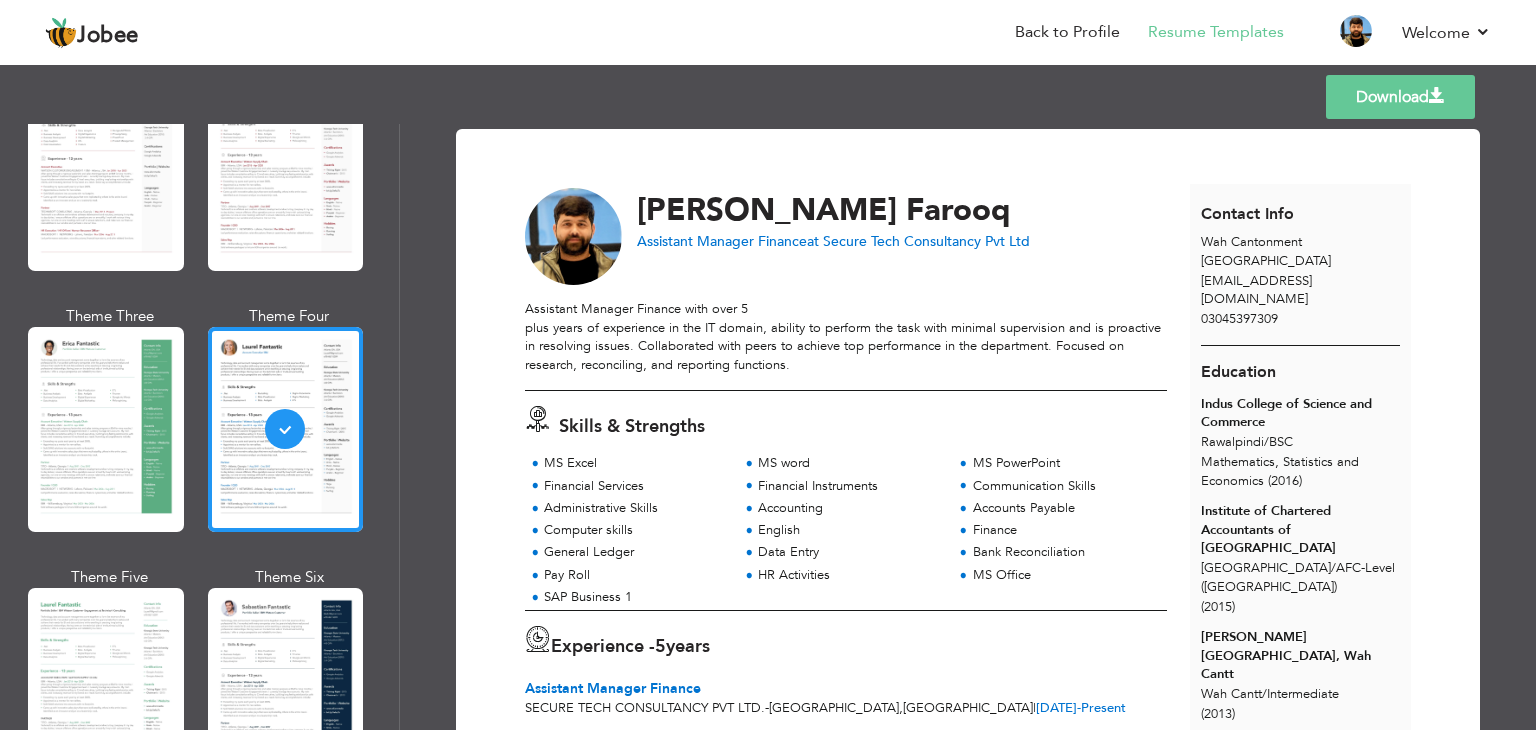 click on "English" at bounding box center [849, 530] 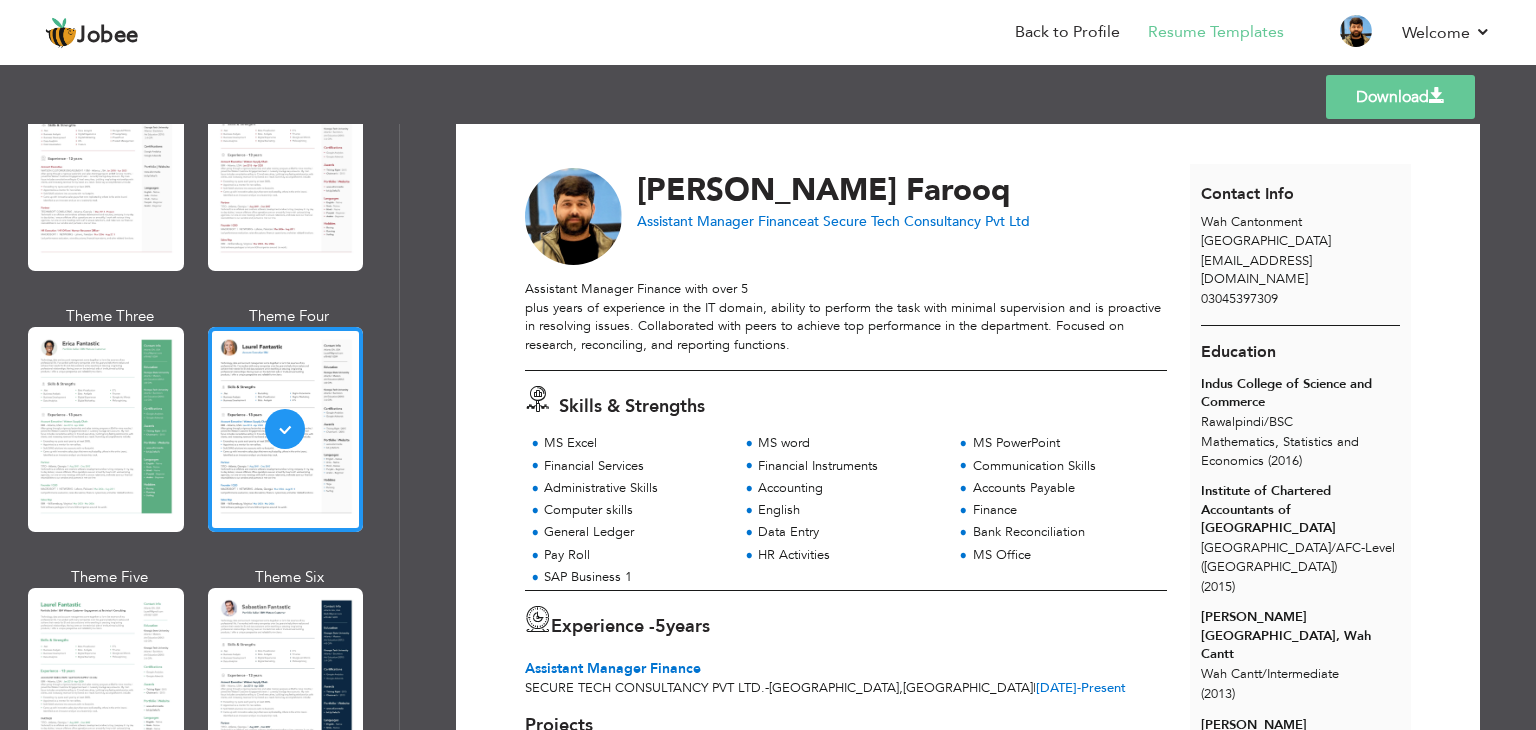 scroll, scrollTop: 0, scrollLeft: 0, axis: both 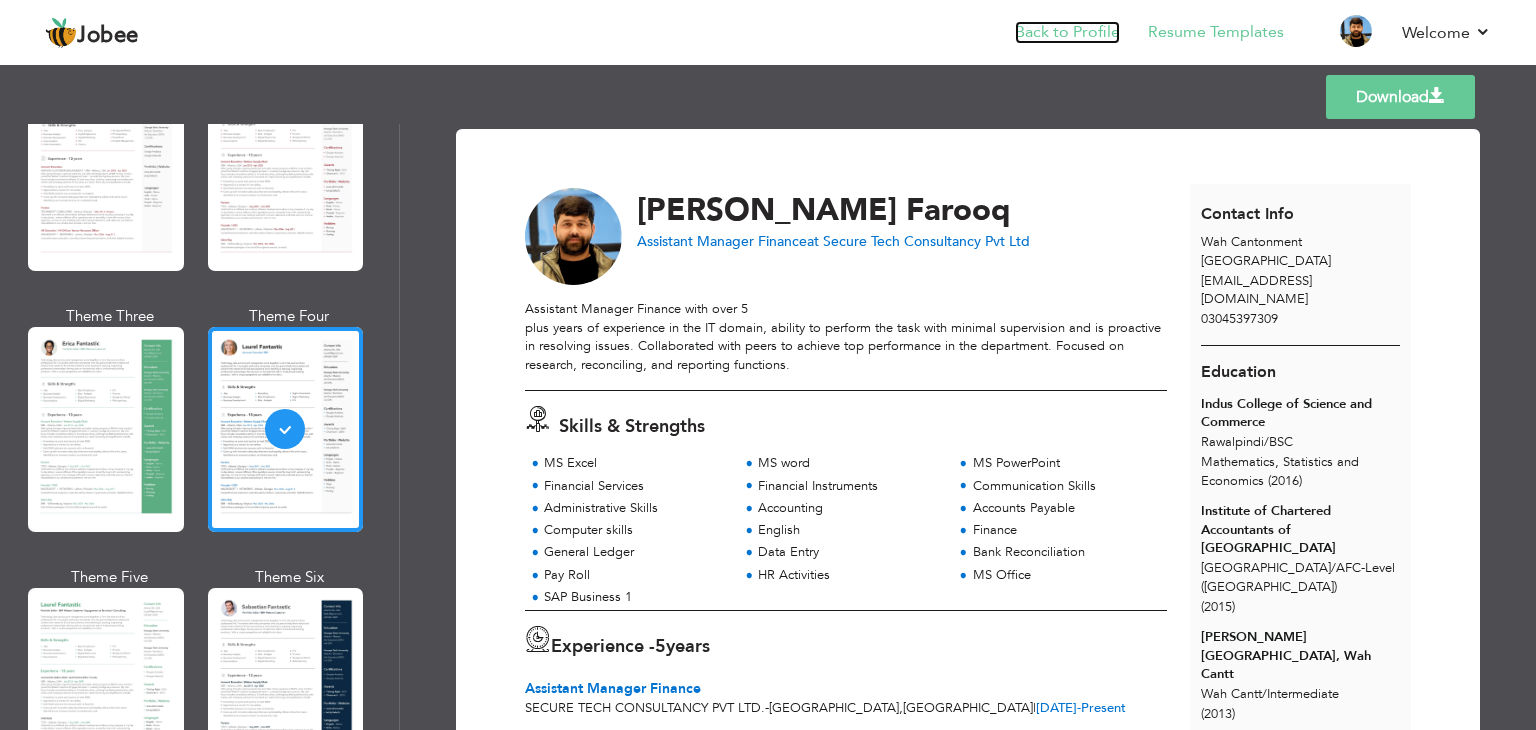 click on "Back to Profile" at bounding box center (1067, 32) 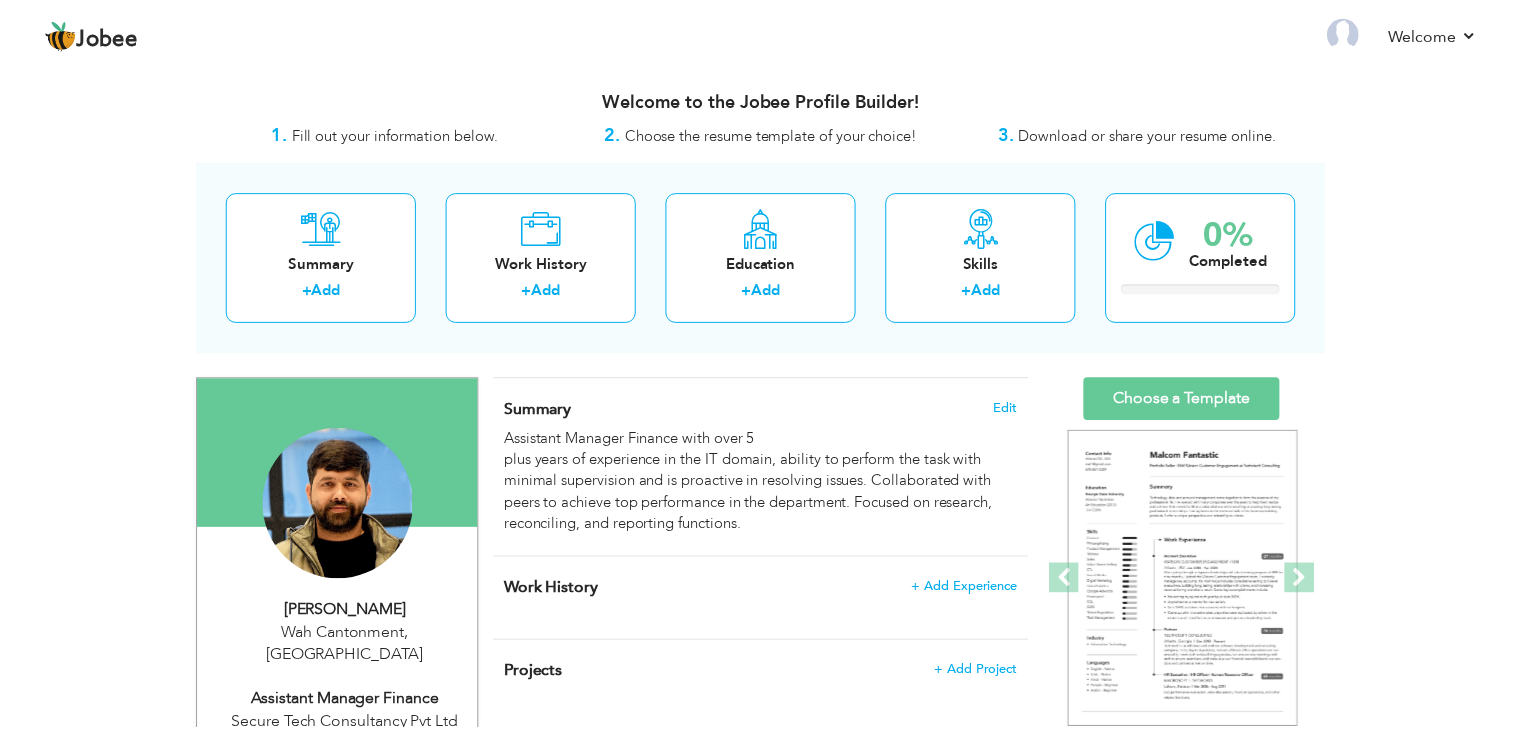 scroll, scrollTop: 0, scrollLeft: 0, axis: both 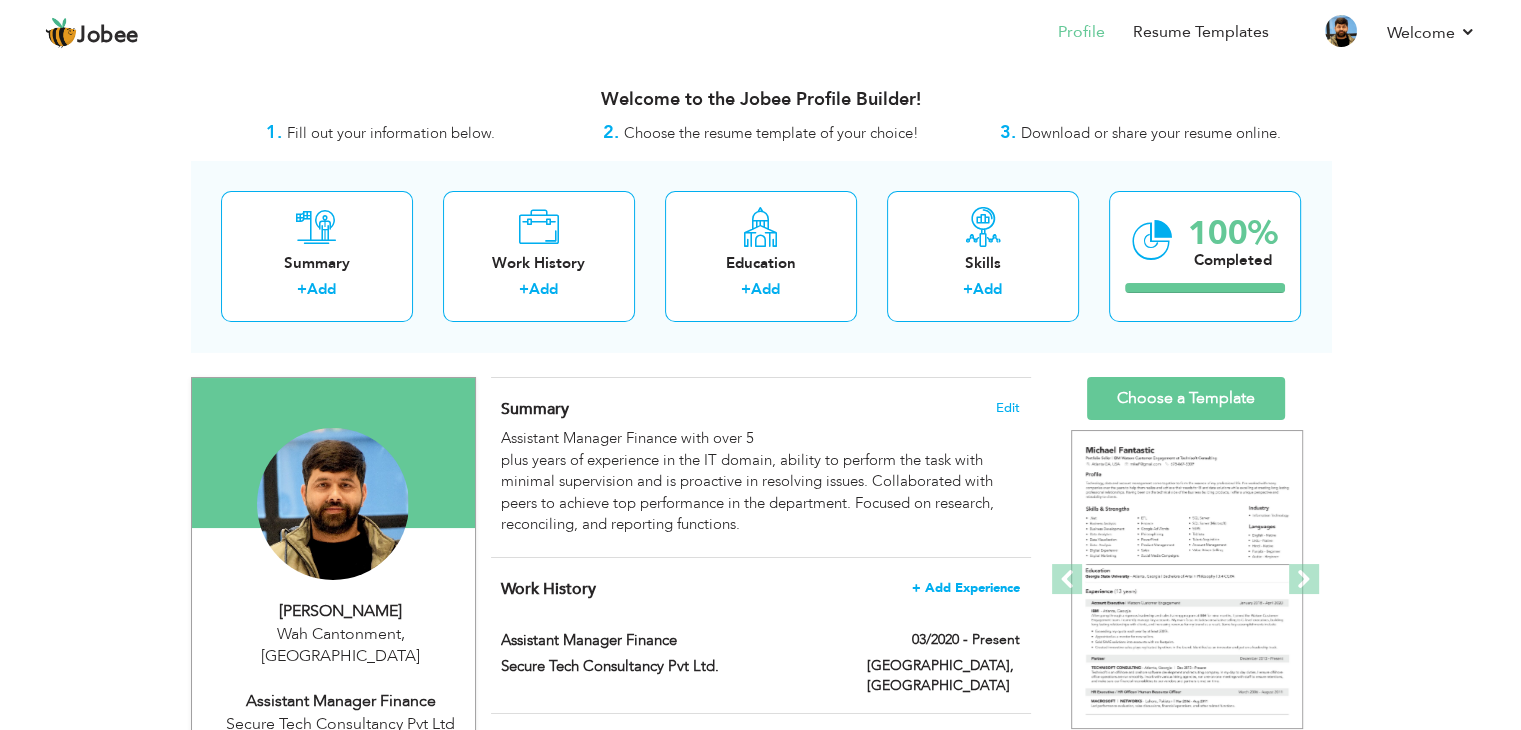 click on "+ Add Experience" at bounding box center [966, 588] 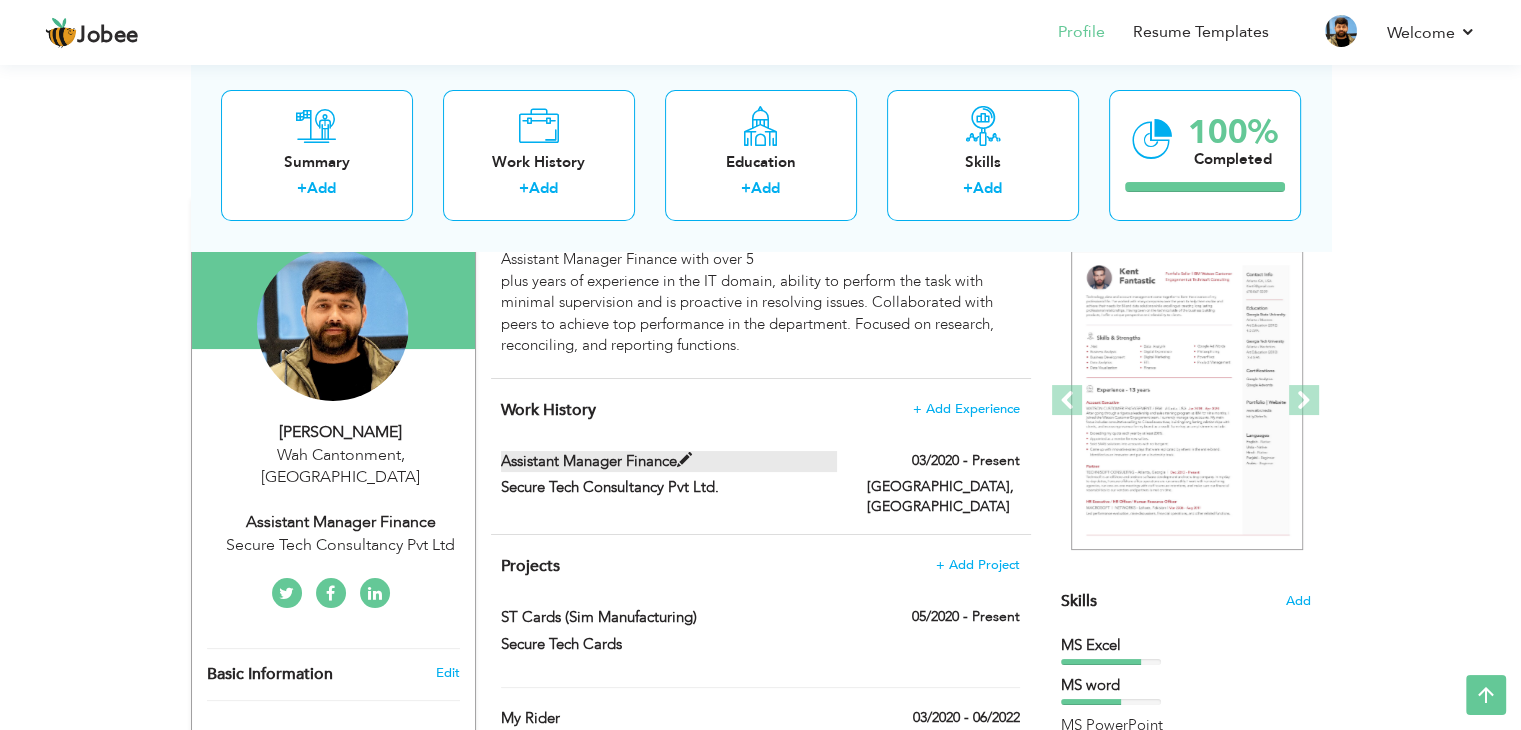 scroll, scrollTop: 160, scrollLeft: 0, axis: vertical 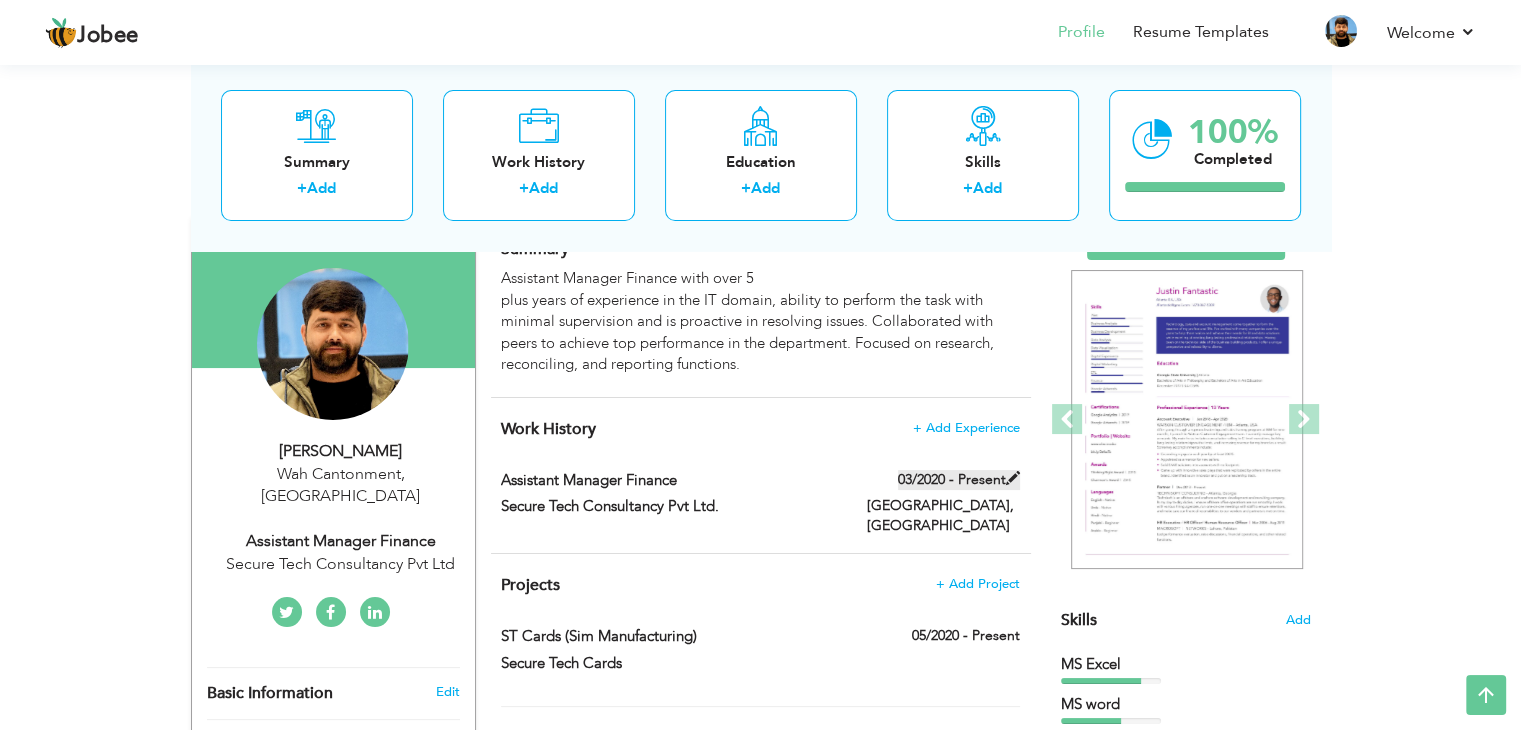 click at bounding box center [1013, 478] 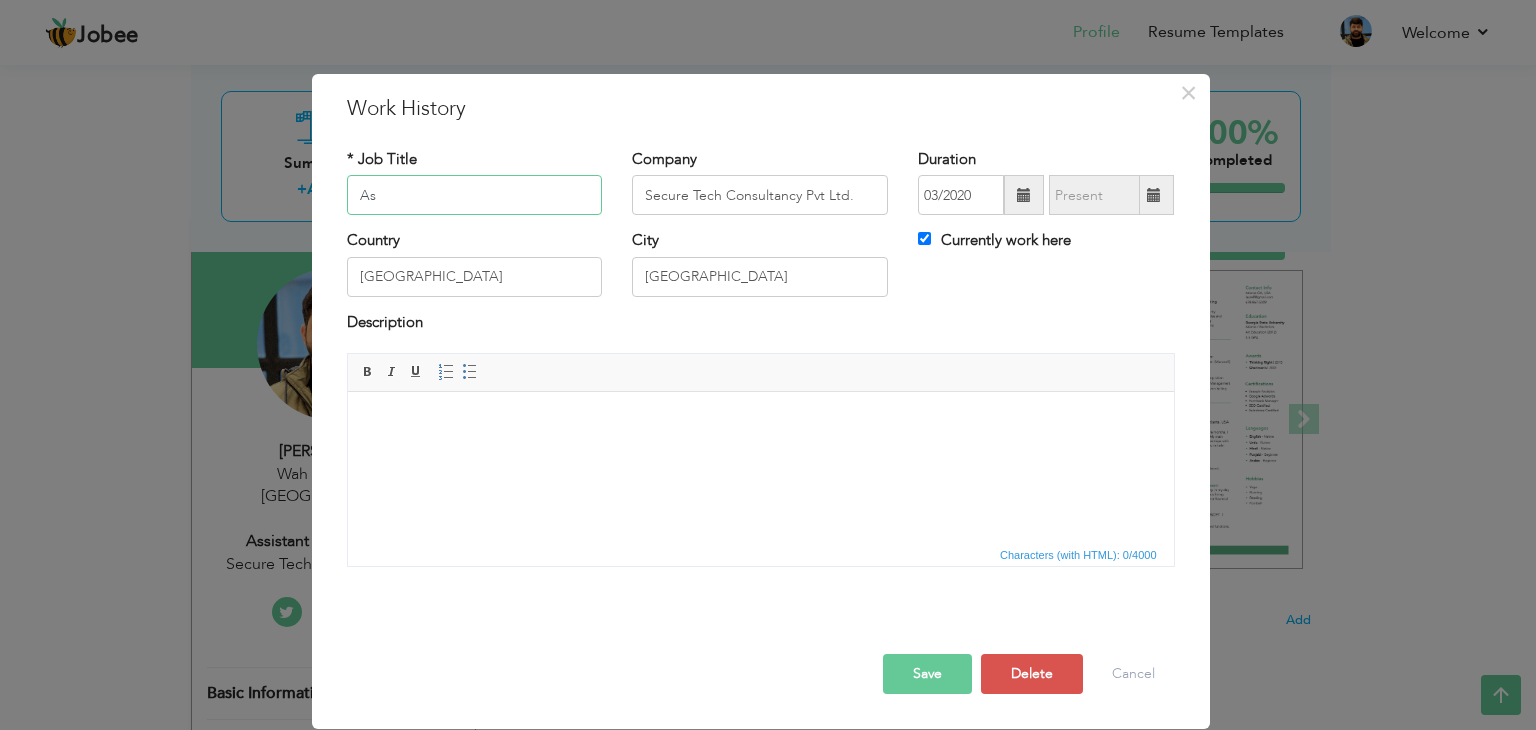 type on "A" 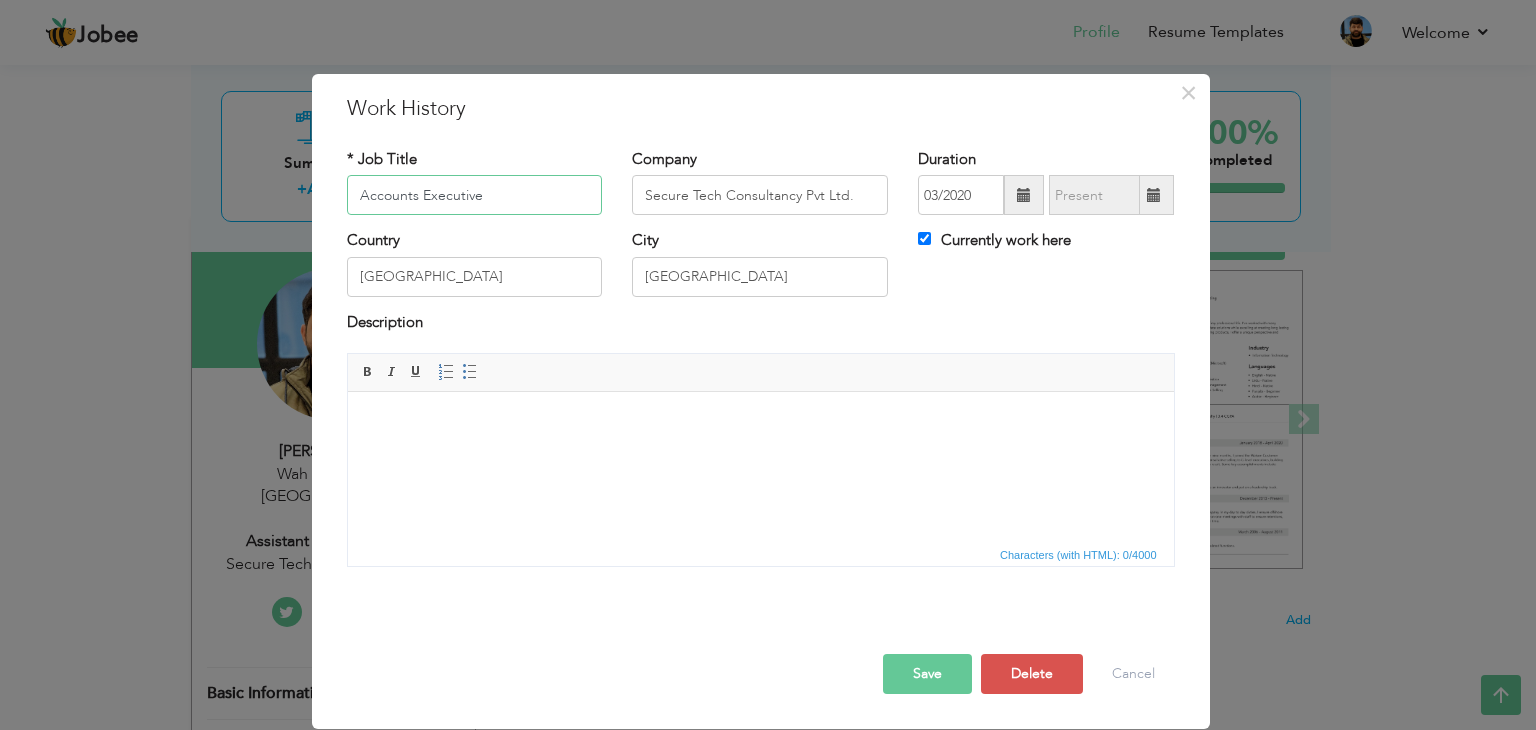 type on "Accounts Executive" 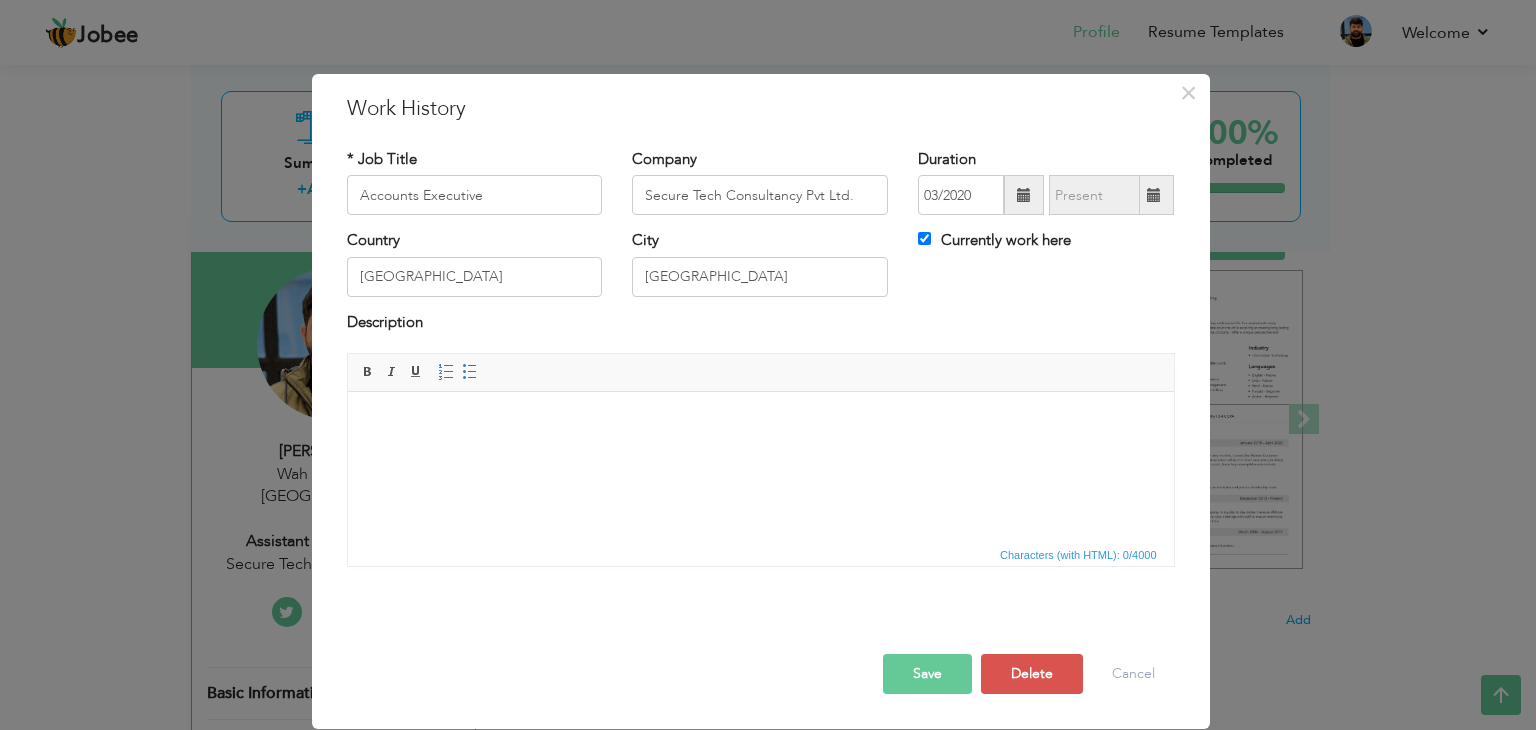 click at bounding box center (1154, 195) 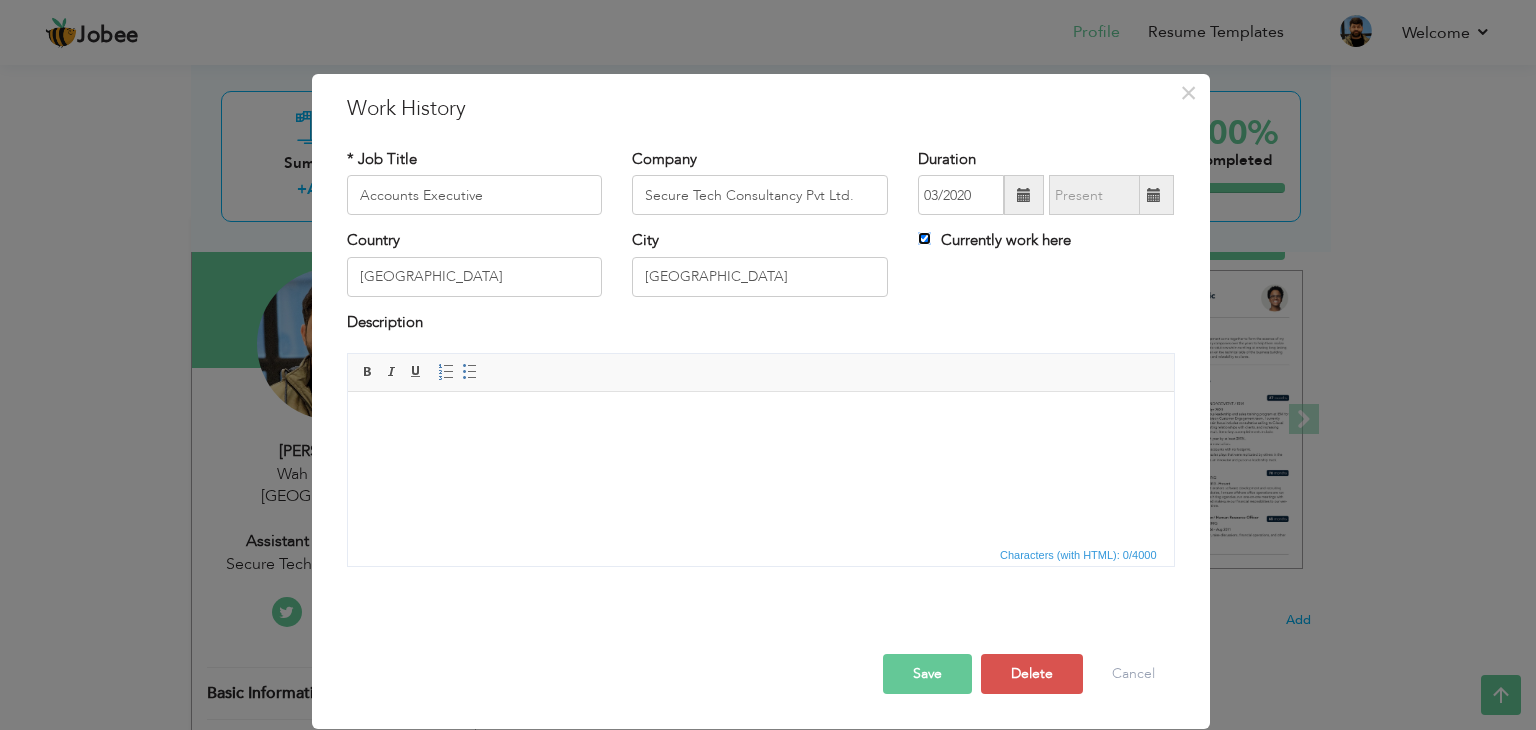 click on "Currently work here" at bounding box center (924, 238) 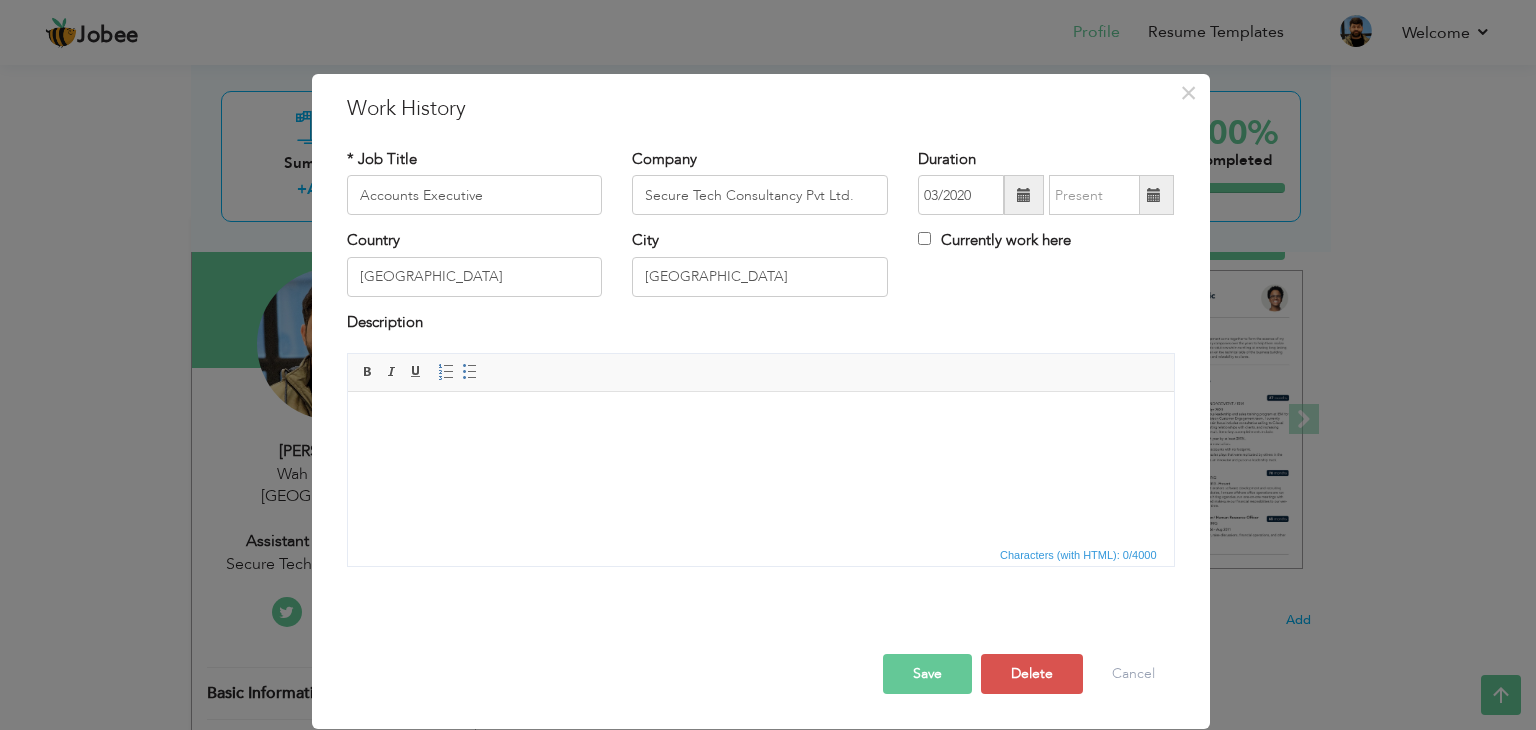 click at bounding box center [1154, 195] 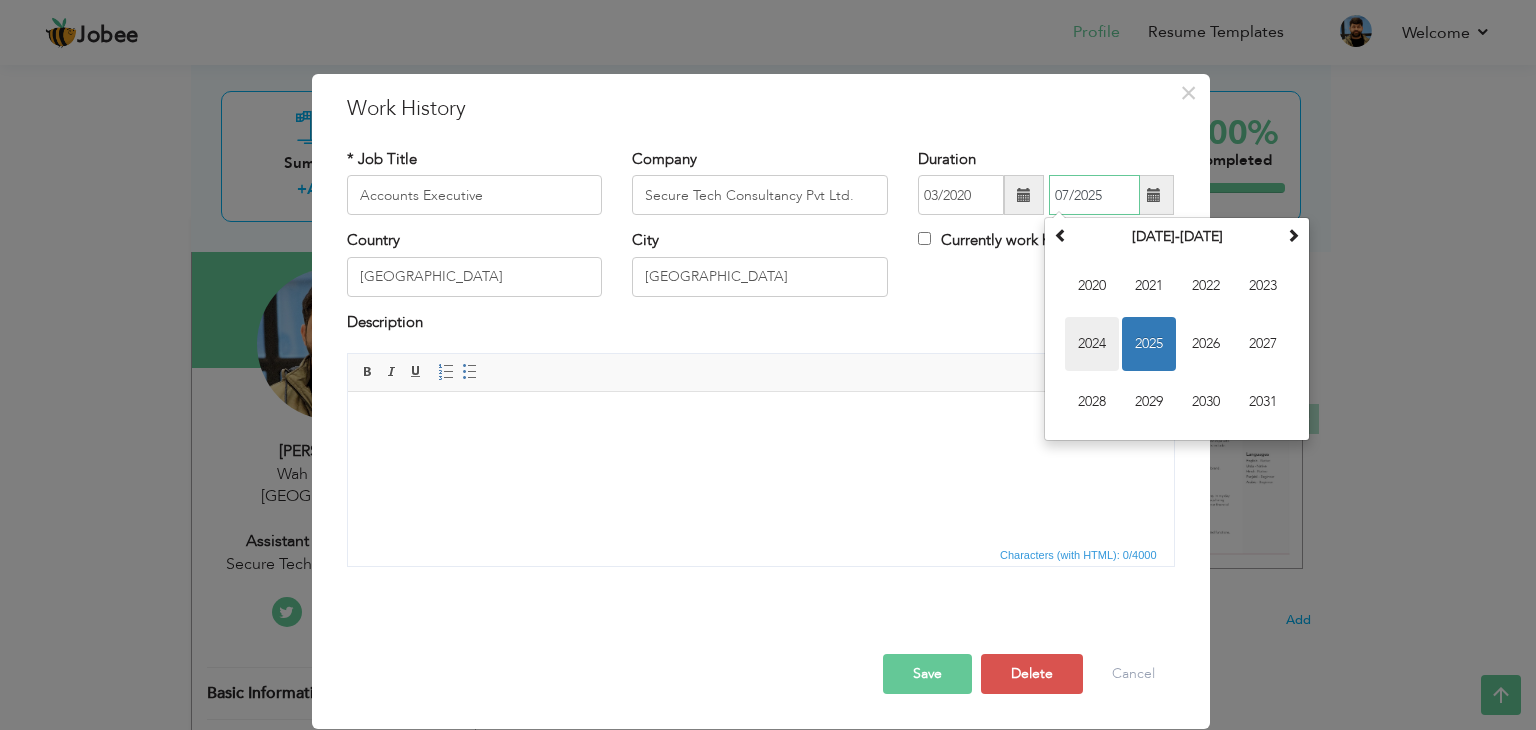click on "2024" at bounding box center (1092, 344) 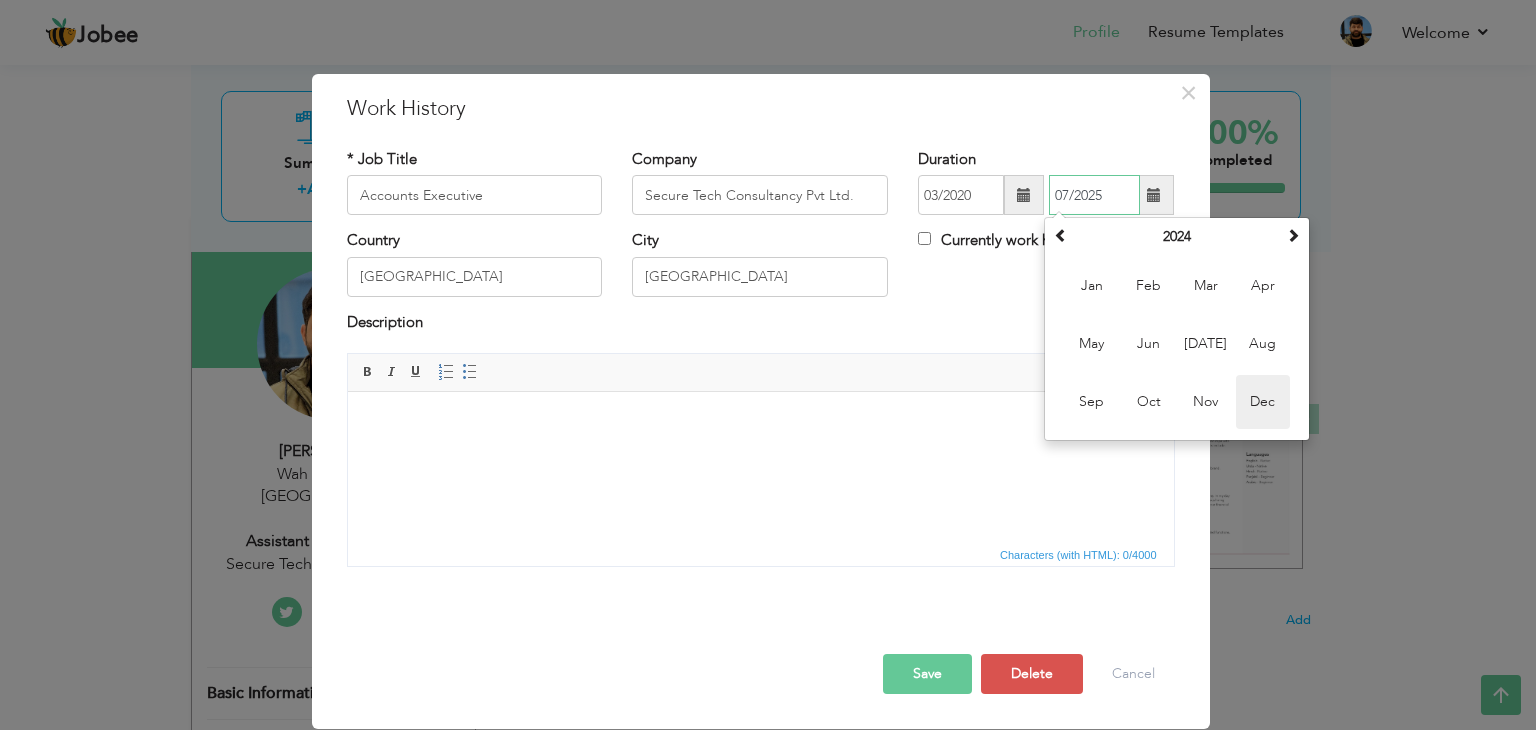 click on "Dec" at bounding box center [1263, 402] 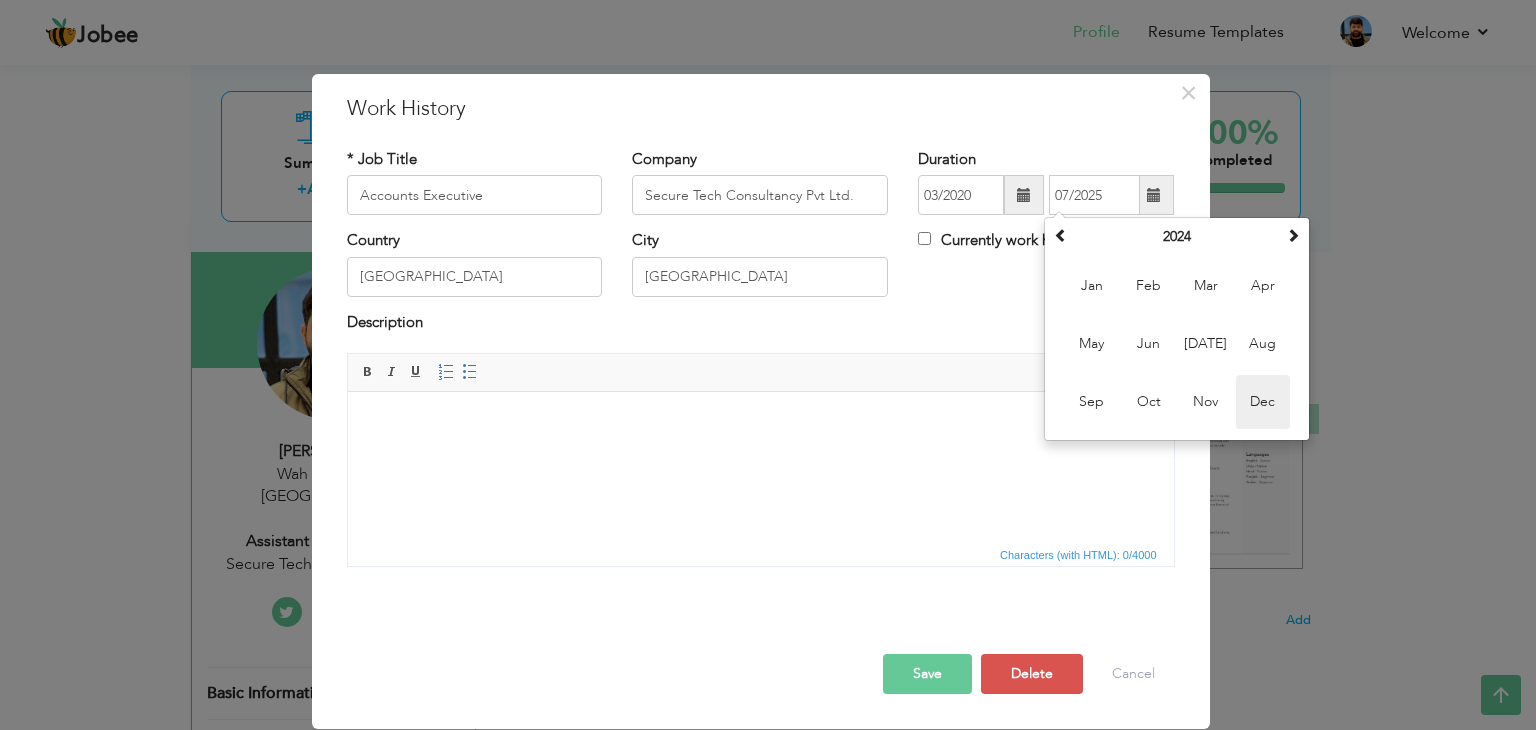 type on "12/2024" 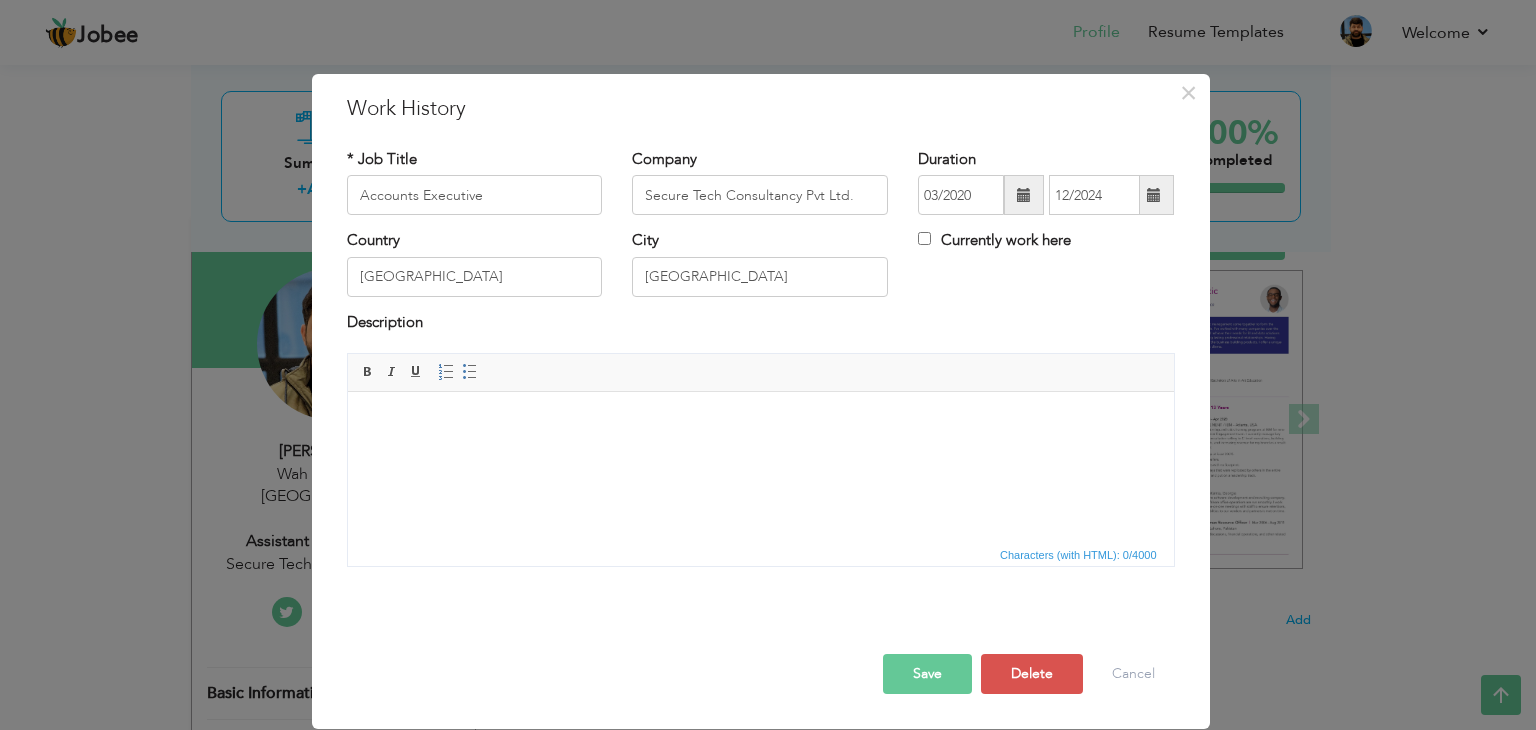 click on "Save" at bounding box center [927, 674] 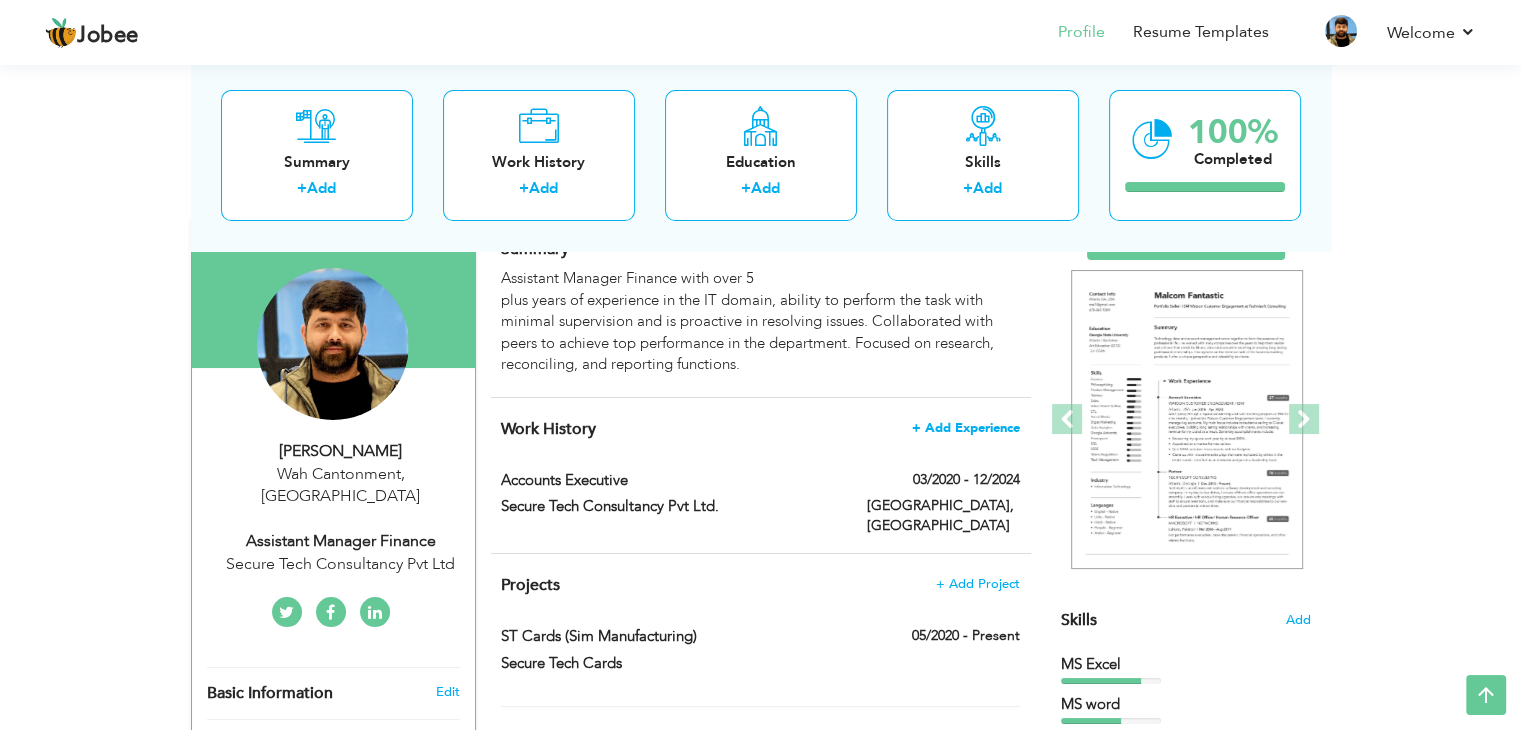 click on "+ Add Experience" at bounding box center (966, 428) 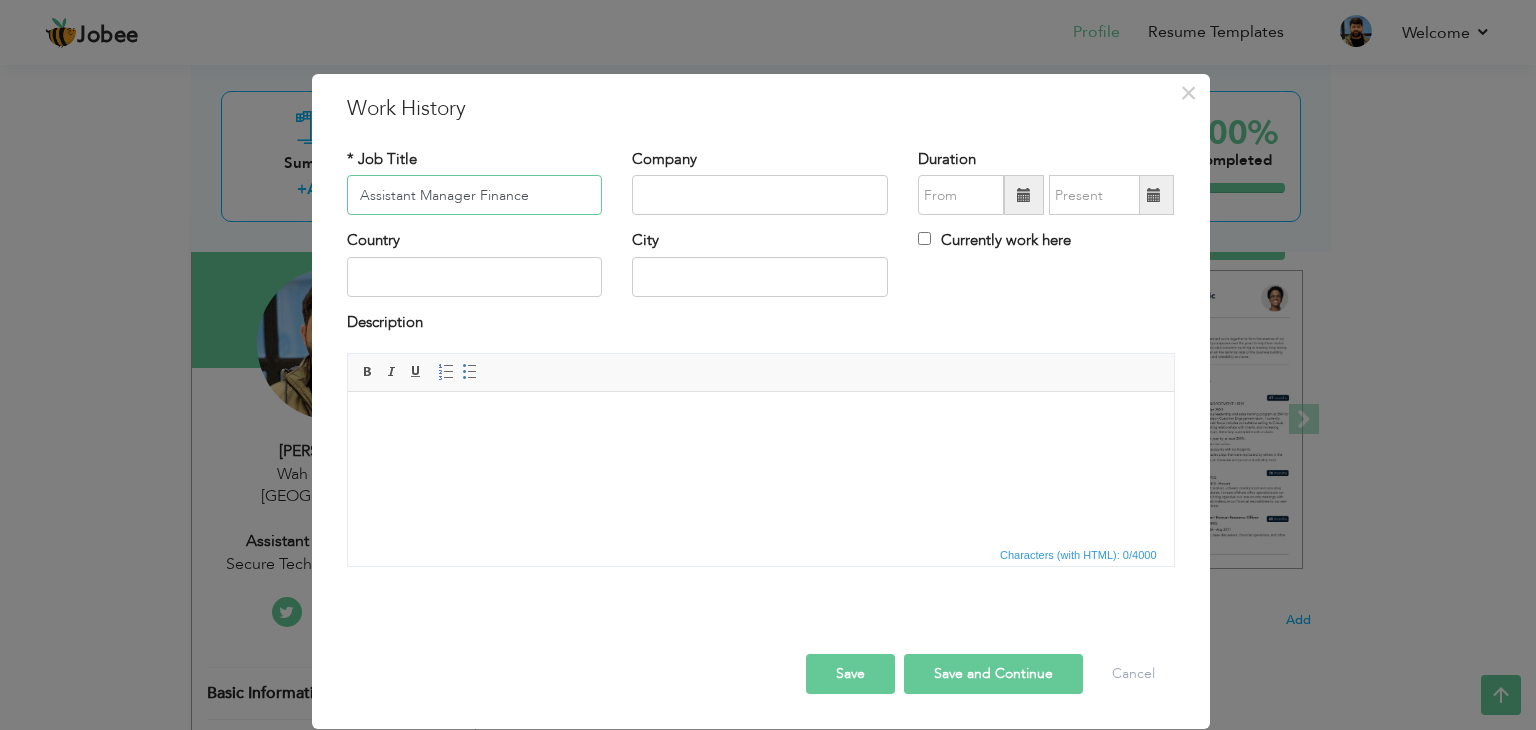 type on "Assistant Manager Finance" 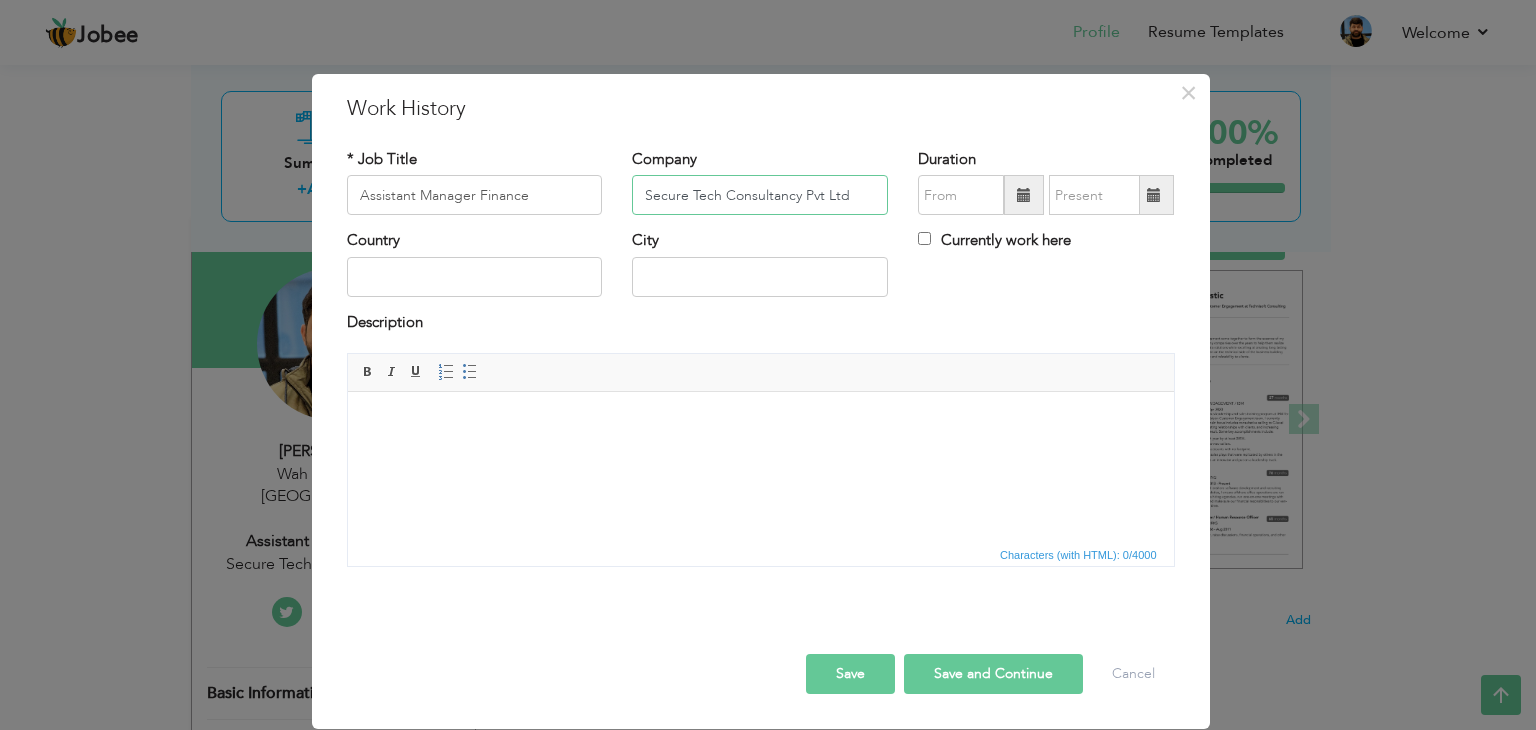 type on "Secure Tech Consultancy Pvt Ltd" 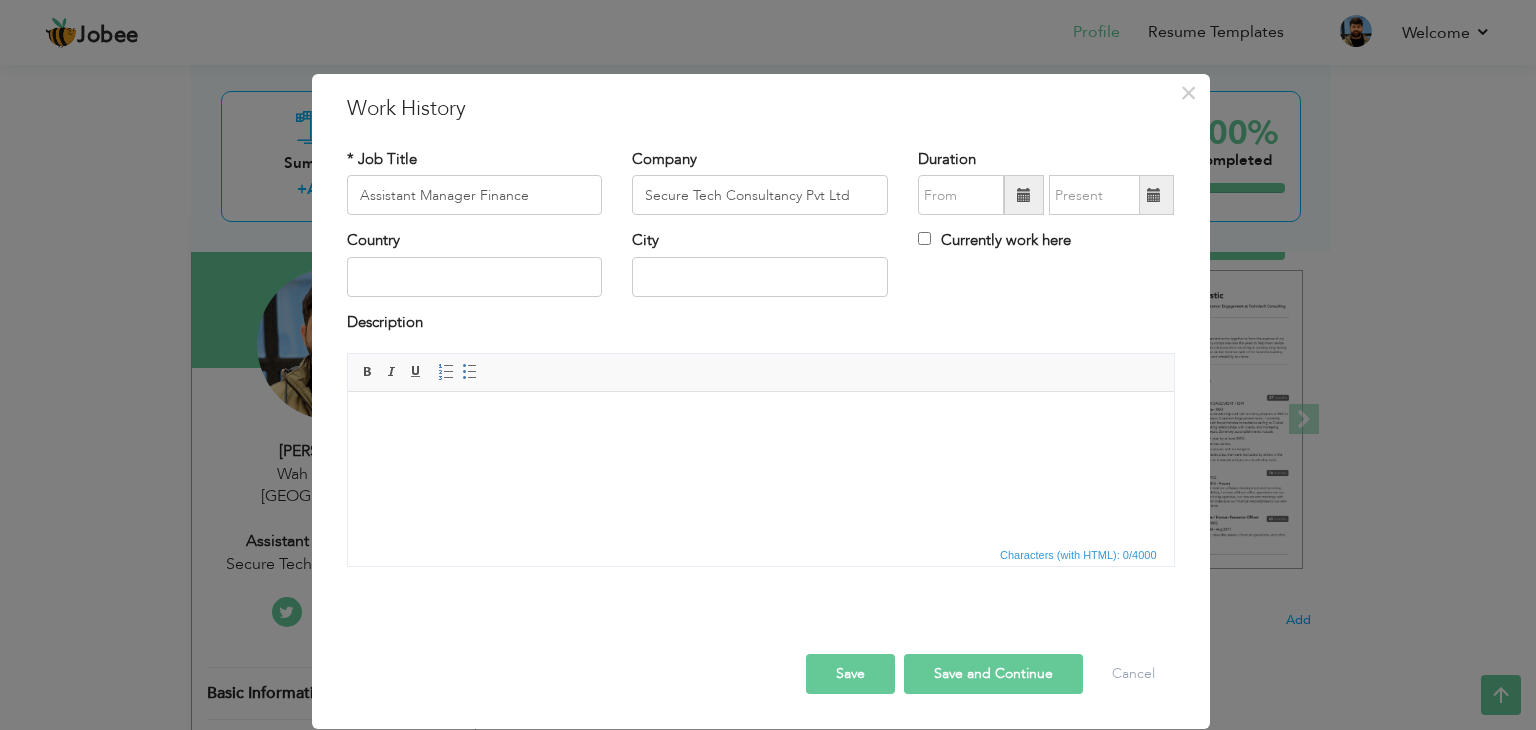 click at bounding box center [1024, 195] 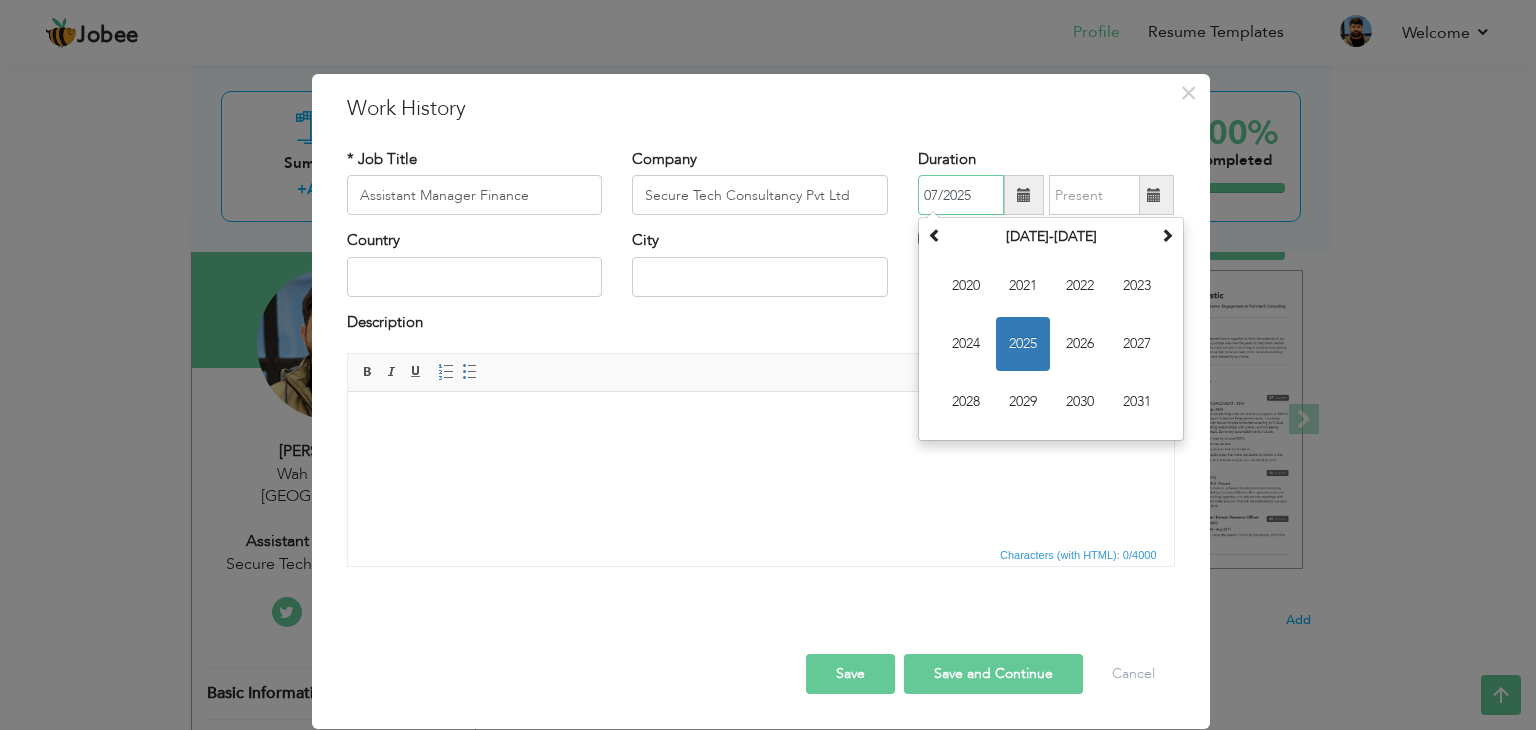 click on "2025" at bounding box center [1023, 344] 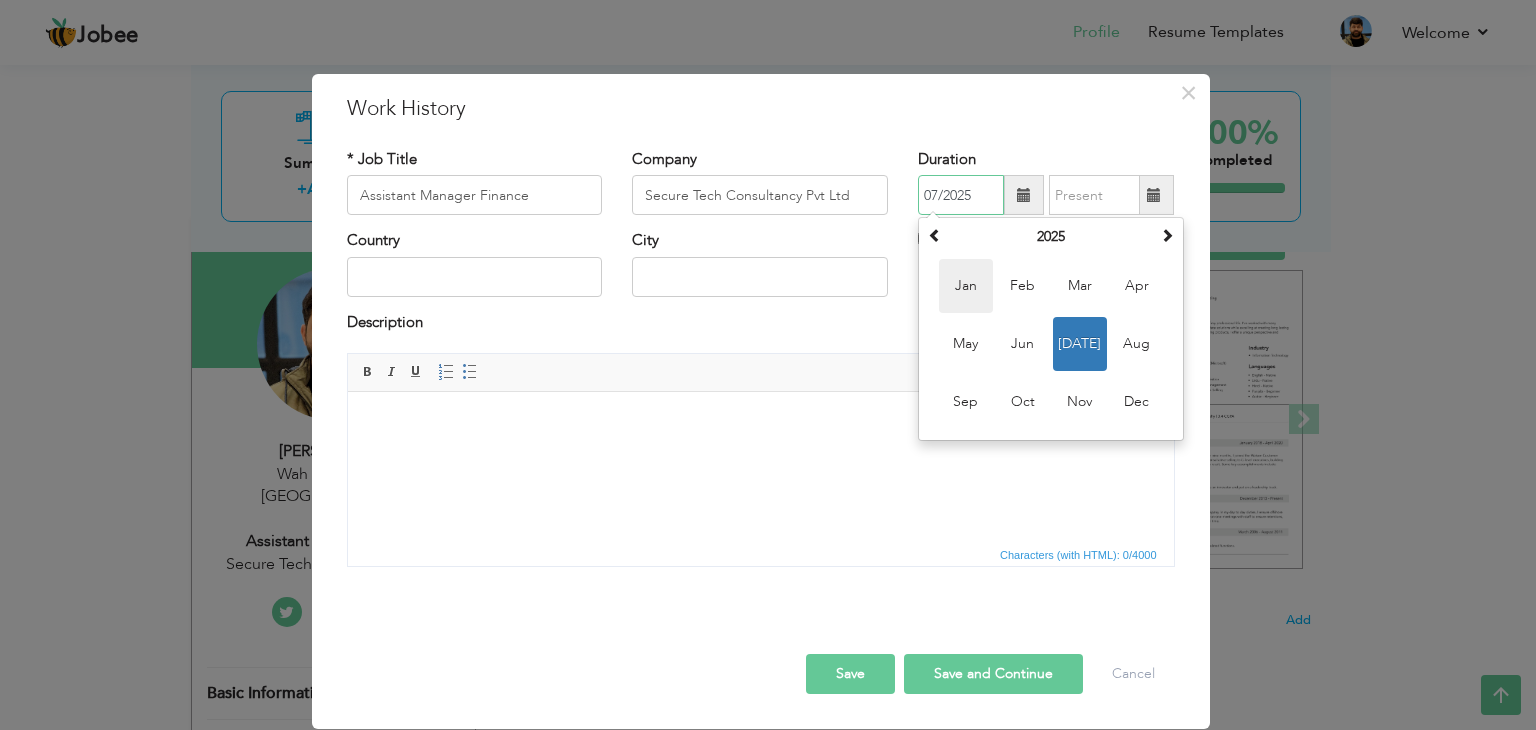 click on "Jan" at bounding box center (966, 286) 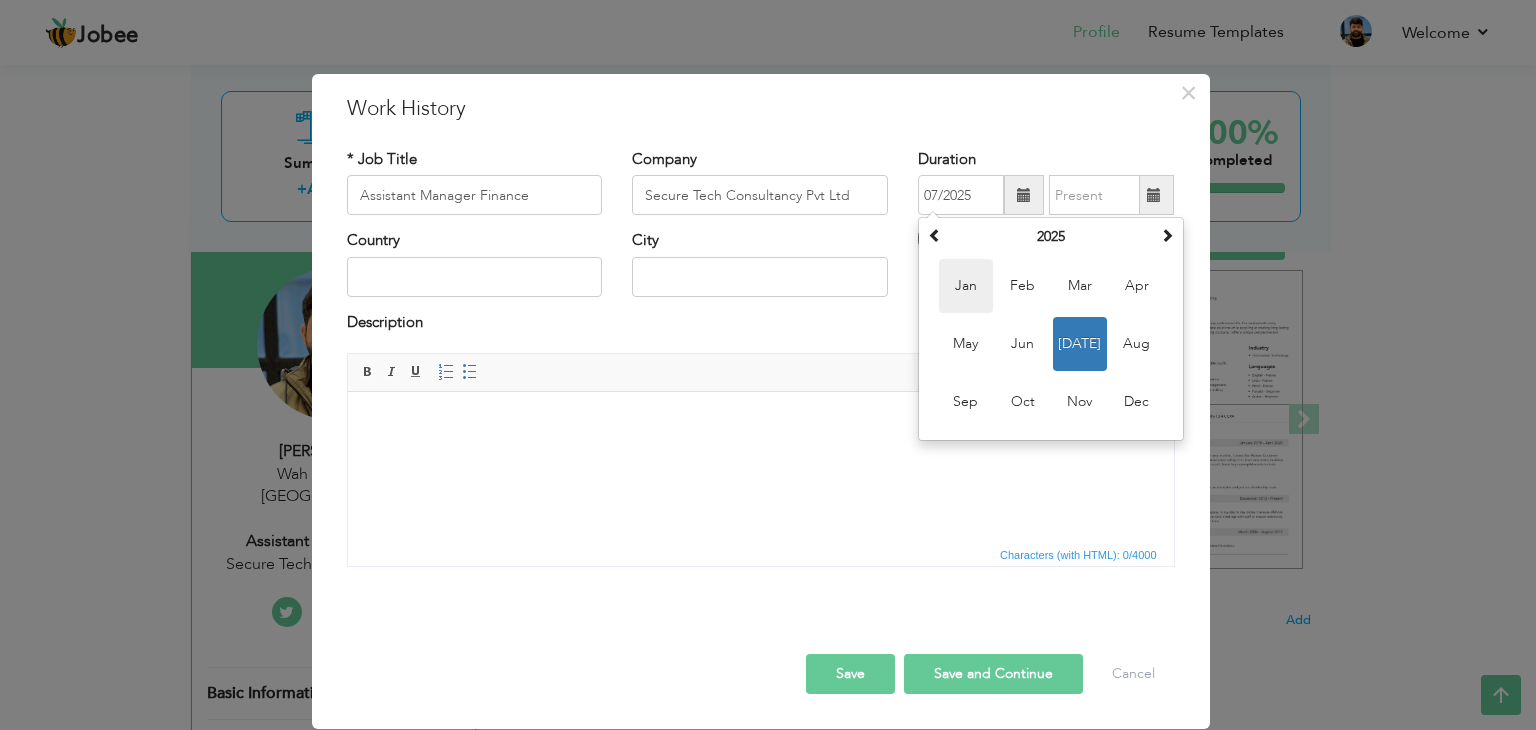 type on "01/2025" 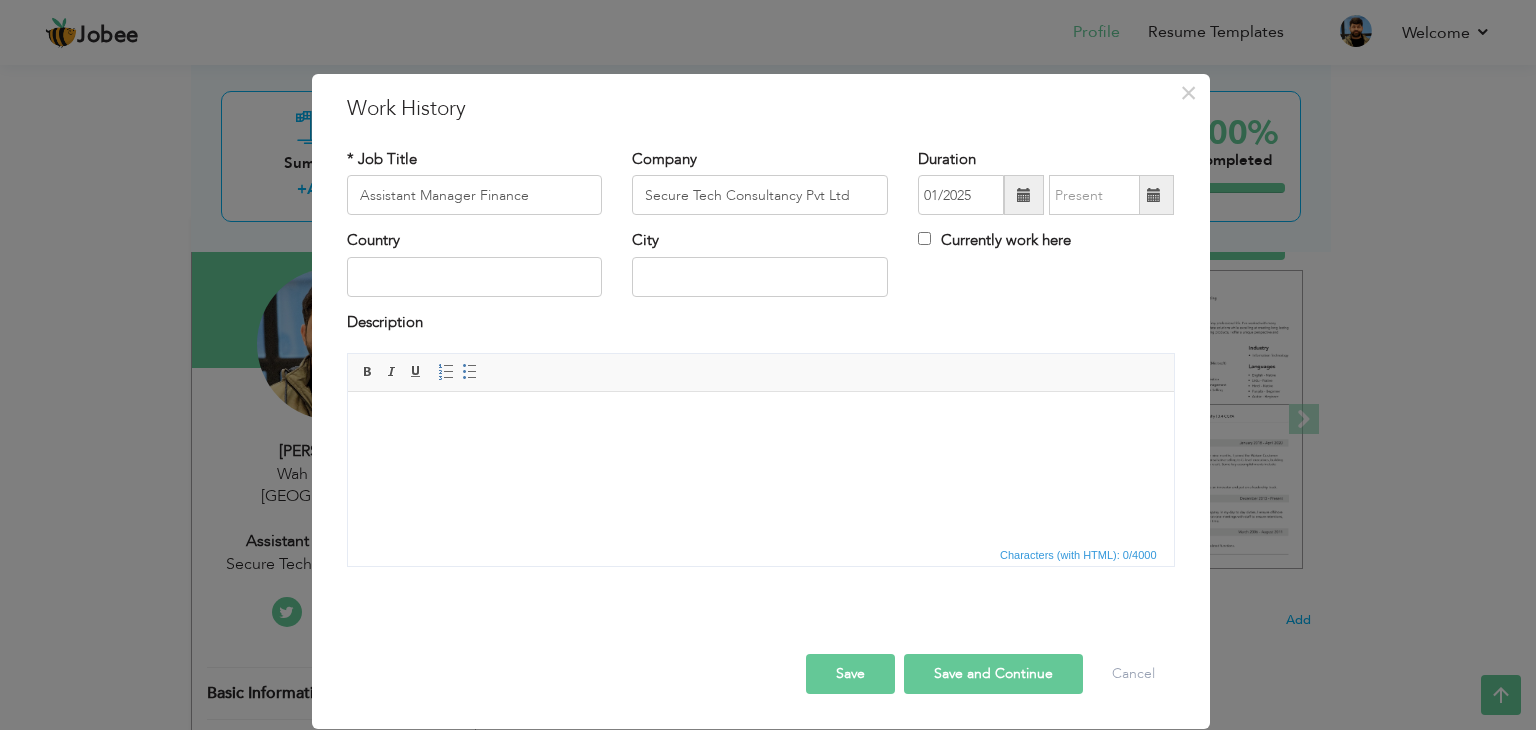 click at bounding box center [1154, 195] 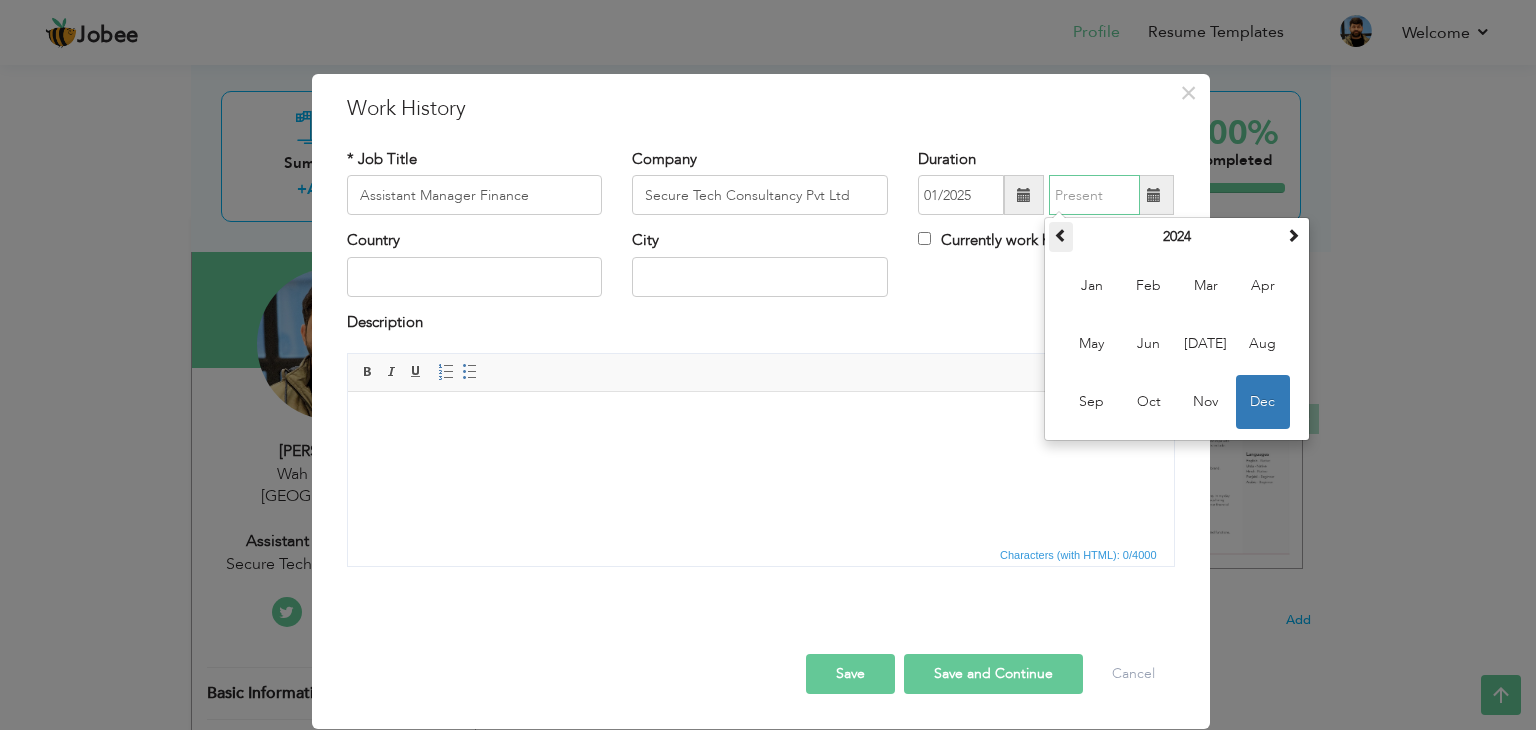 click at bounding box center [1061, 235] 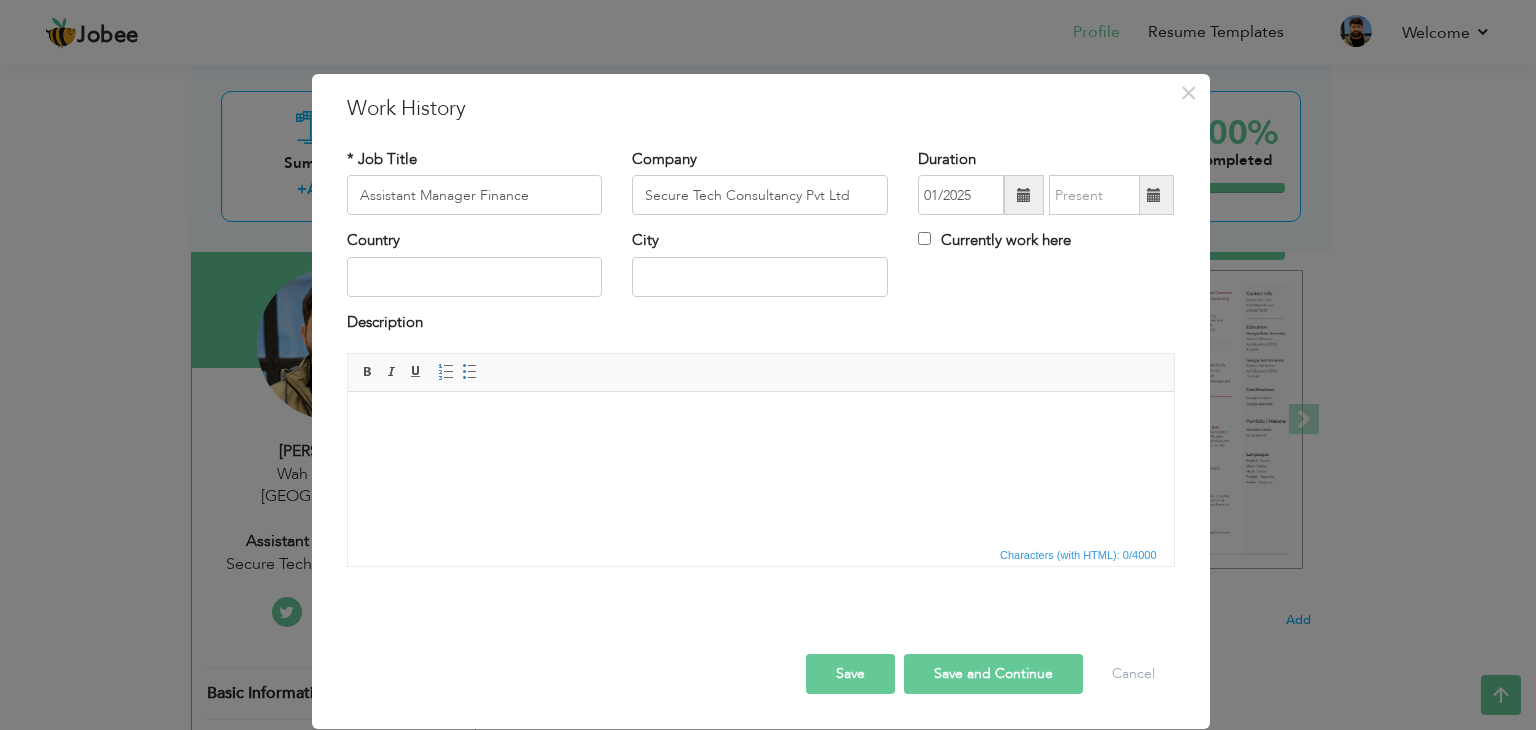 click on "Country
City
Currently work here" at bounding box center (761, 270) 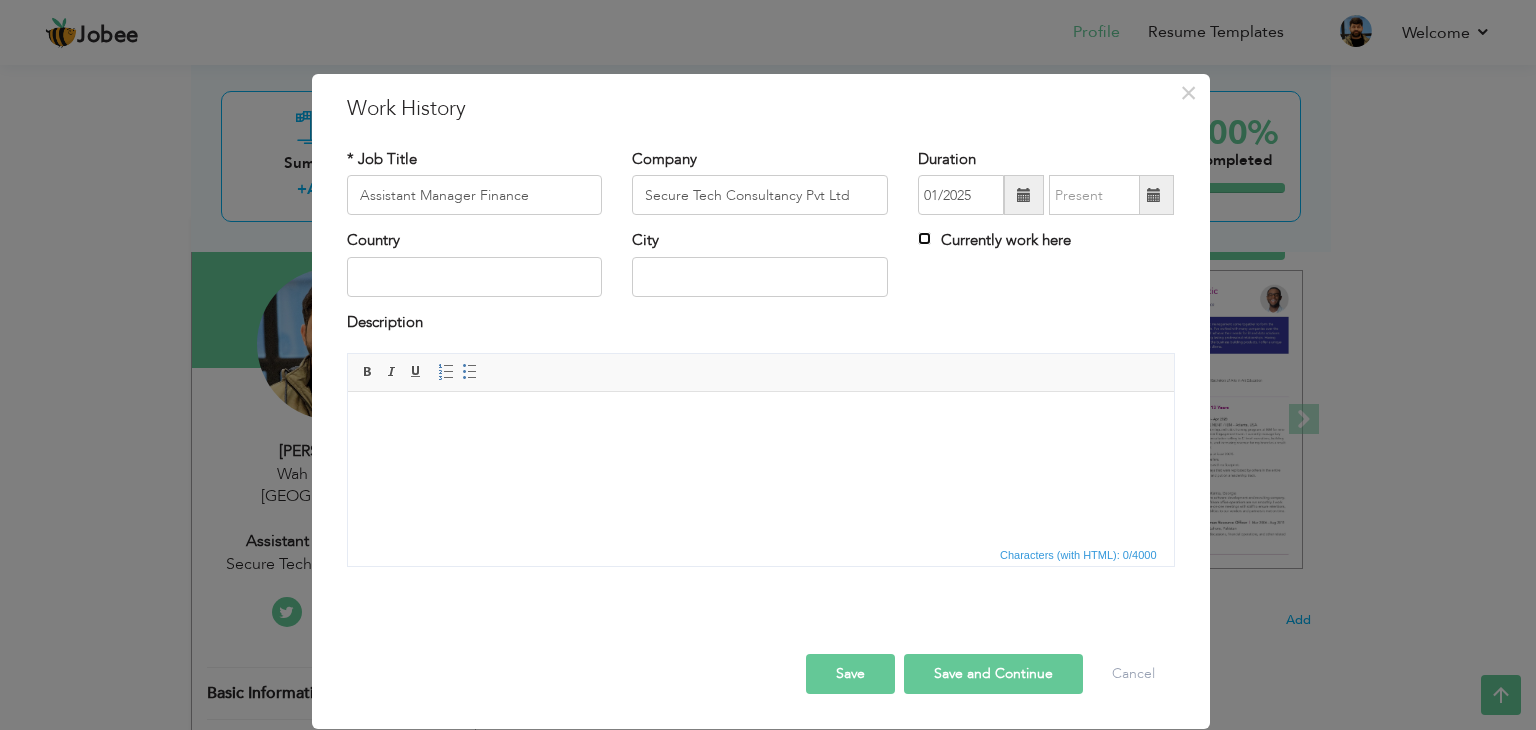 click on "Currently work here" at bounding box center [924, 238] 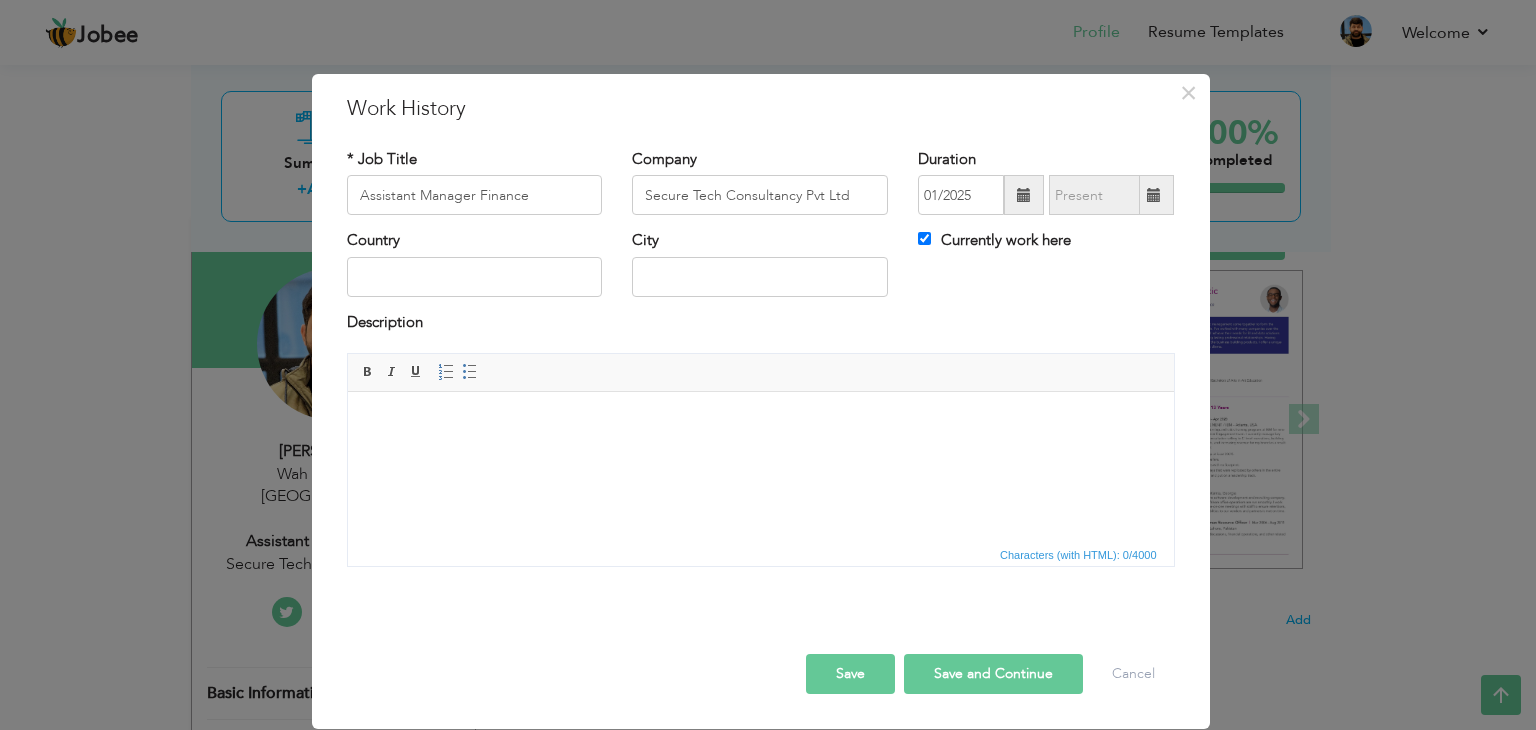 click on "Save" at bounding box center (850, 674) 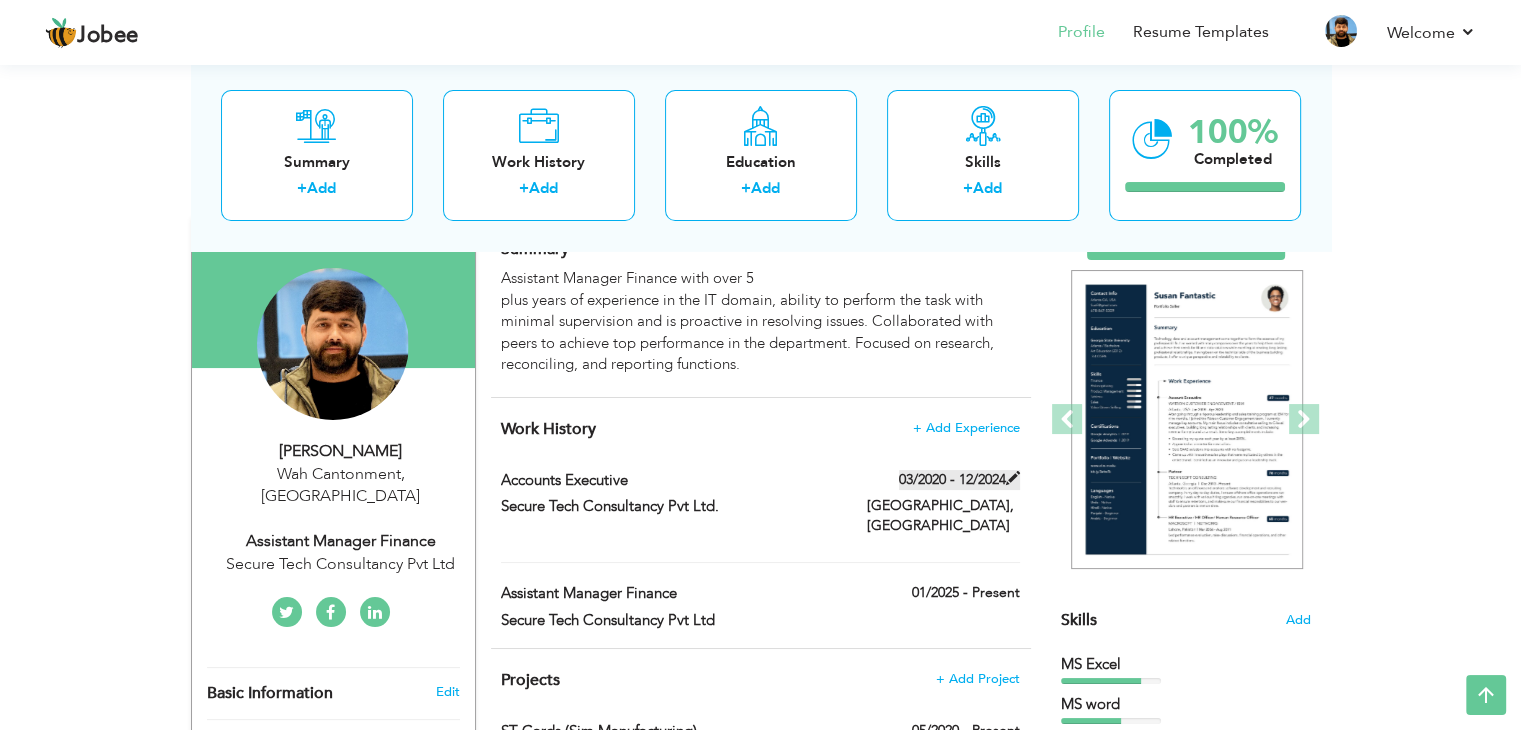 click at bounding box center (1013, 478) 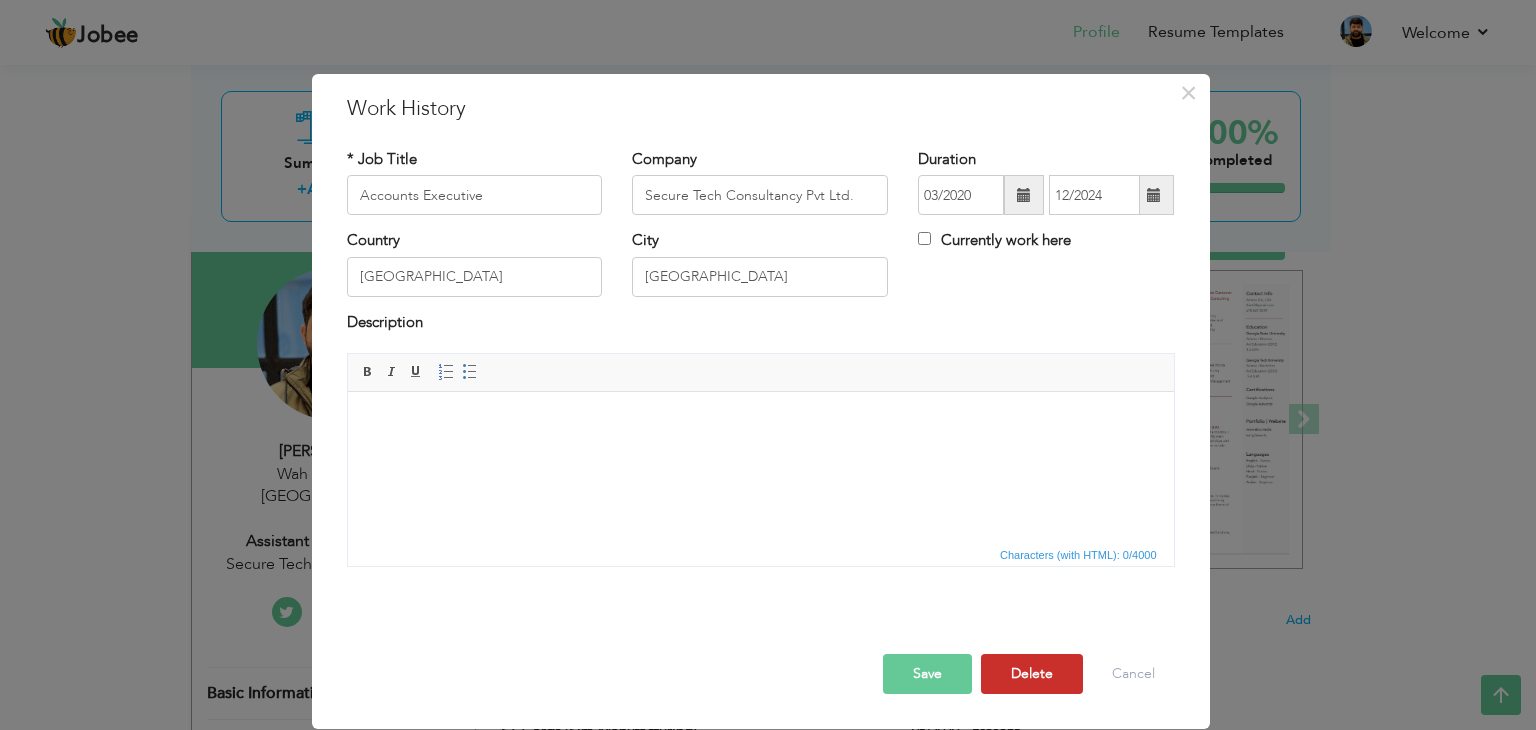 click on "Delete" at bounding box center (1032, 674) 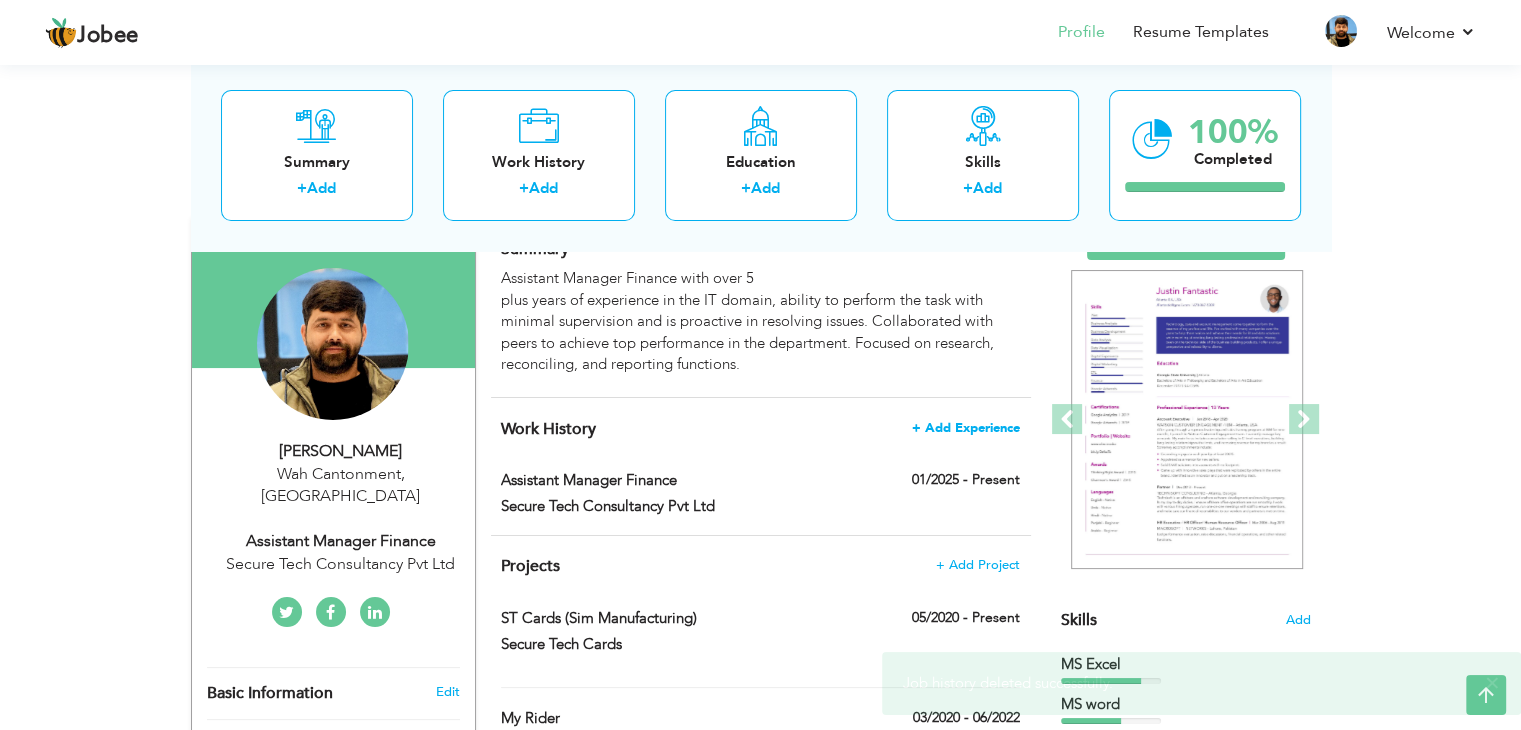 click on "+ Add Experience" at bounding box center [966, 428] 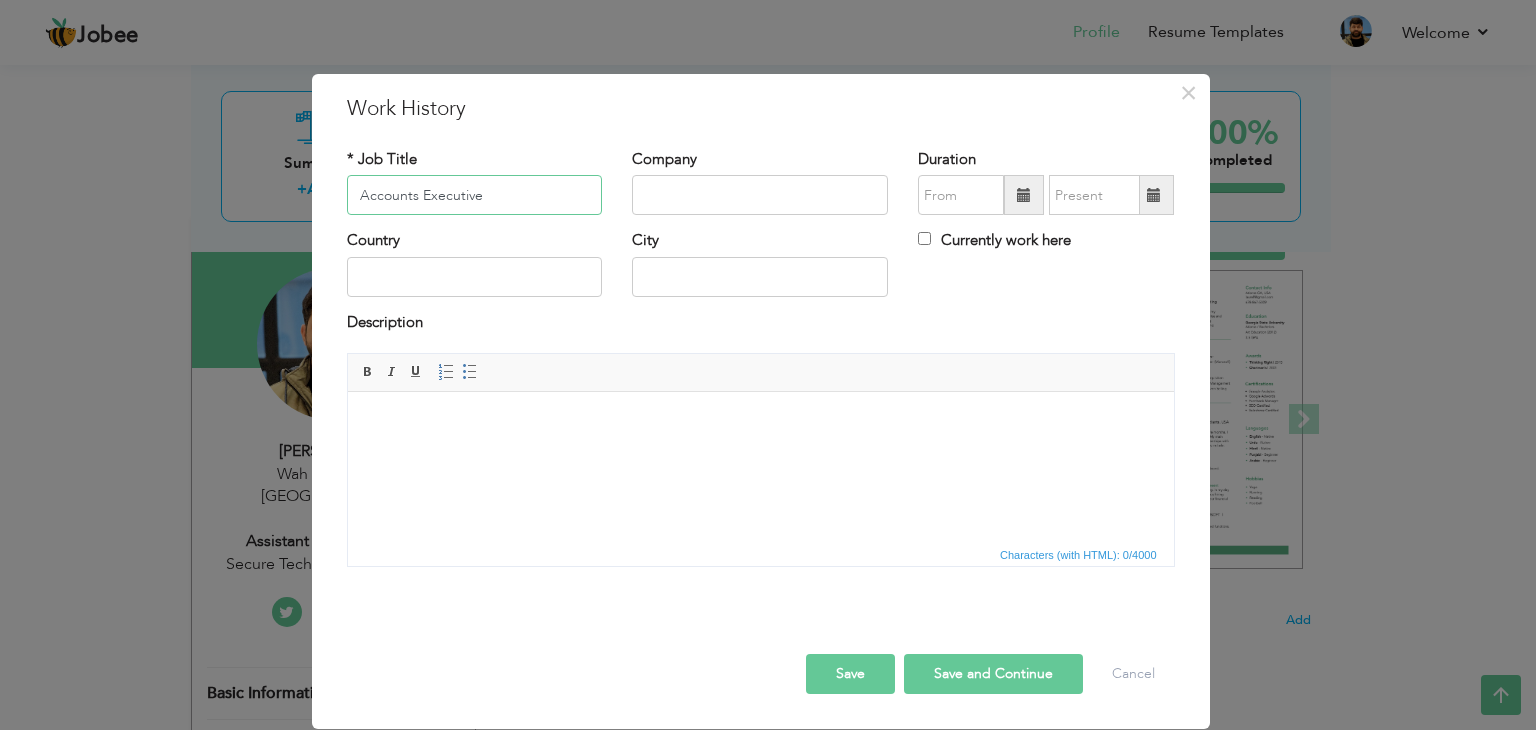 type on "Accounts Executive" 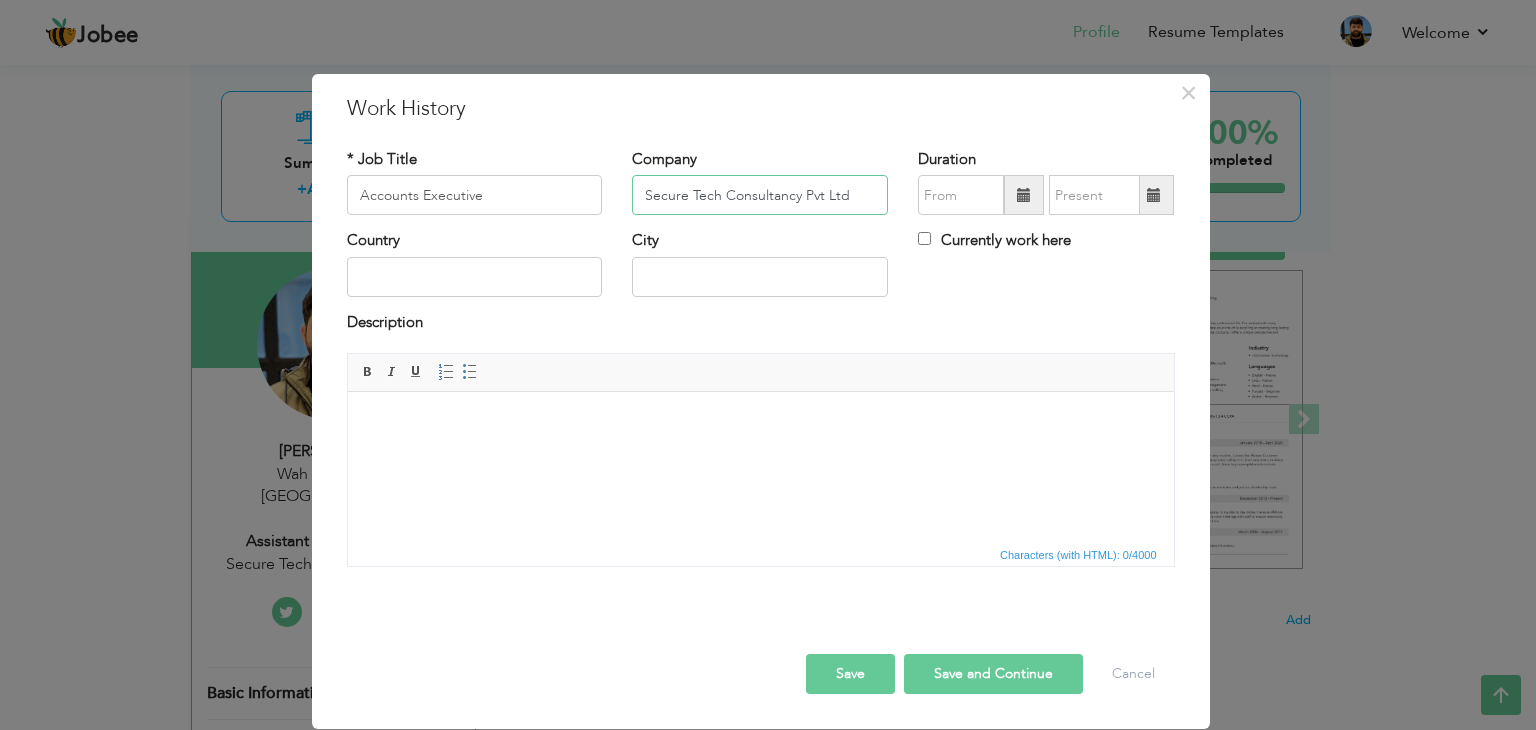 type on "Secure Tech Consultancy Pvt Ltd" 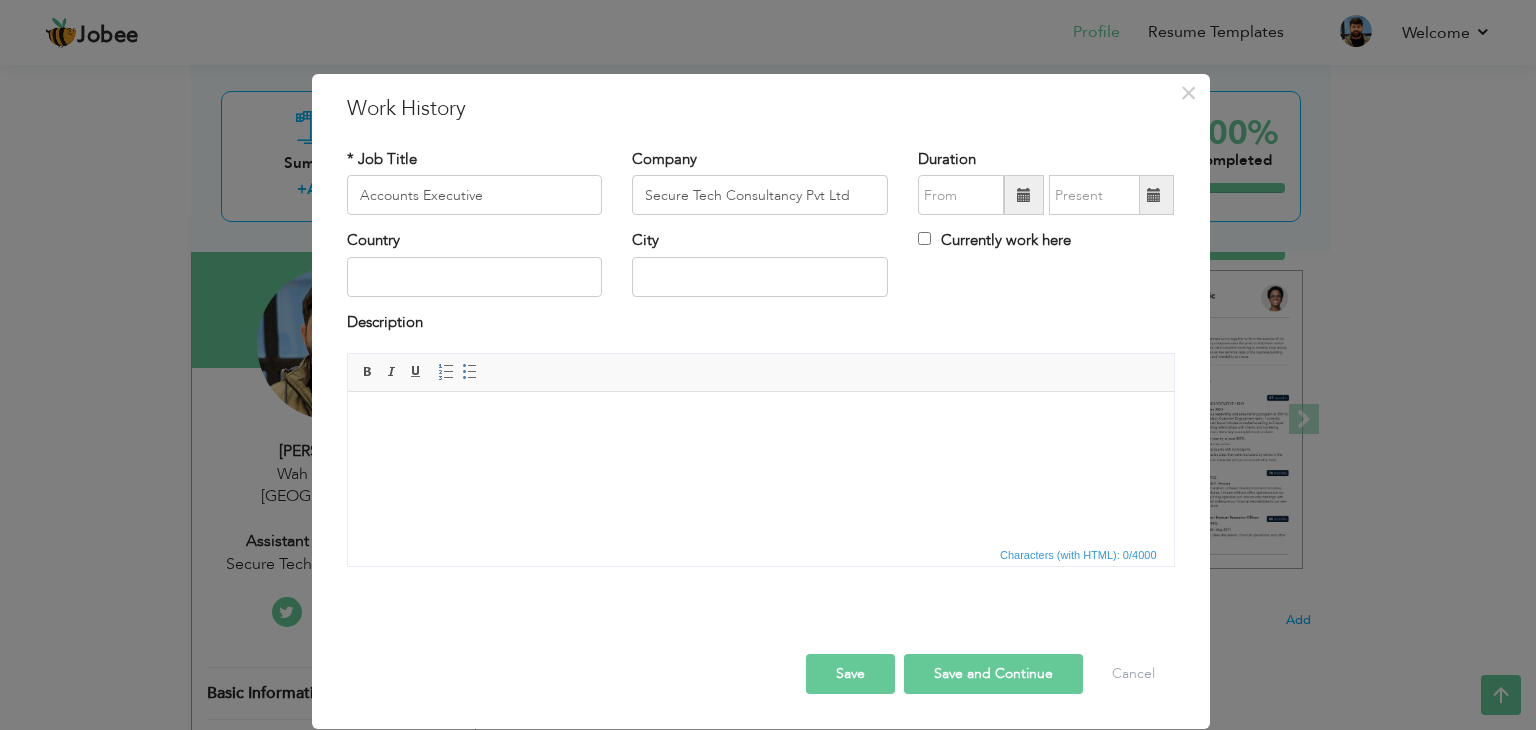 click at bounding box center (1024, 195) 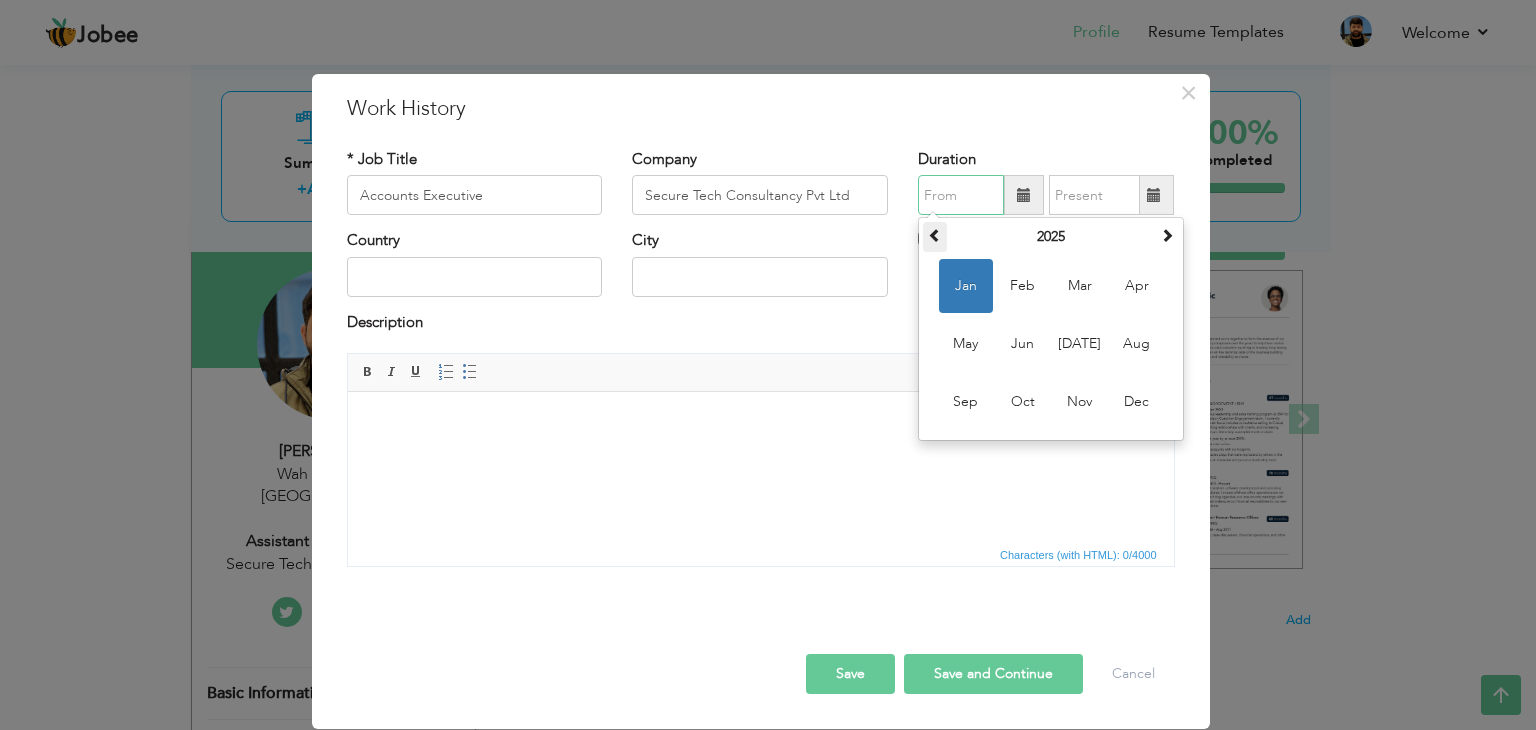 click at bounding box center [935, 235] 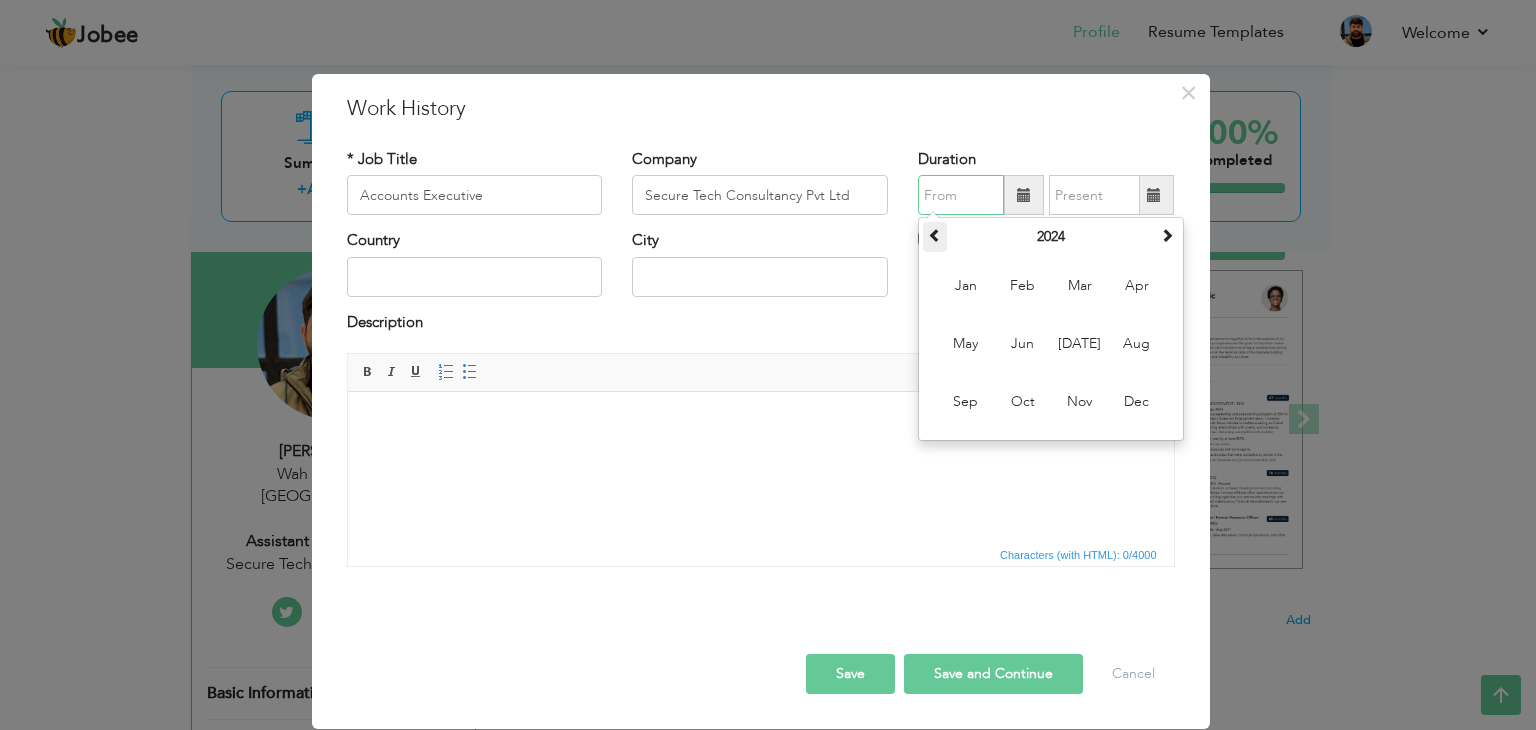 click at bounding box center (935, 235) 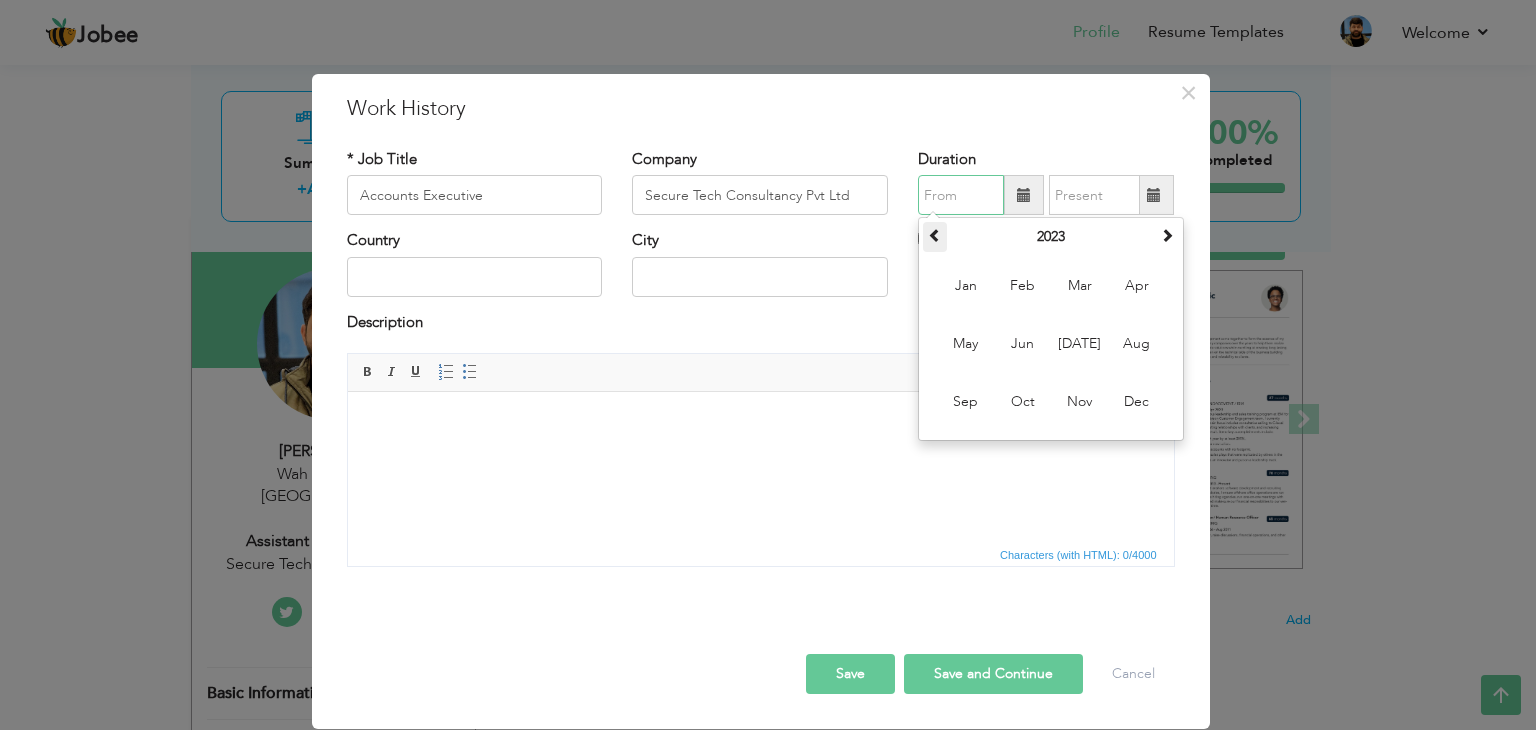 click at bounding box center [935, 235] 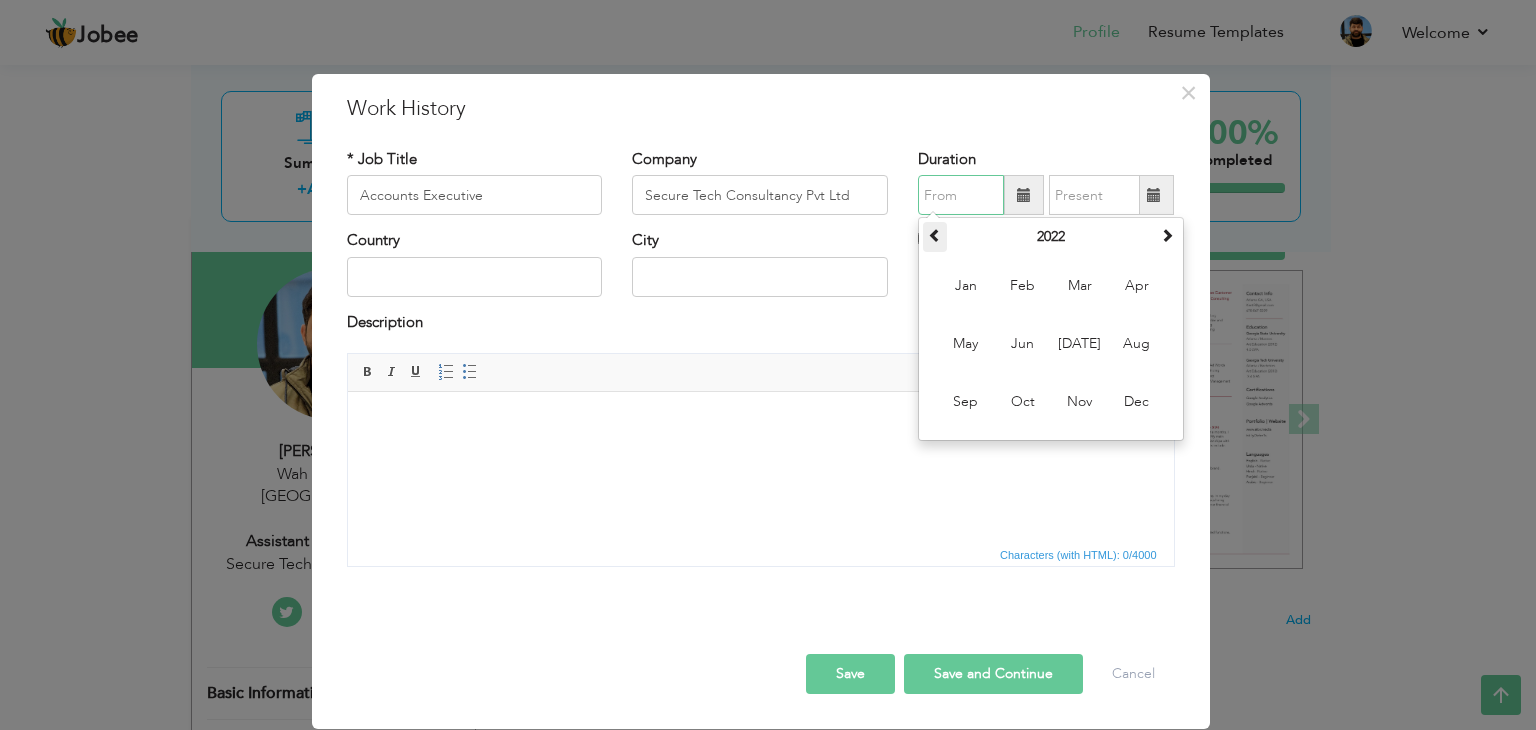 click at bounding box center [935, 235] 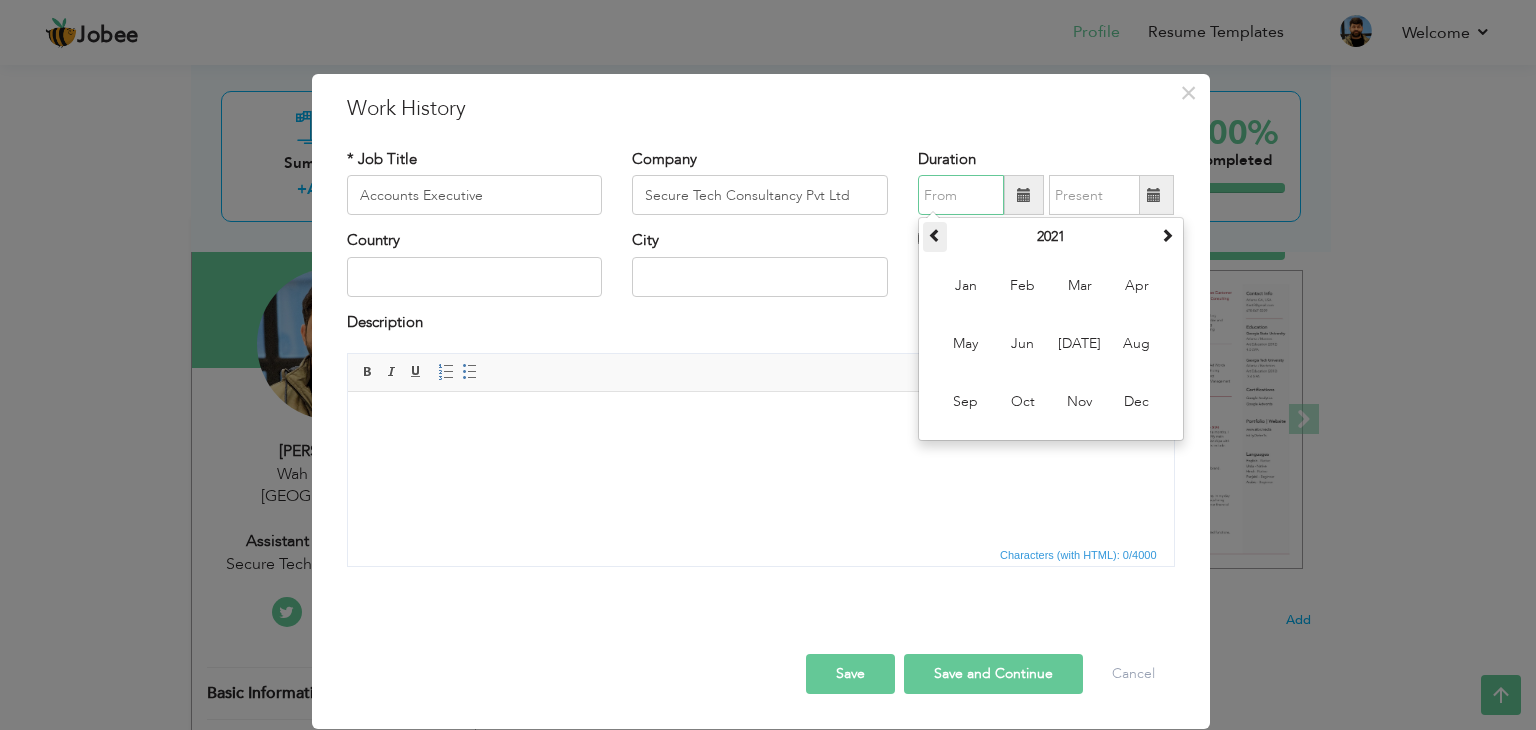 click at bounding box center (935, 235) 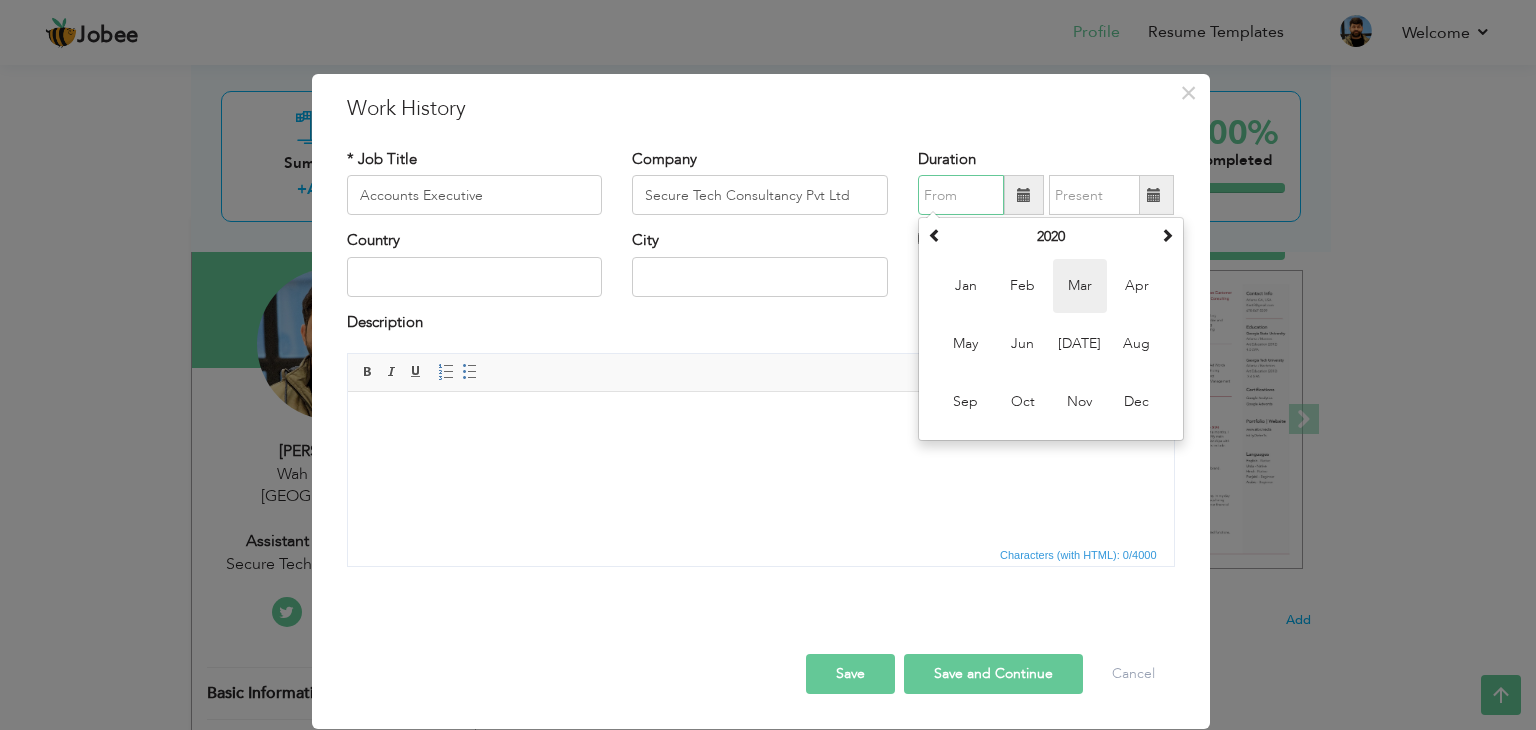 click on "Mar" at bounding box center [1080, 286] 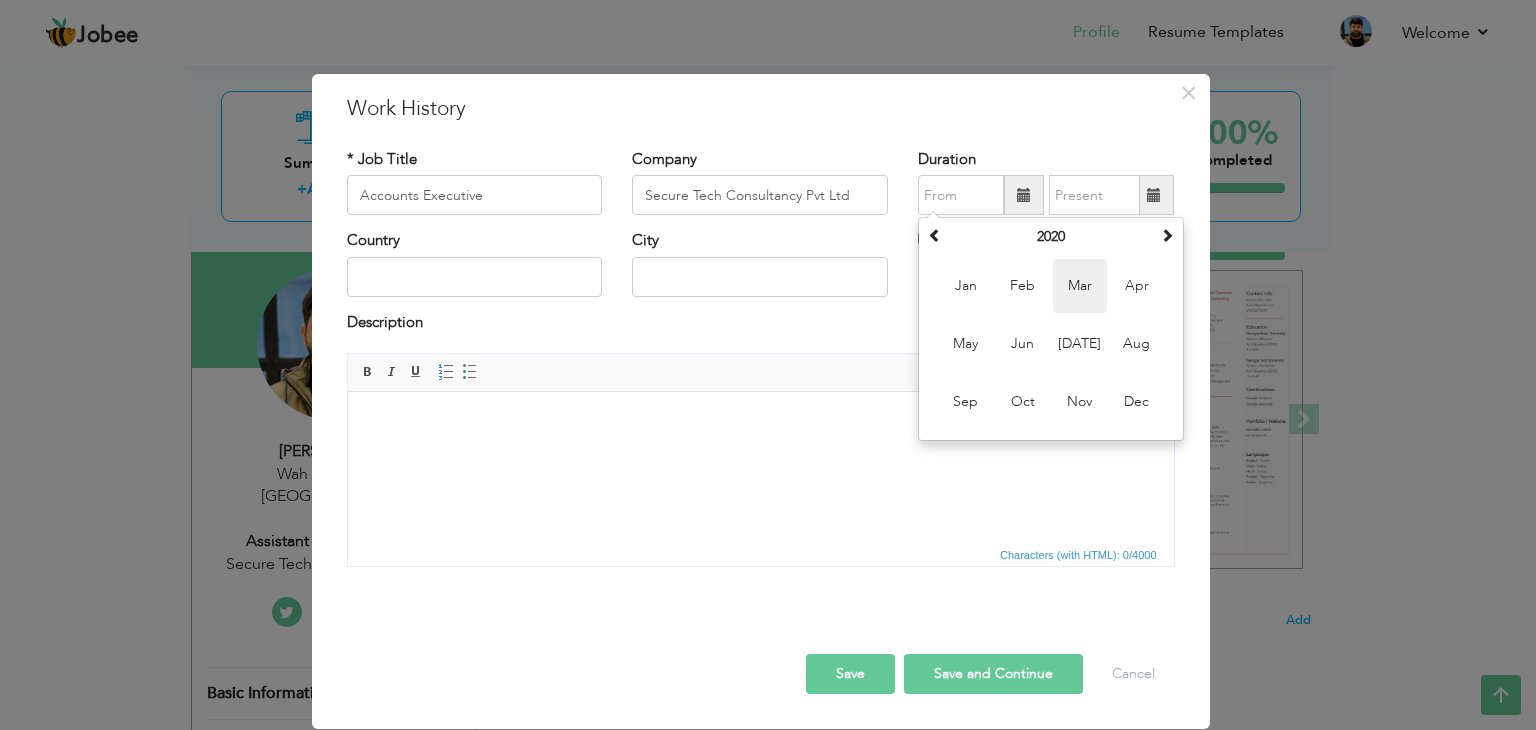 type on "03/2020" 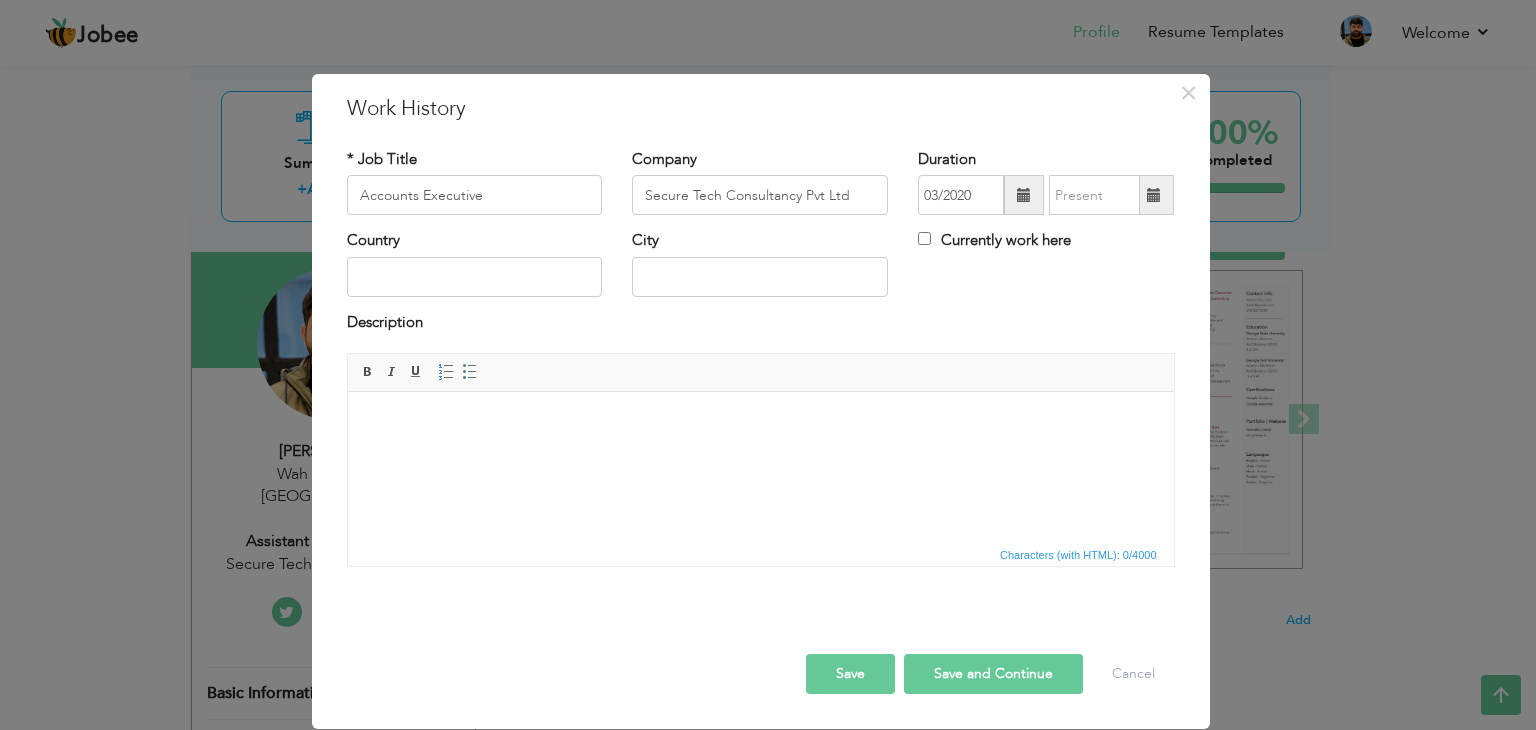 click at bounding box center [1154, 195] 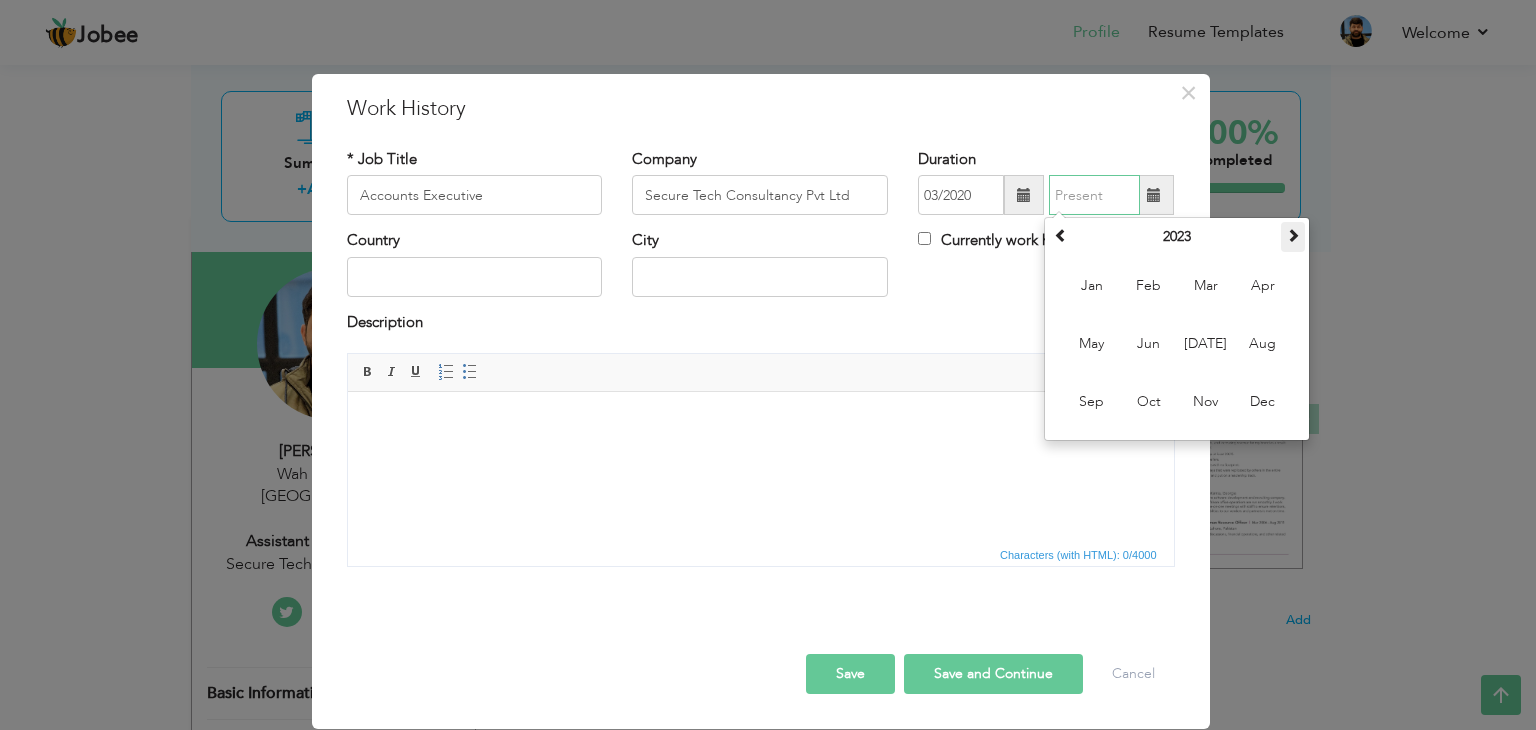 click at bounding box center (1293, 235) 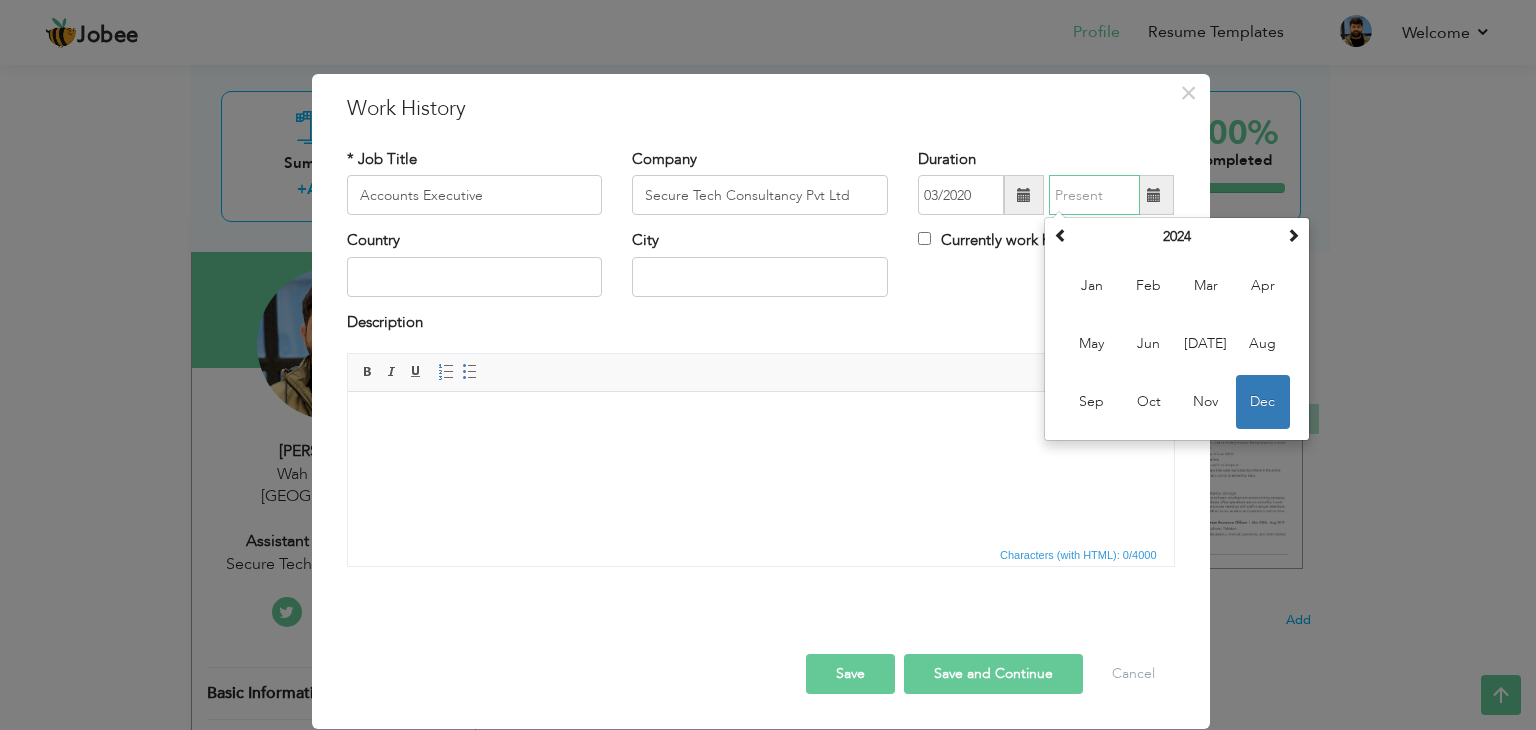 click on "Dec" at bounding box center (1263, 402) 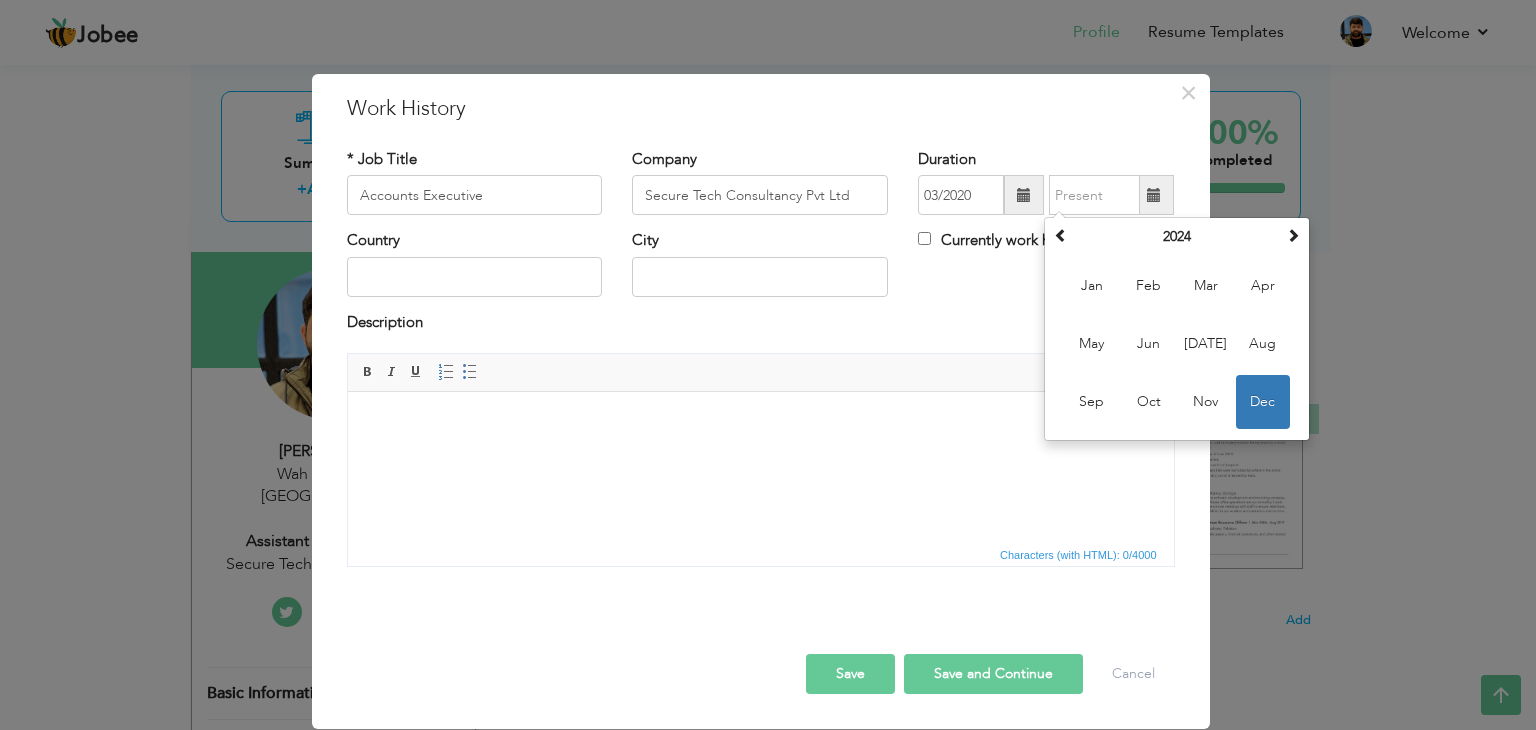type on "12/2024" 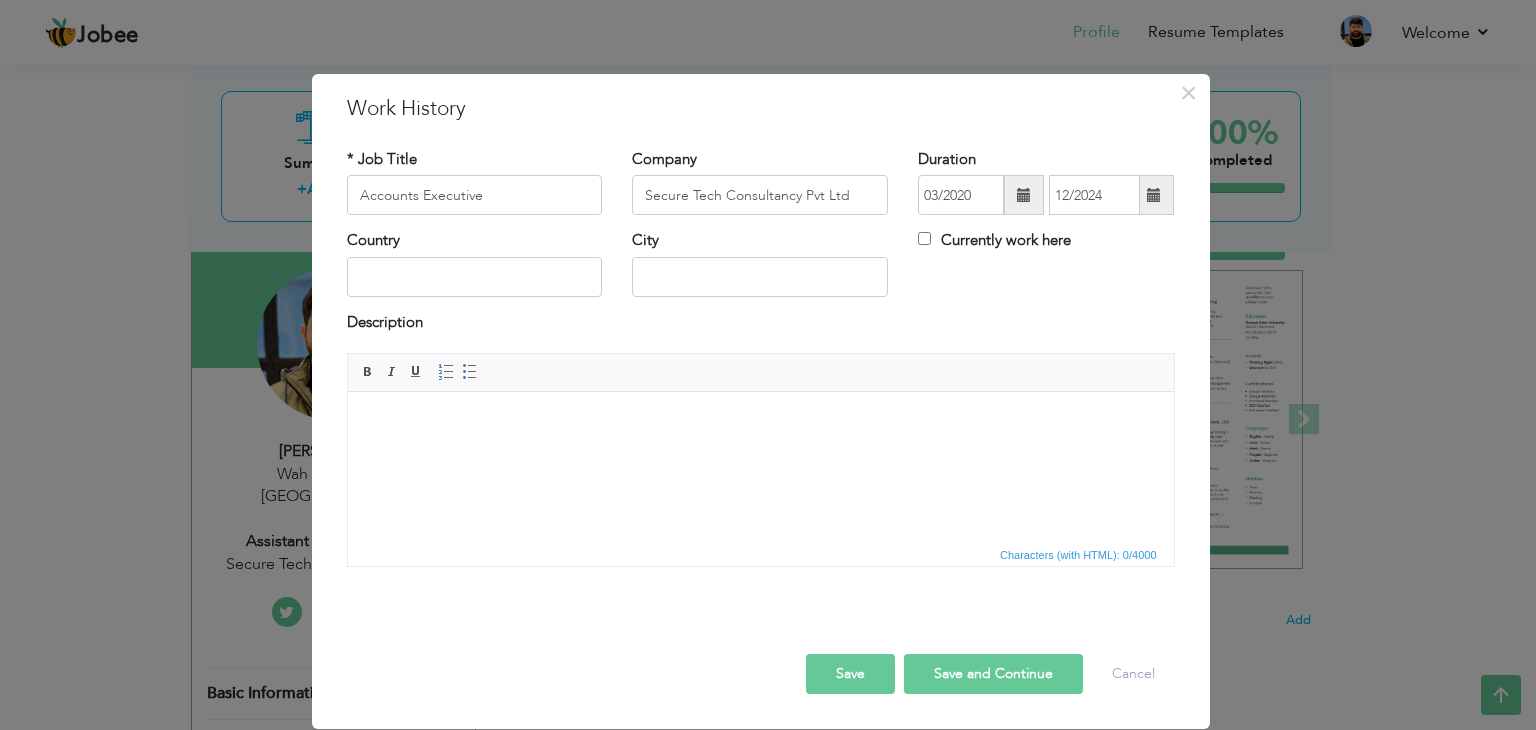 click on "Save" at bounding box center [850, 674] 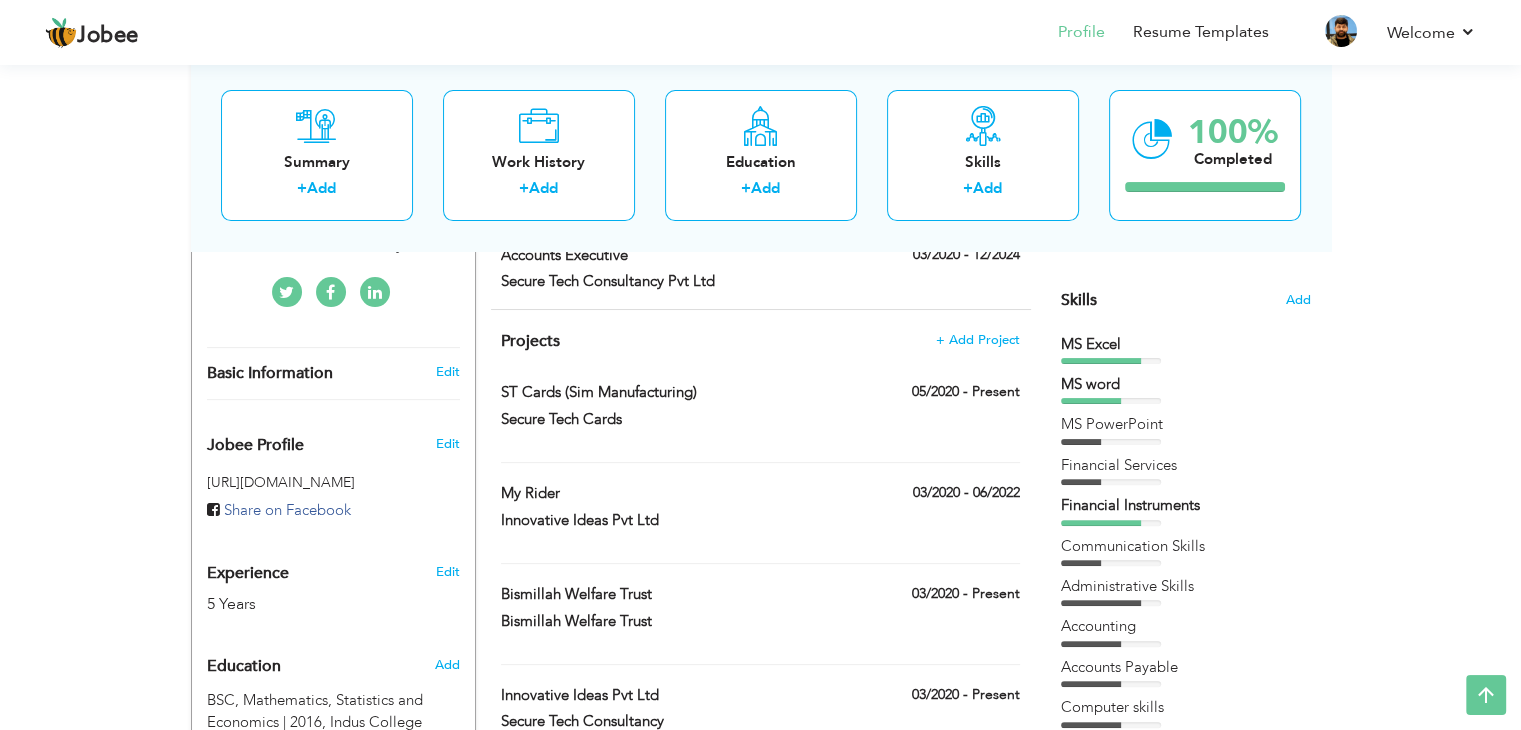 scroll, scrollTop: 440, scrollLeft: 0, axis: vertical 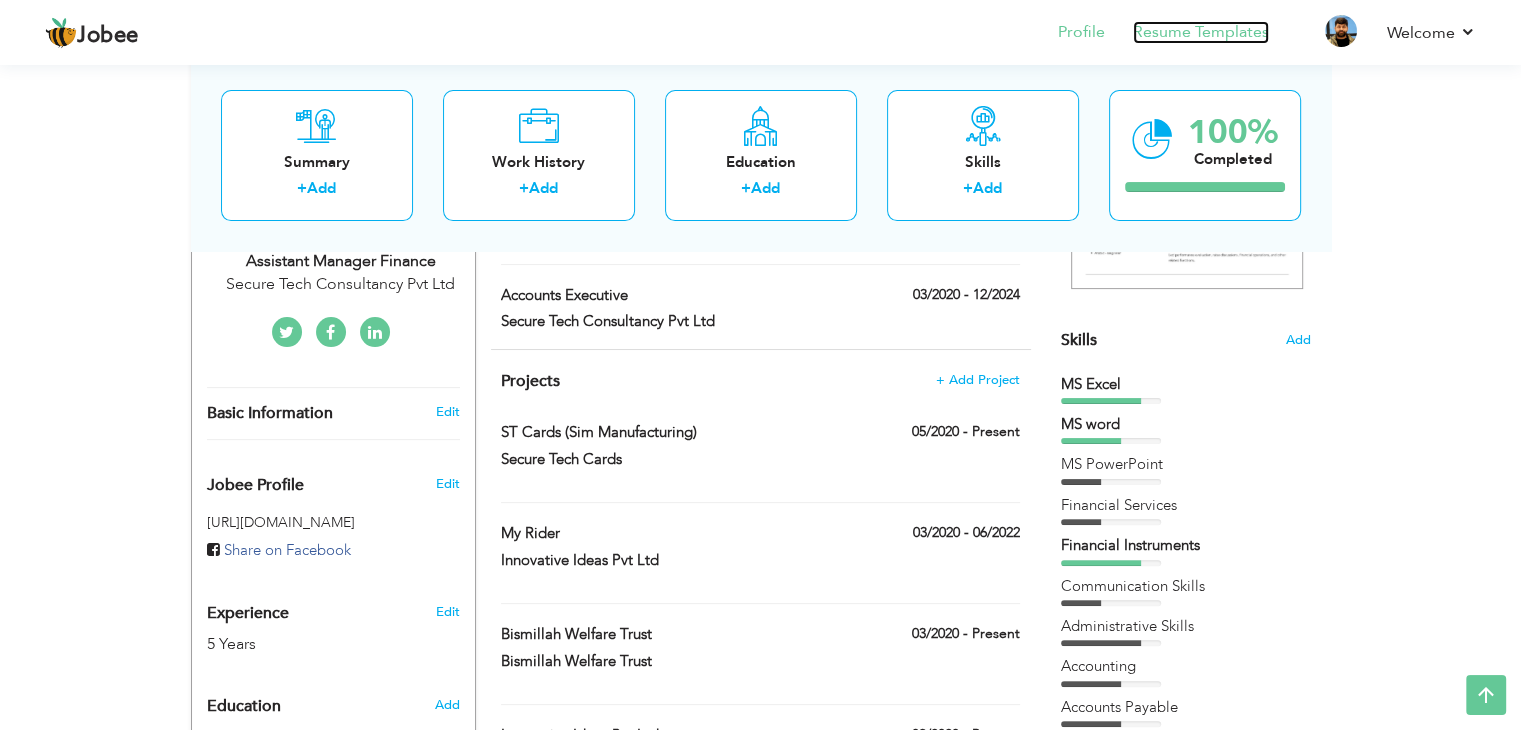click on "Resume Templates" at bounding box center (1201, 32) 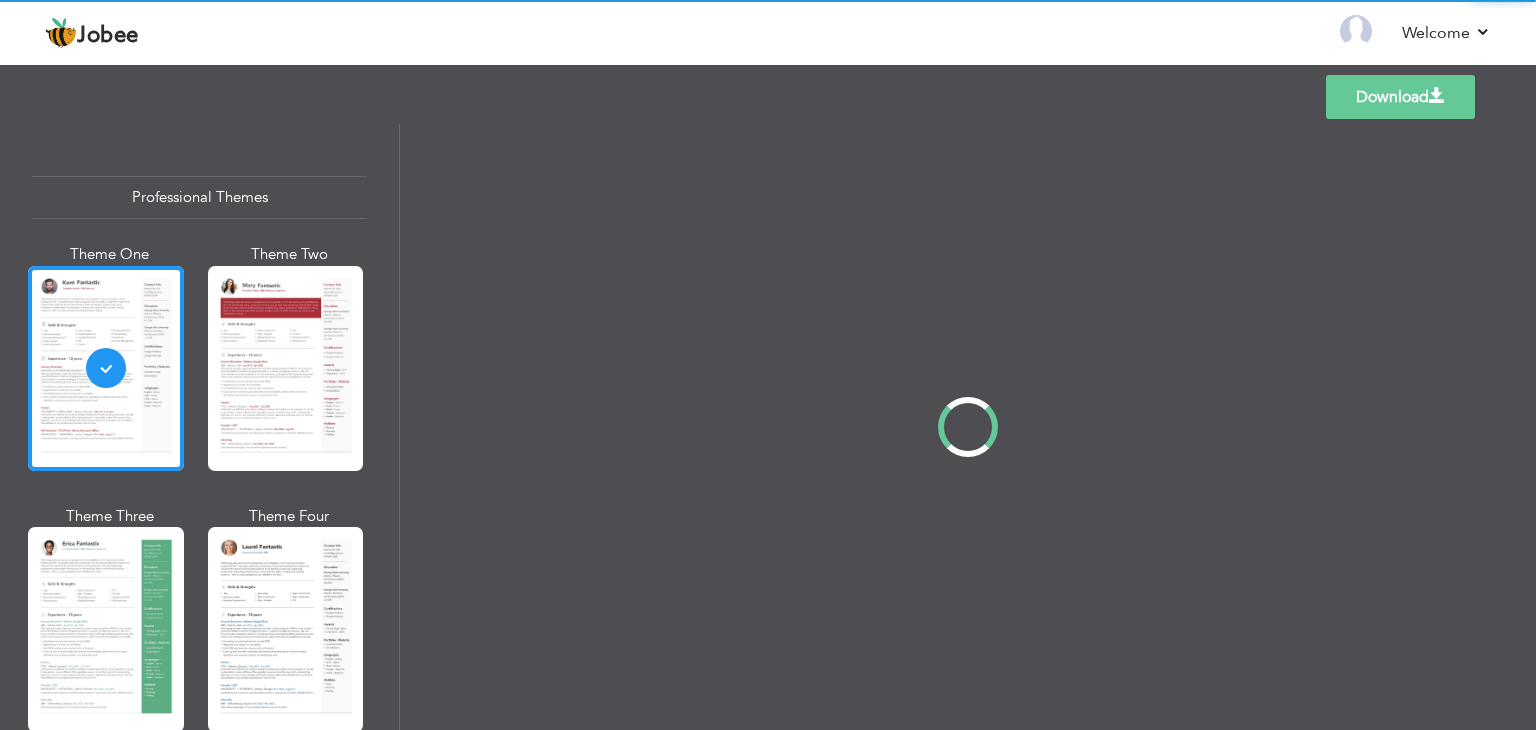scroll, scrollTop: 0, scrollLeft: 0, axis: both 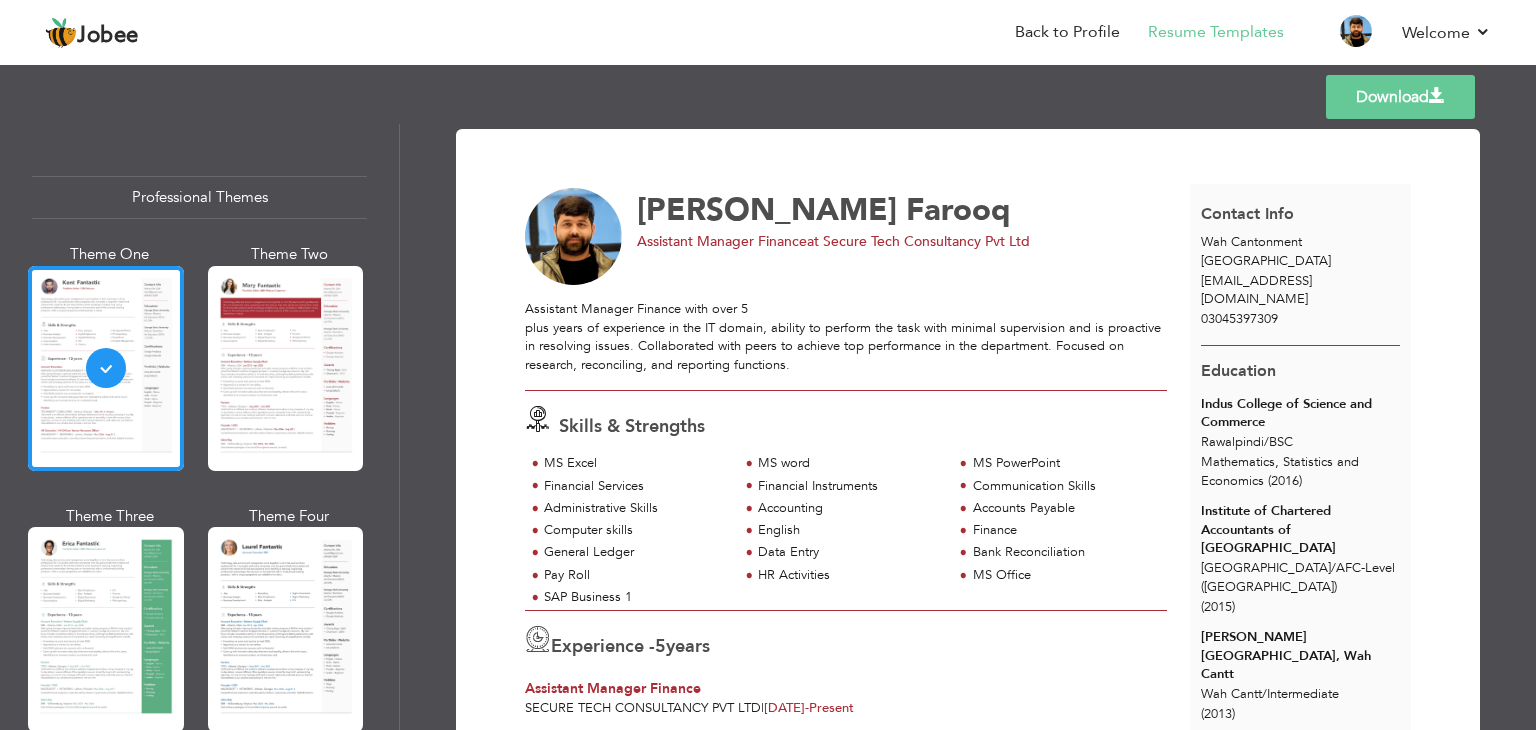 click on "Download" at bounding box center (1400, 97) 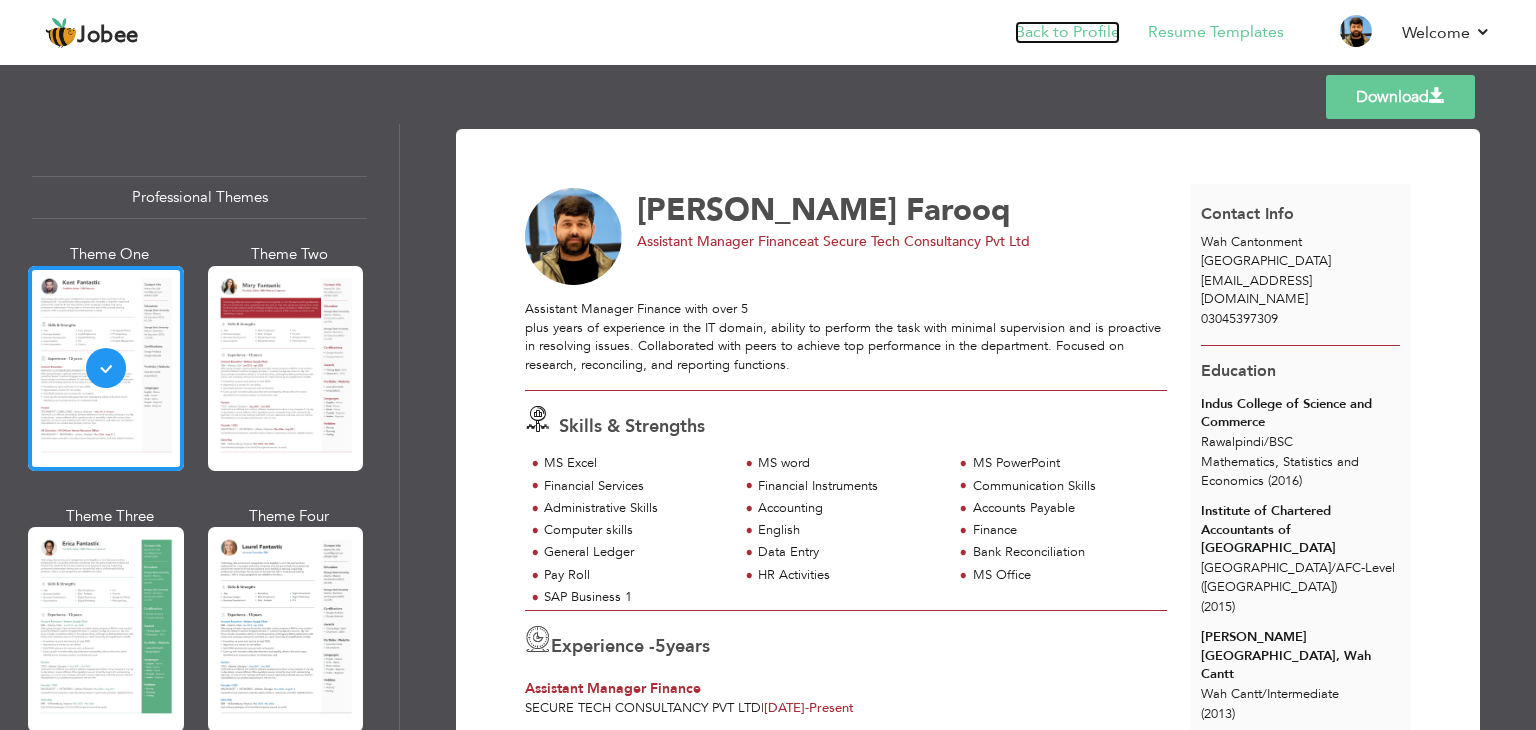 click on "Back to Profile" at bounding box center (1067, 32) 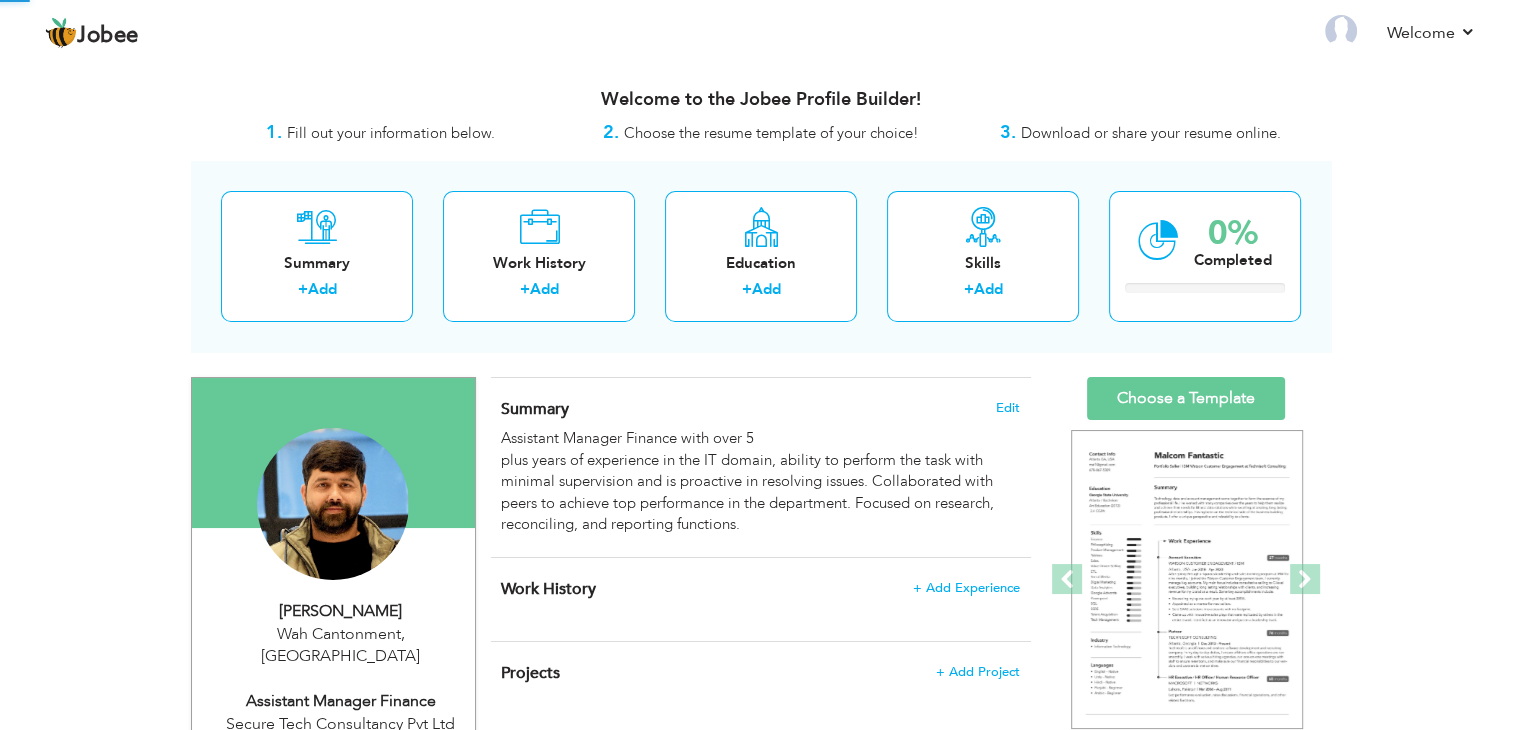 scroll, scrollTop: 0, scrollLeft: 0, axis: both 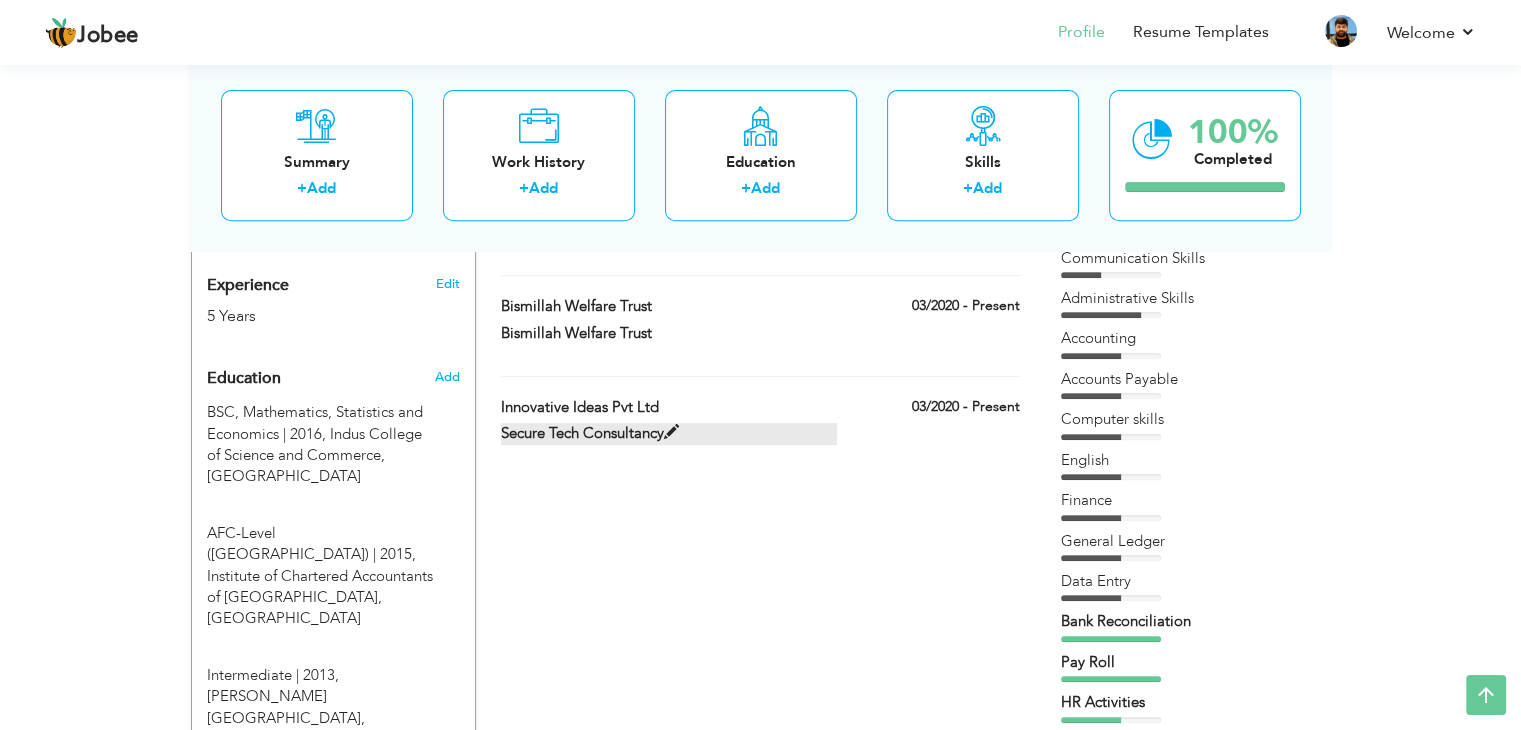 click on "Secure Tech Consultancy" at bounding box center [669, 433] 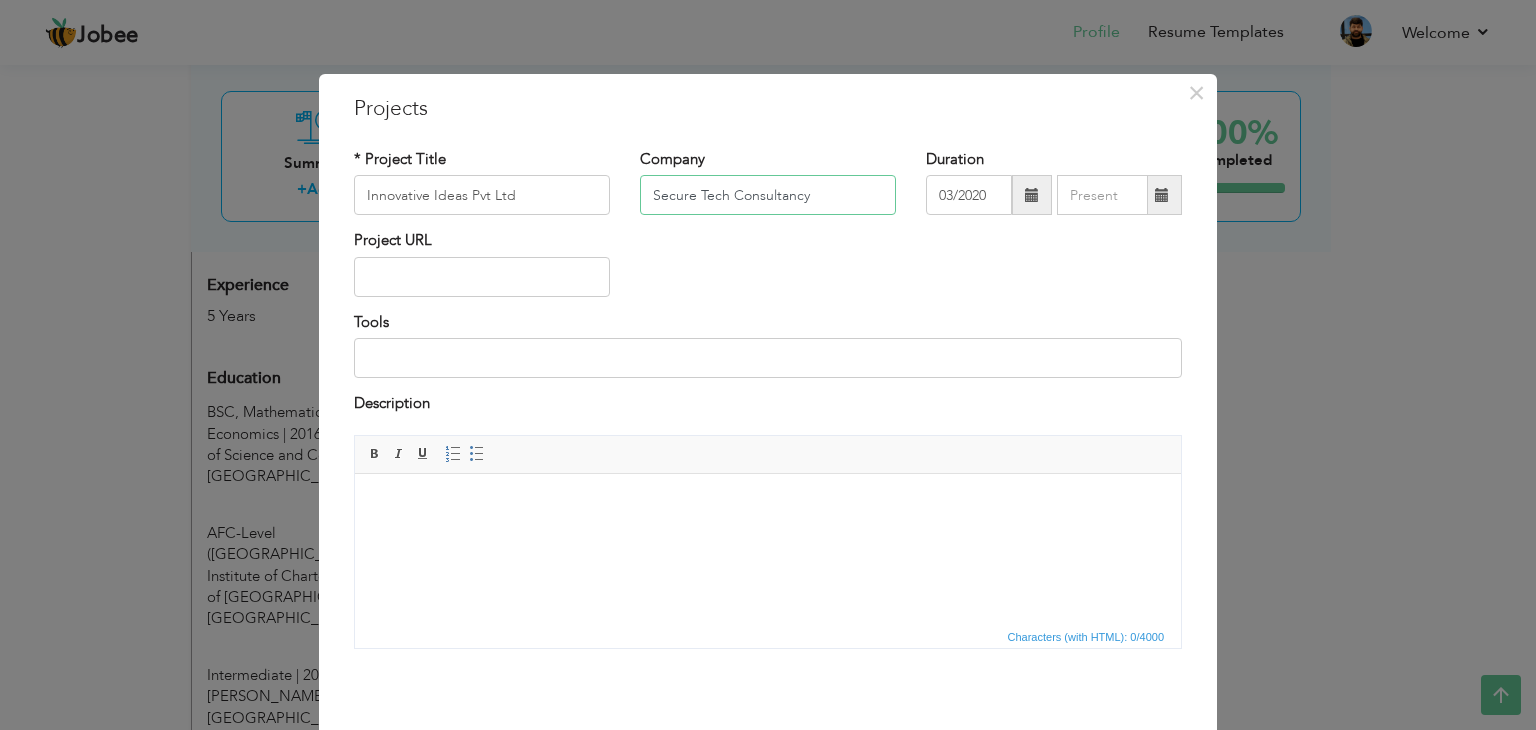 click on "Secure Tech Consultancy" at bounding box center (768, 195) 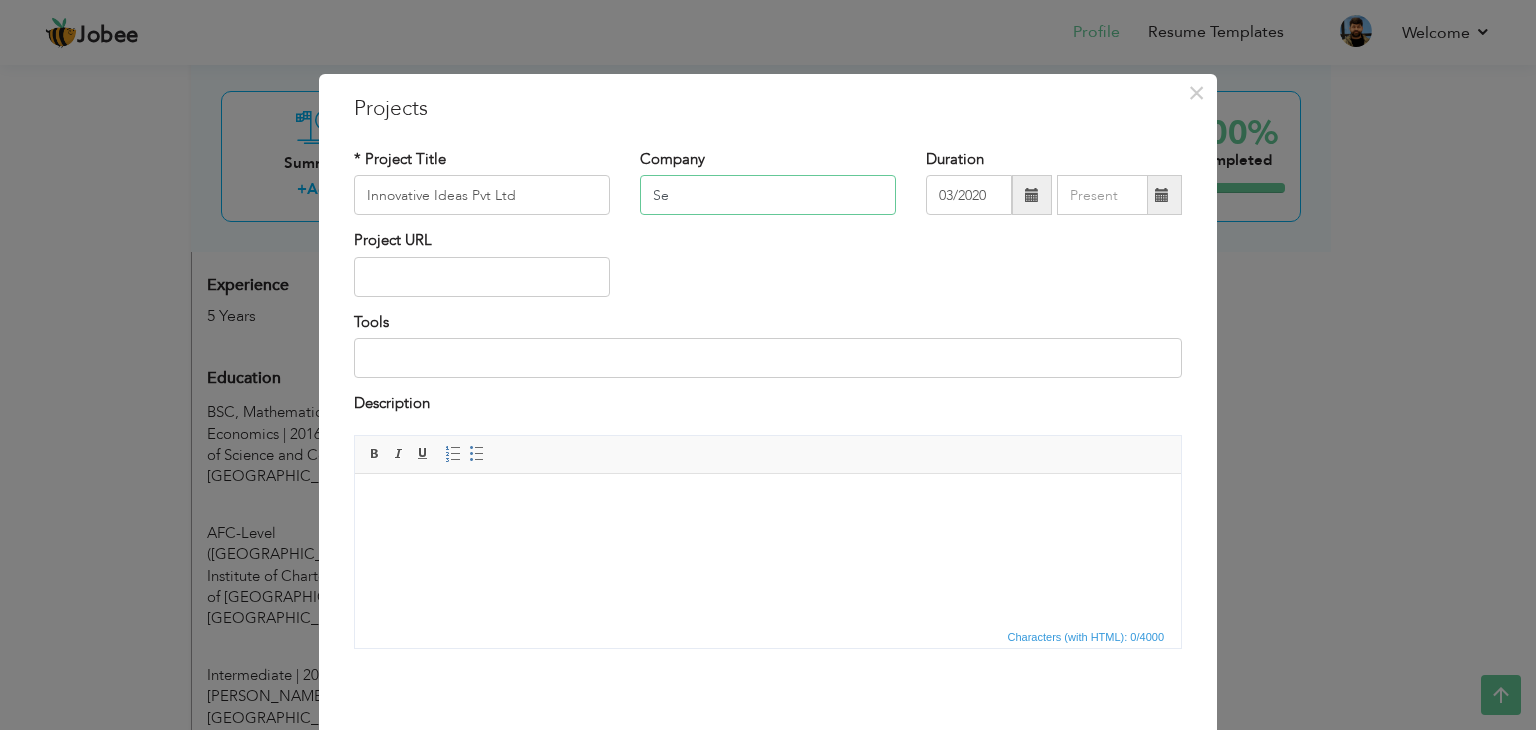 type on "S" 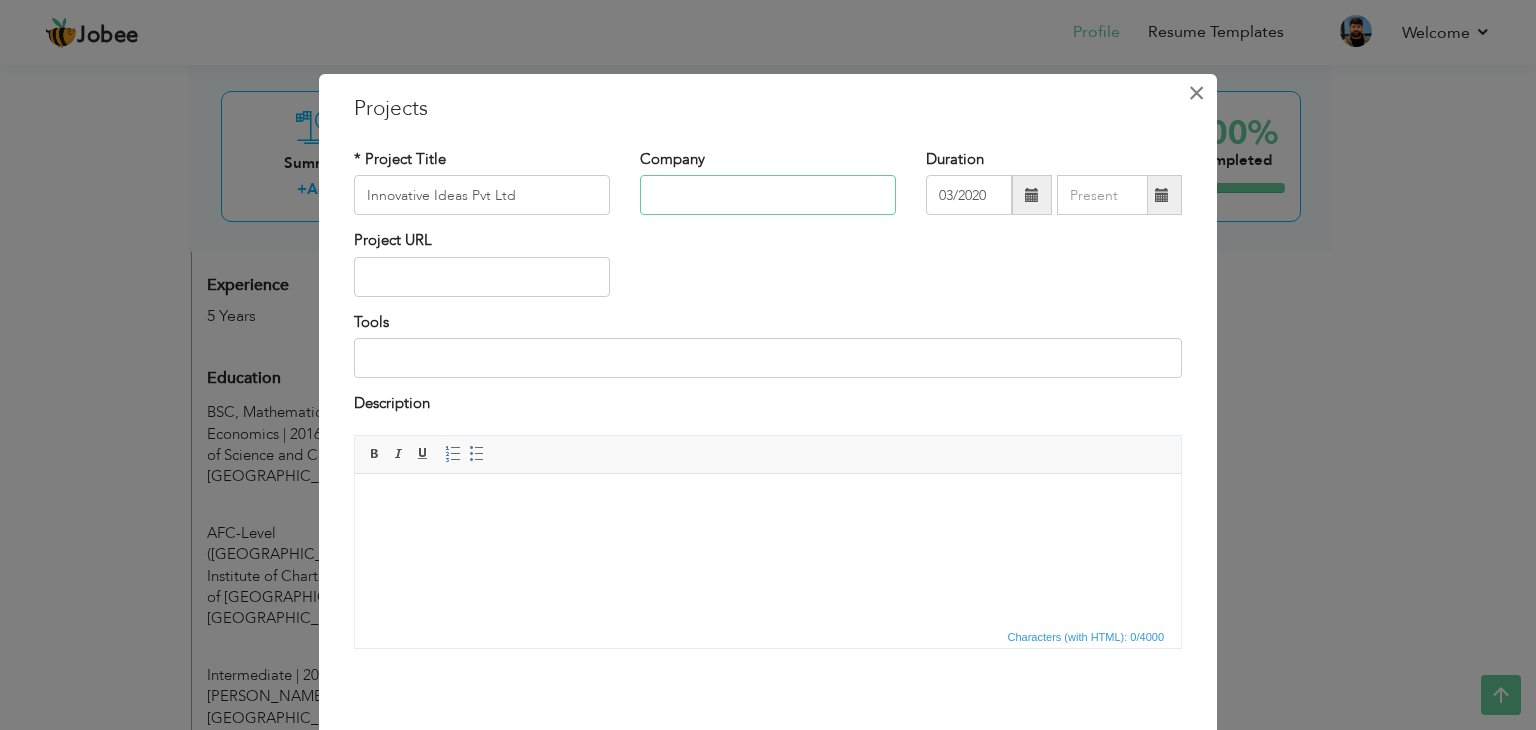 type 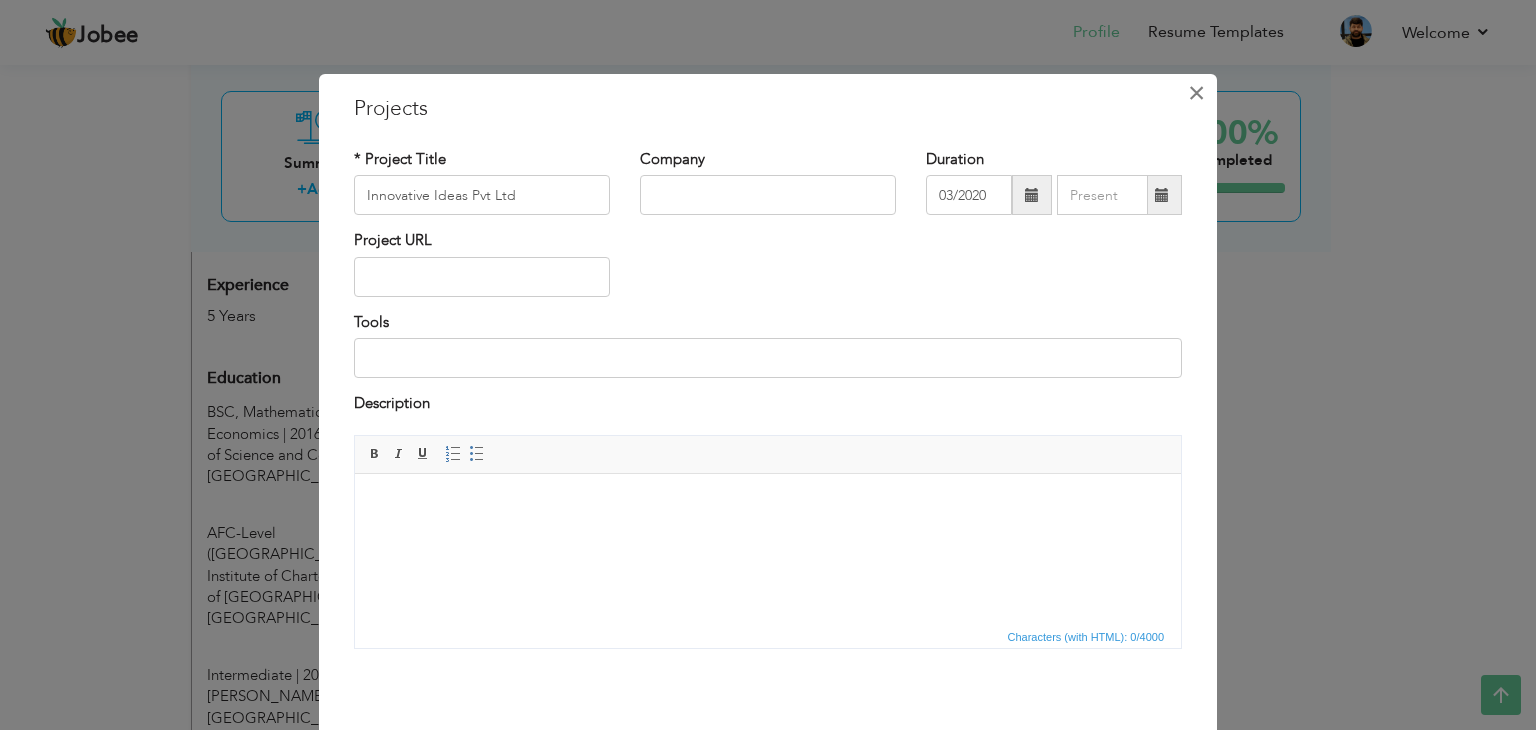click on "×" at bounding box center [1196, 93] 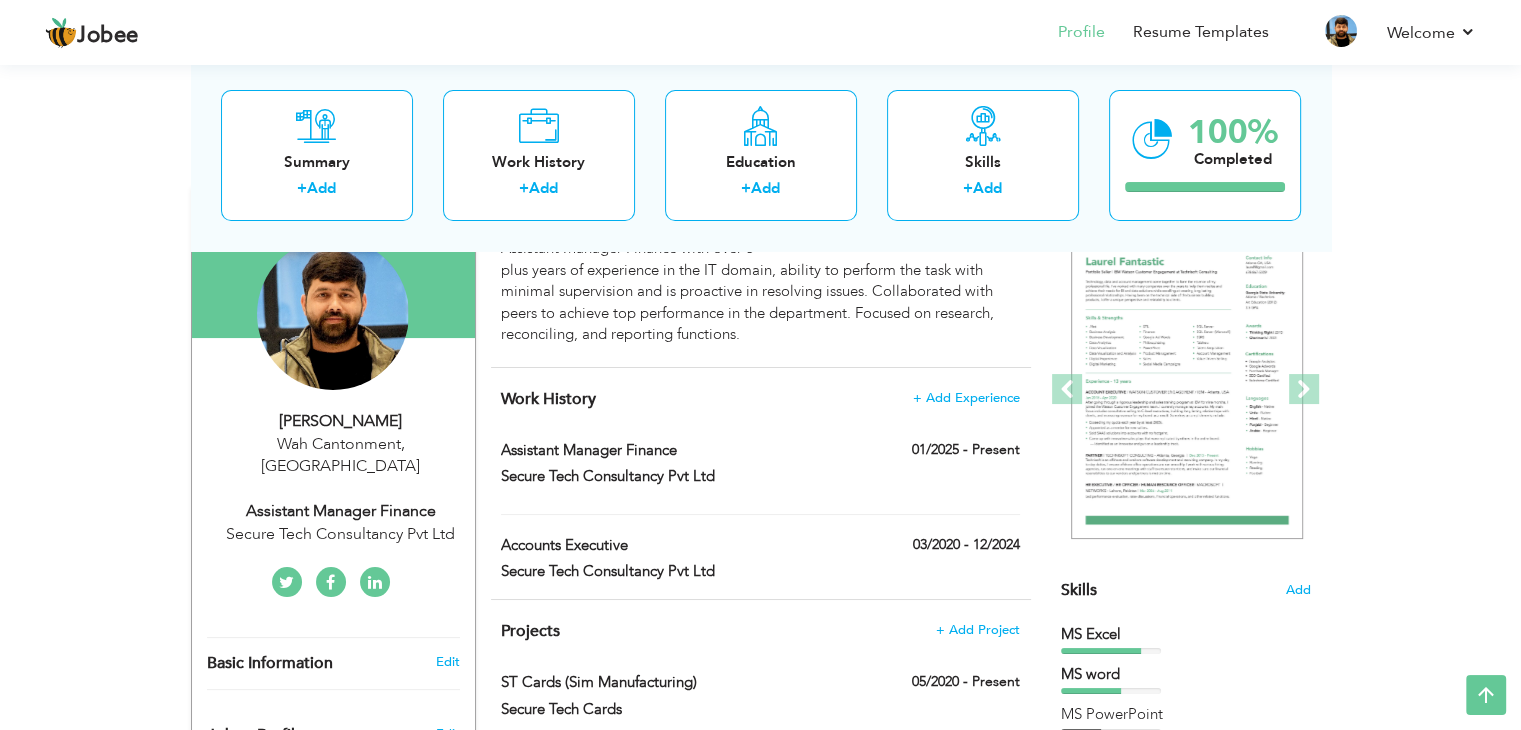 scroll, scrollTop: 176, scrollLeft: 0, axis: vertical 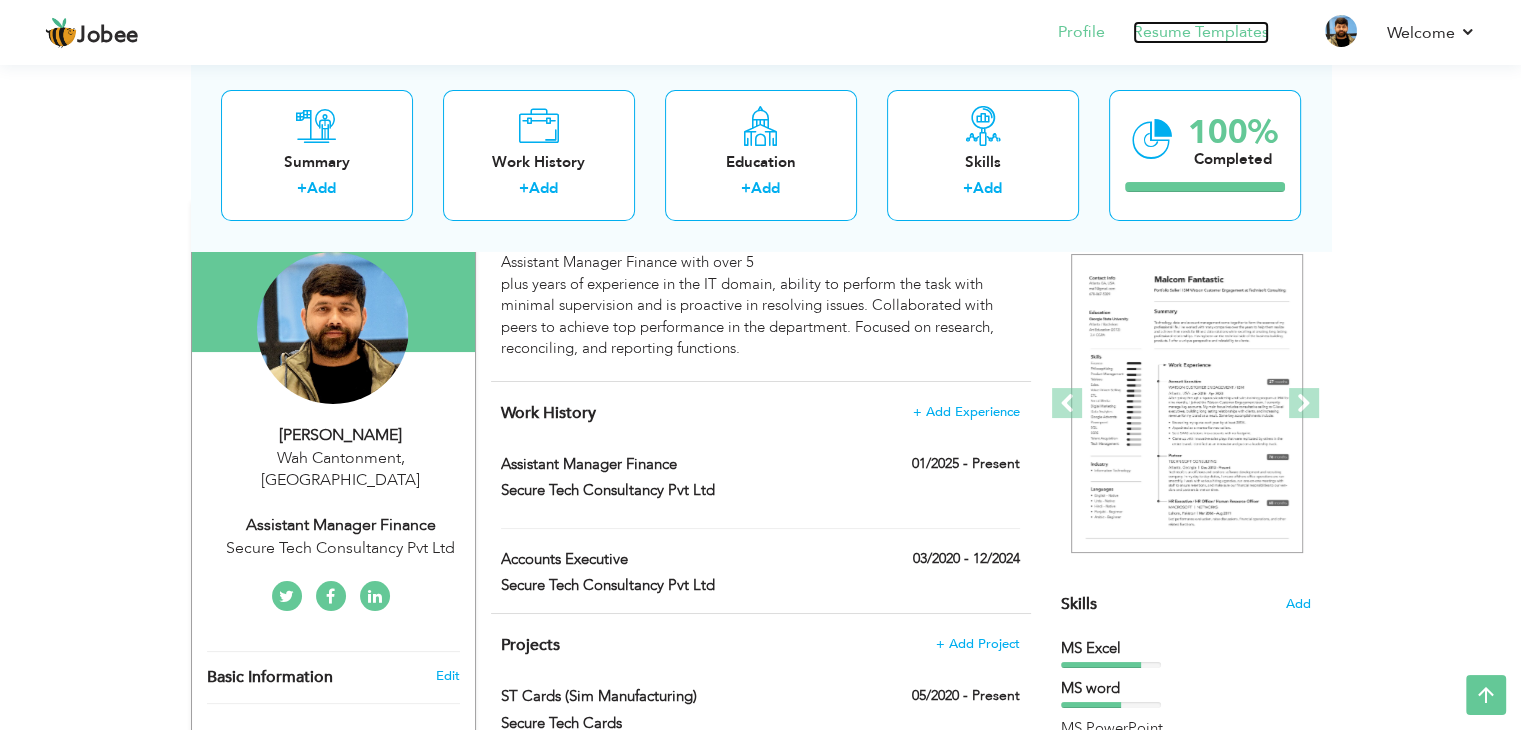 click on "Resume Templates" at bounding box center [1201, 32] 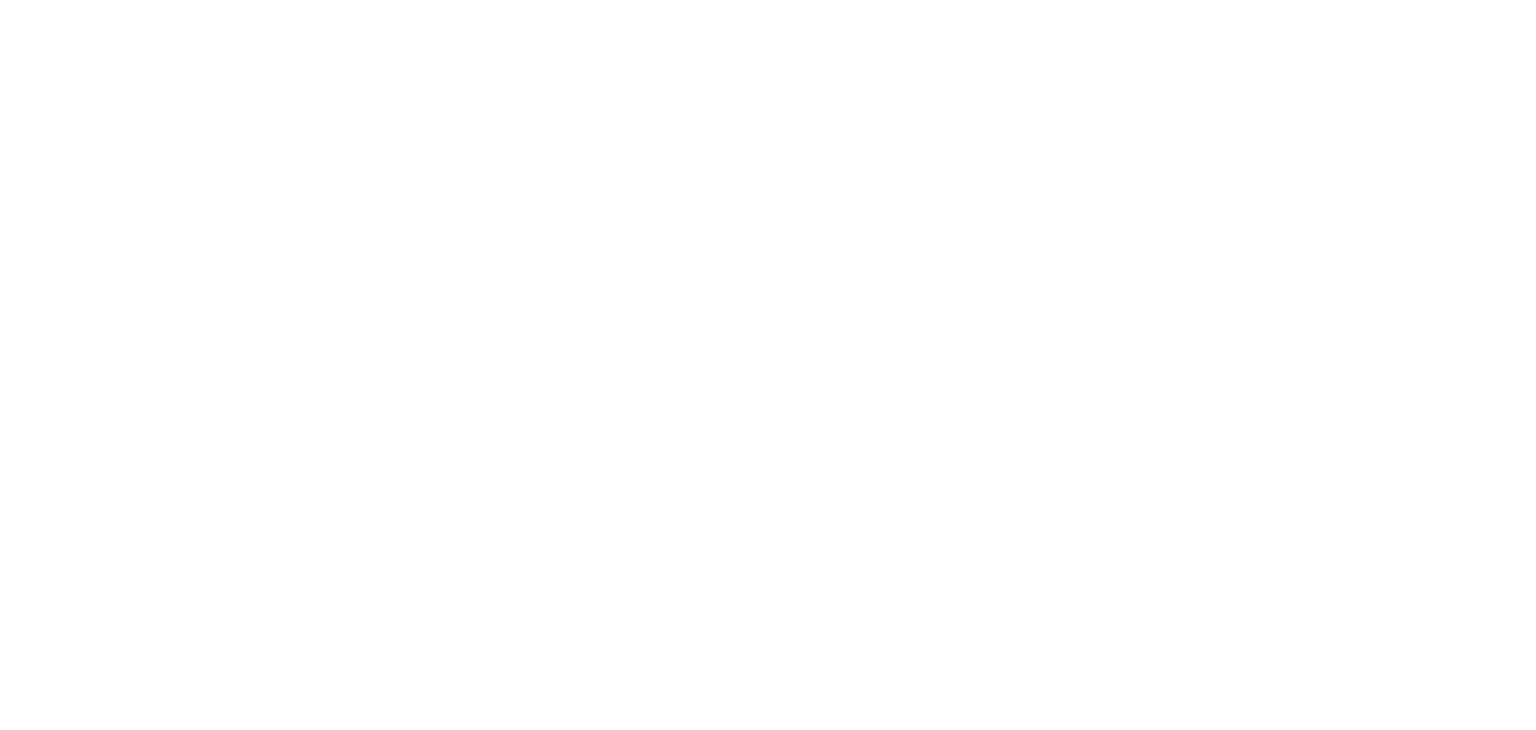 scroll, scrollTop: 0, scrollLeft: 0, axis: both 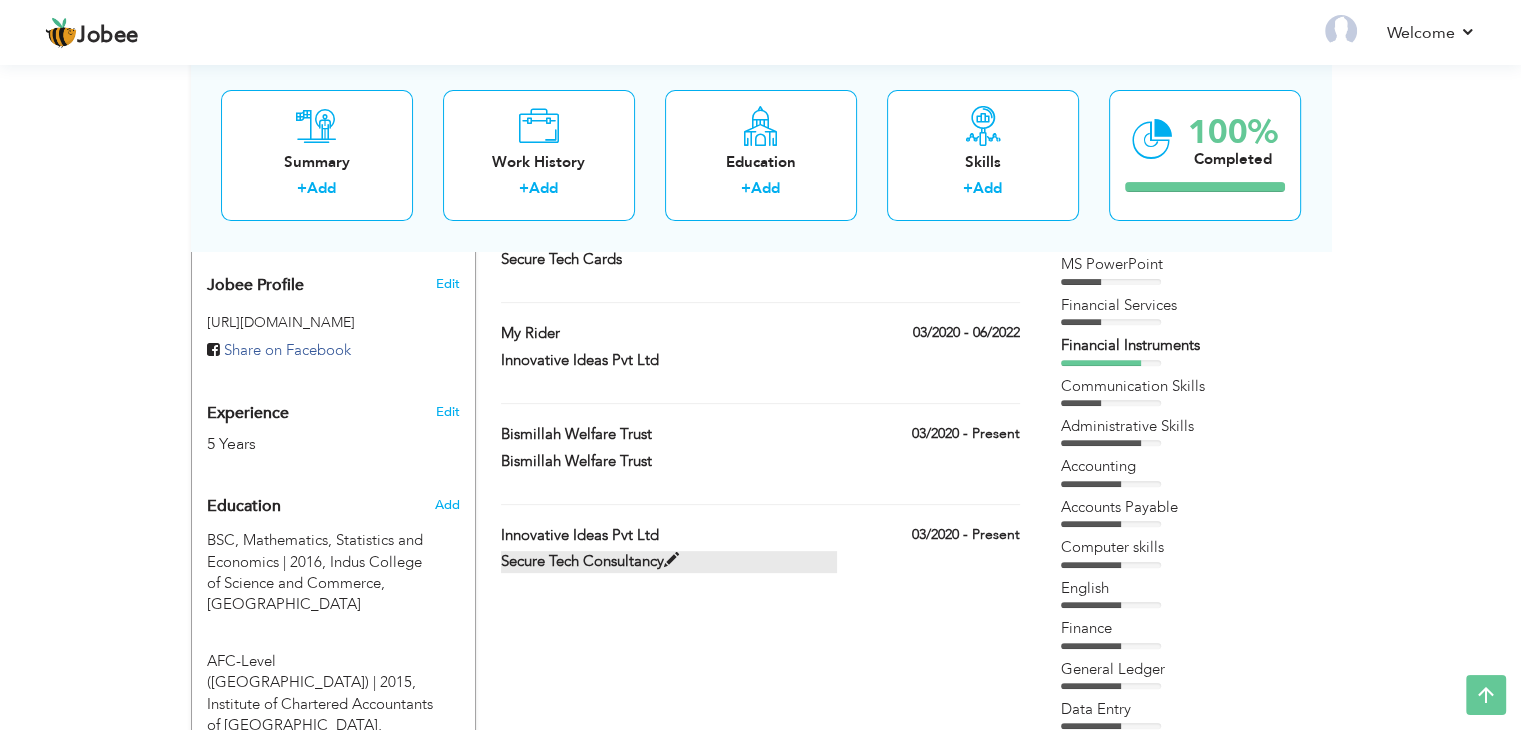 click at bounding box center (671, 560) 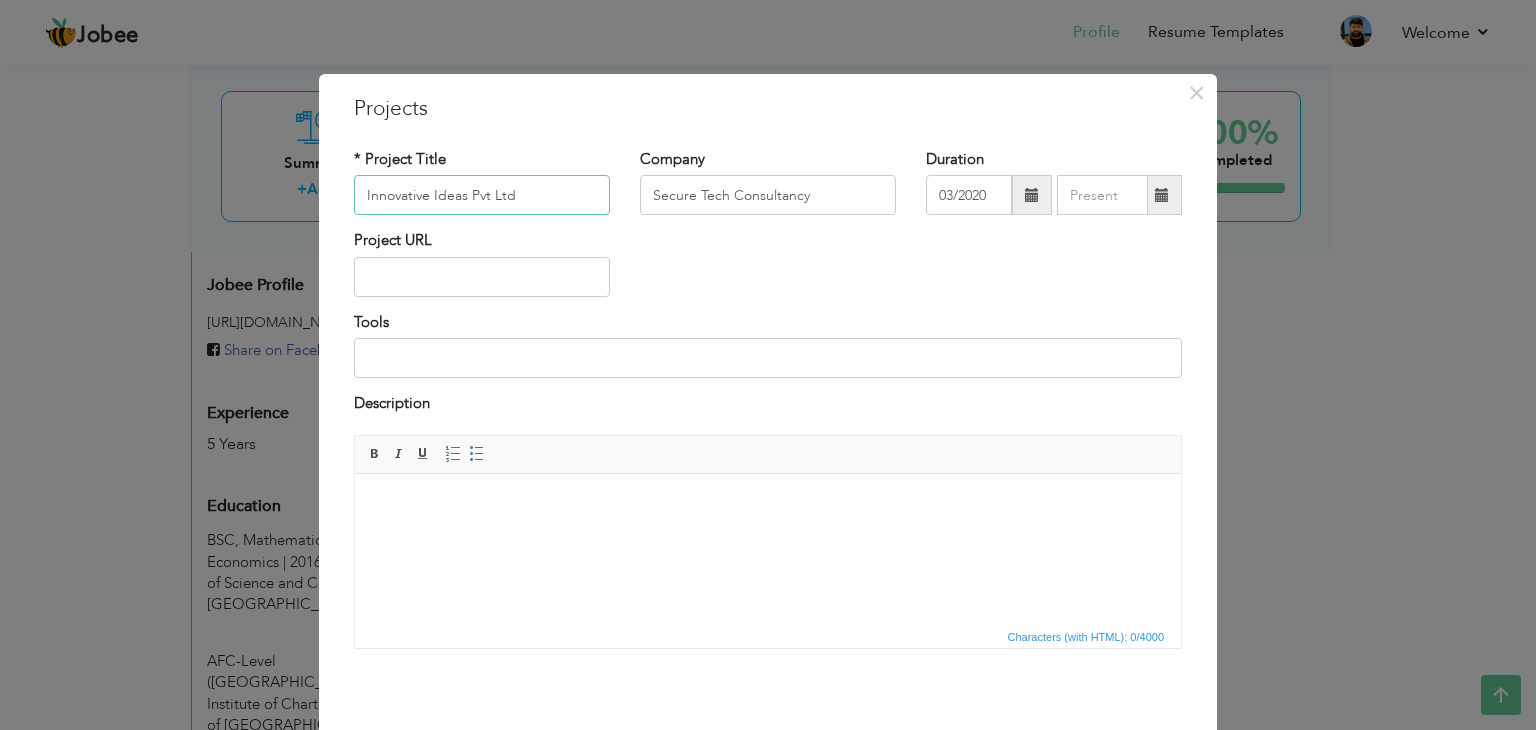 drag, startPoint x: 552, startPoint y: 189, endPoint x: 339, endPoint y: 219, distance: 215.1023 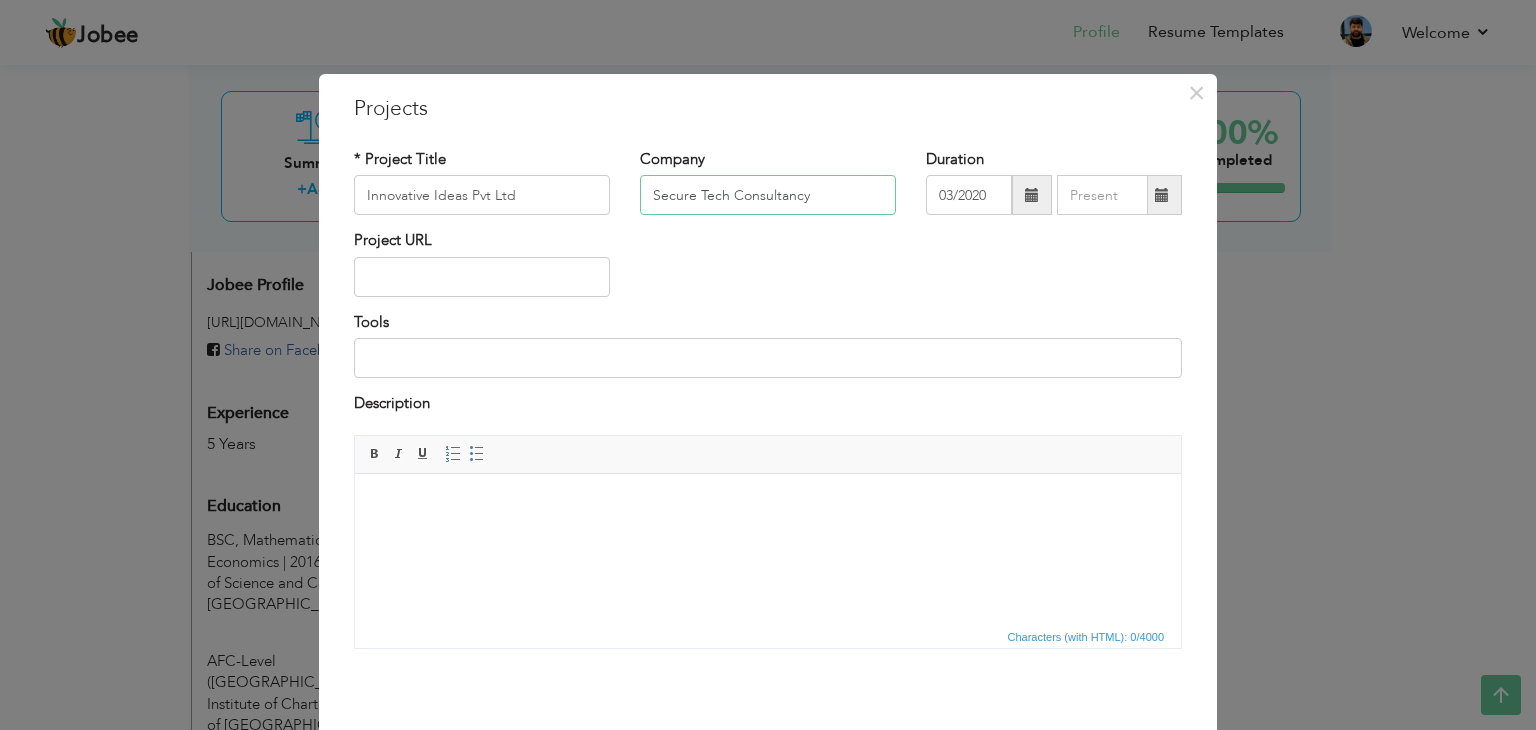 click on "Secure Tech Consultancy" at bounding box center [768, 195] 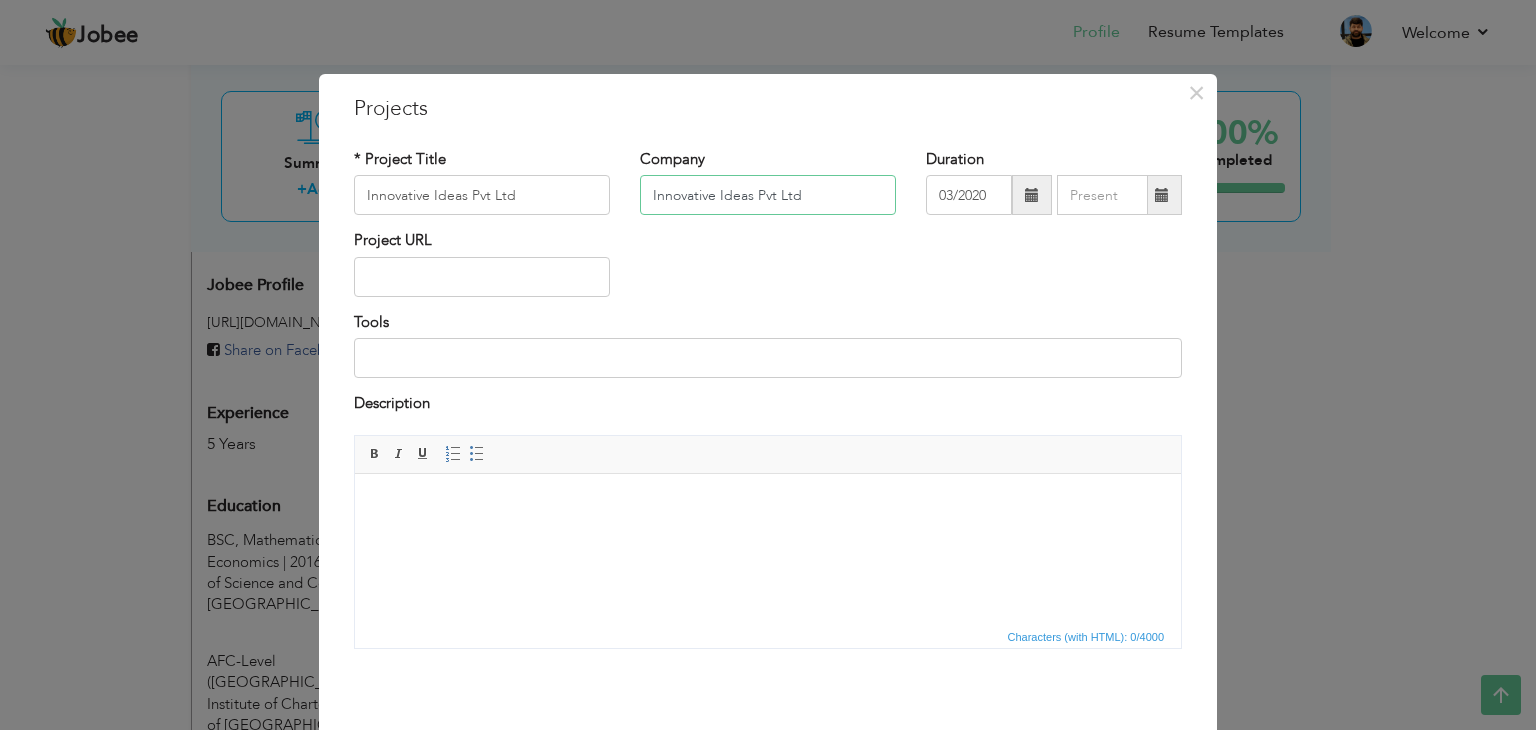 type on "Innovative Ideas Pvt Ltd" 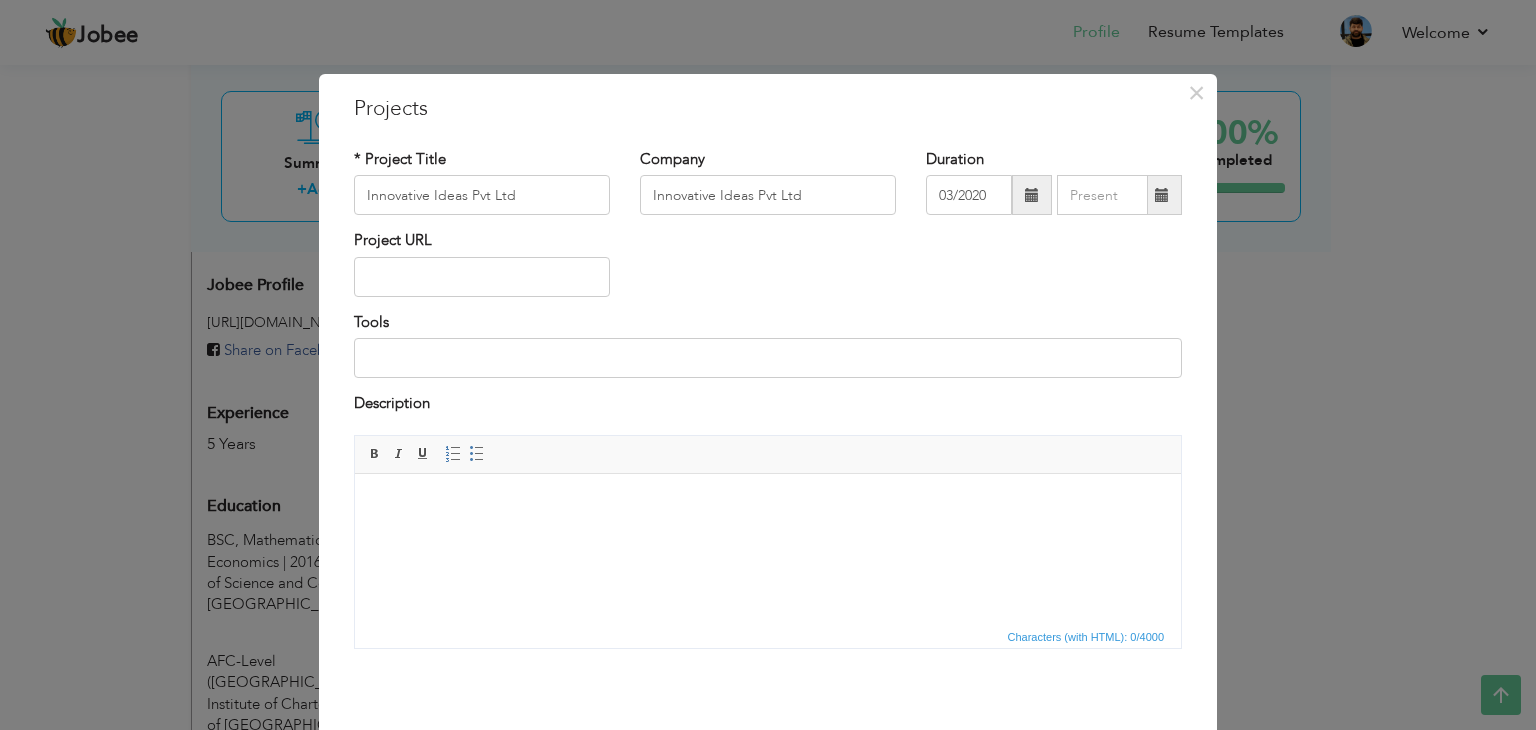 click at bounding box center (768, 503) 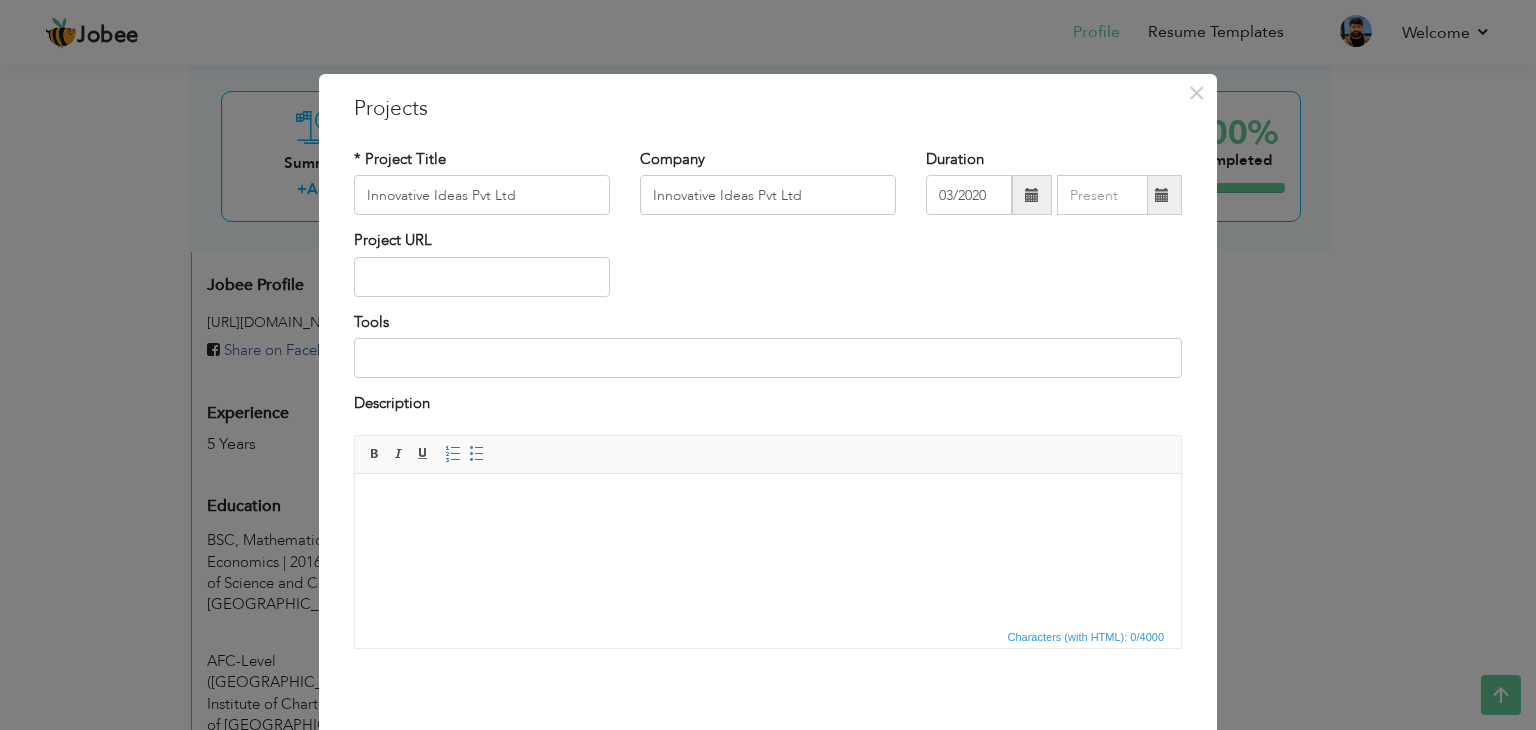 drag, startPoint x: 1125, startPoint y: 687, endPoint x: 1047, endPoint y: 357, distance: 339.0929 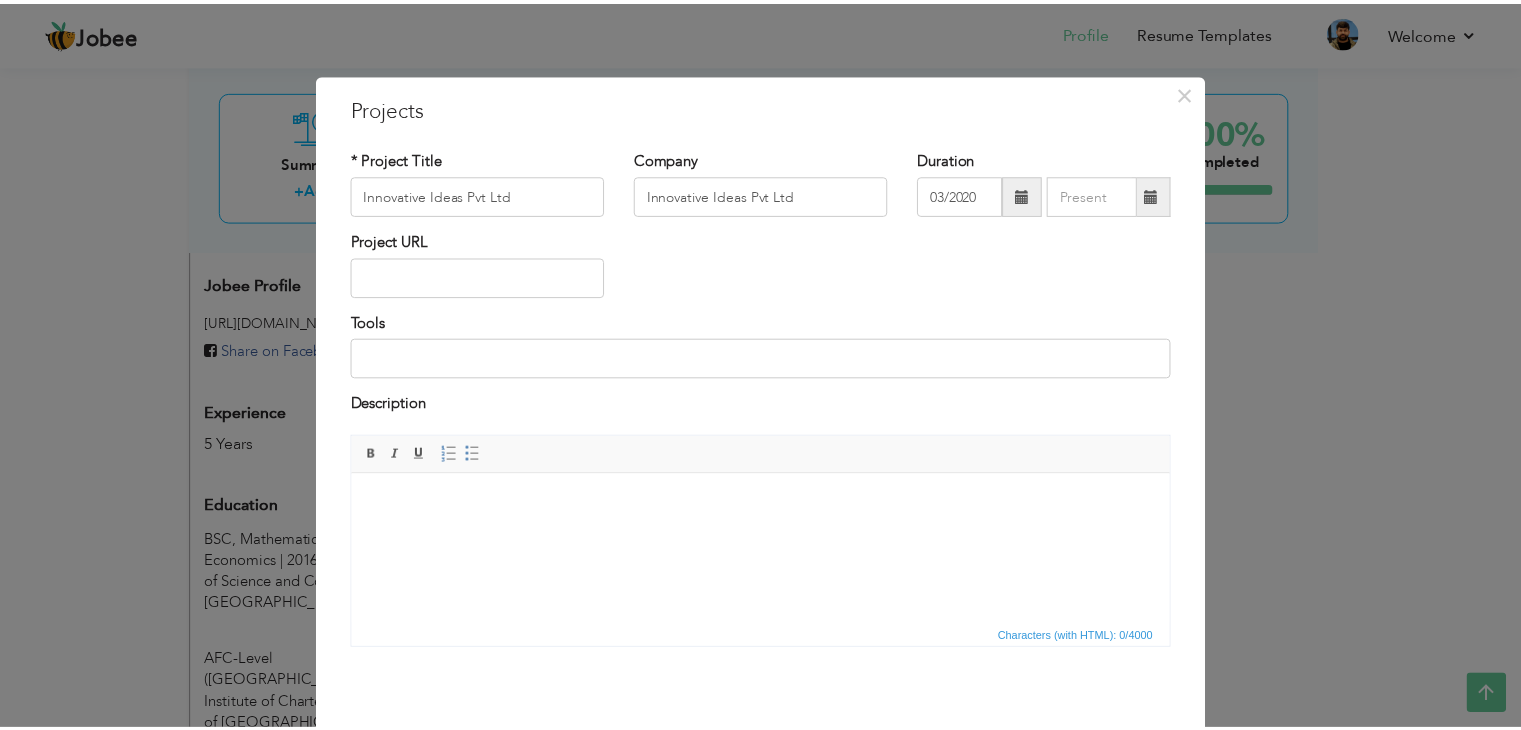 scroll, scrollTop: 80, scrollLeft: 0, axis: vertical 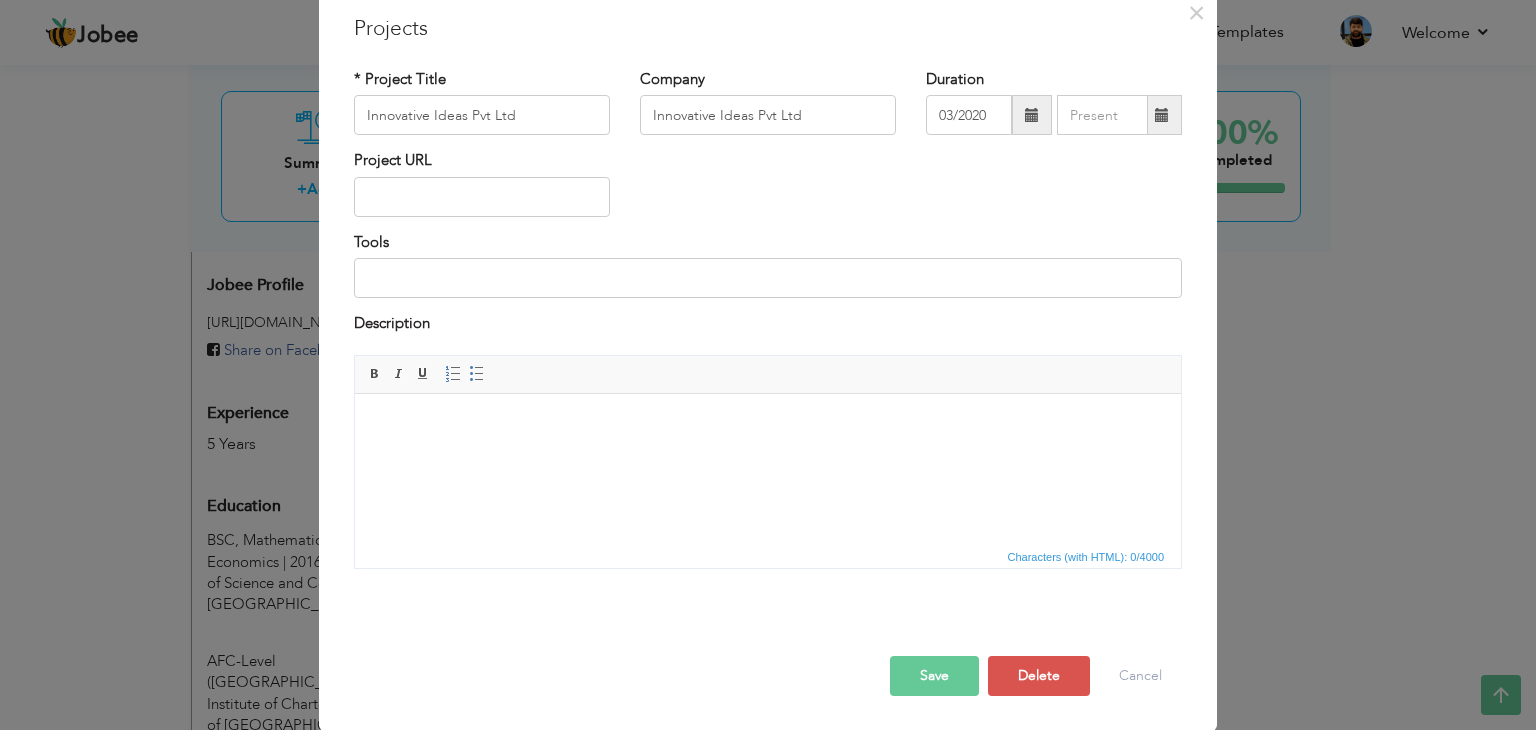 click on "Save" at bounding box center (934, 676) 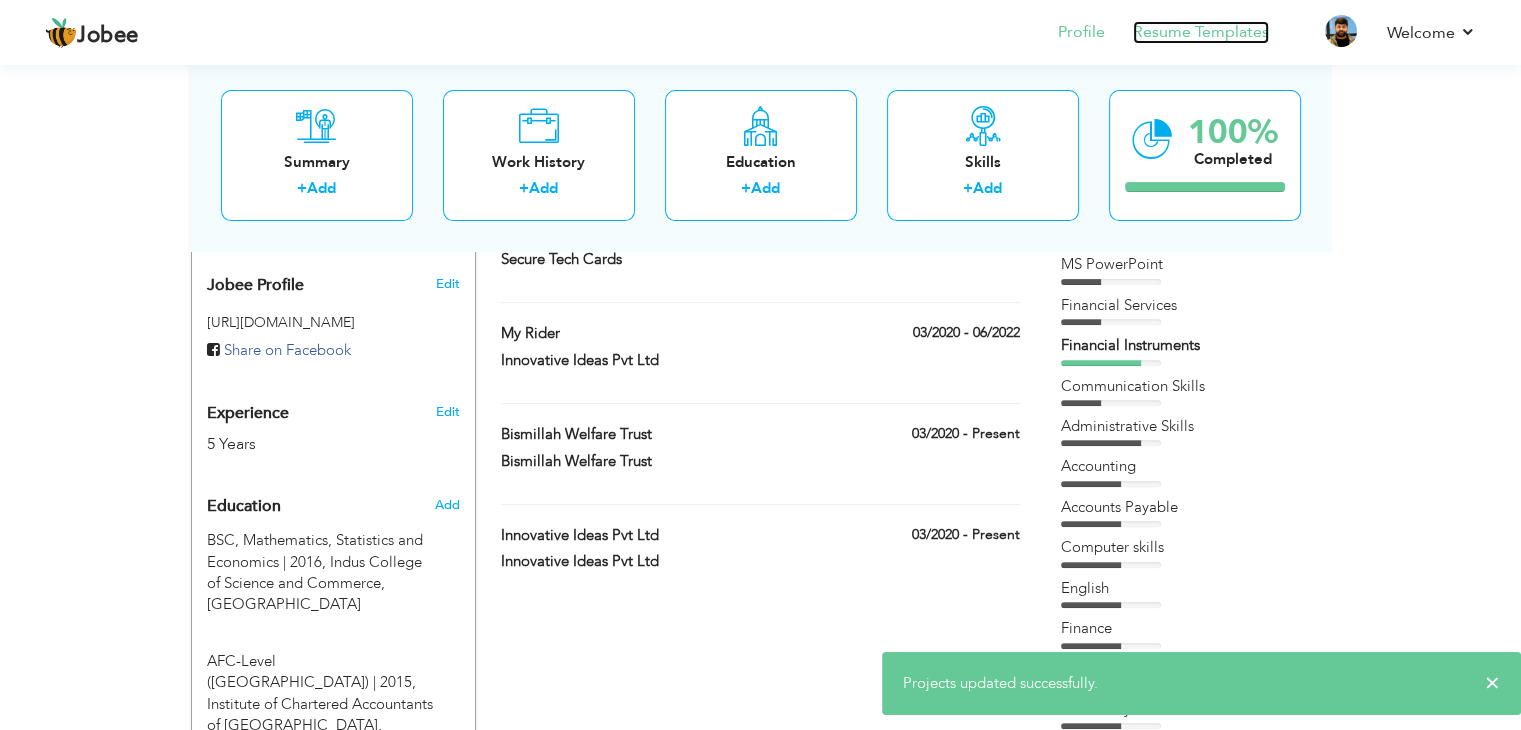 click on "Resume Templates" at bounding box center [1201, 32] 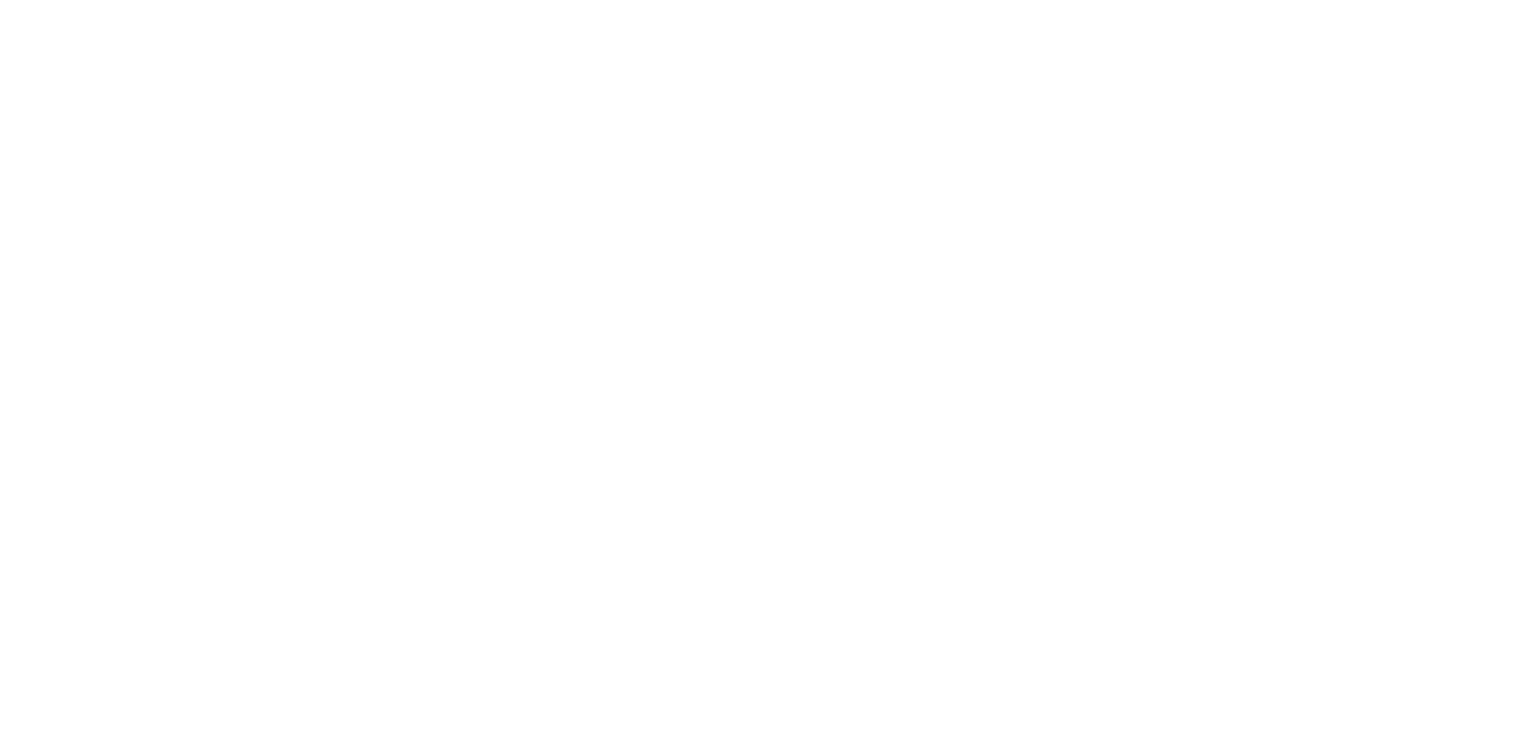 scroll, scrollTop: 0, scrollLeft: 0, axis: both 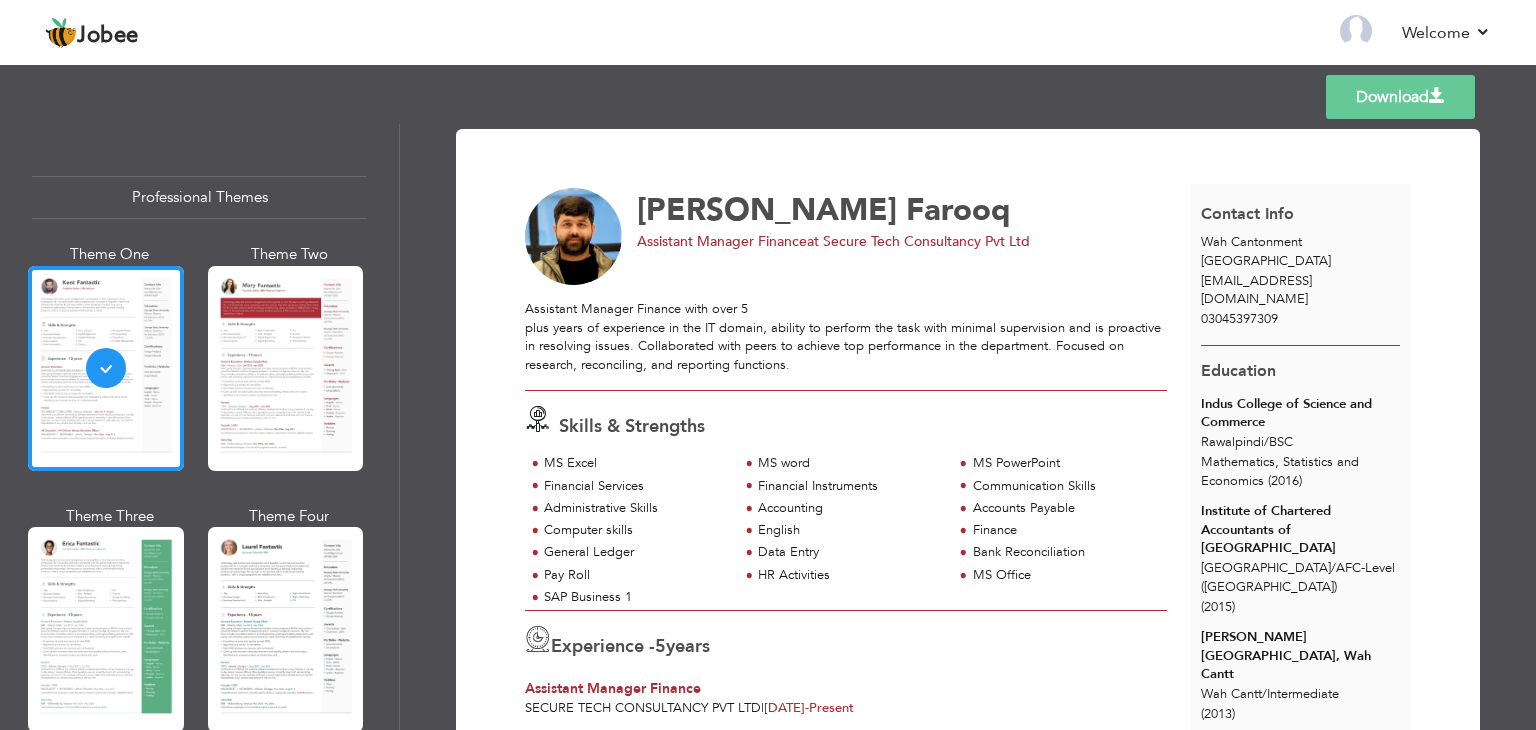 click on "Skills & Strengths
MS Excel
MS word
MS PowerPoint
Accounting" at bounding box center [846, 501] 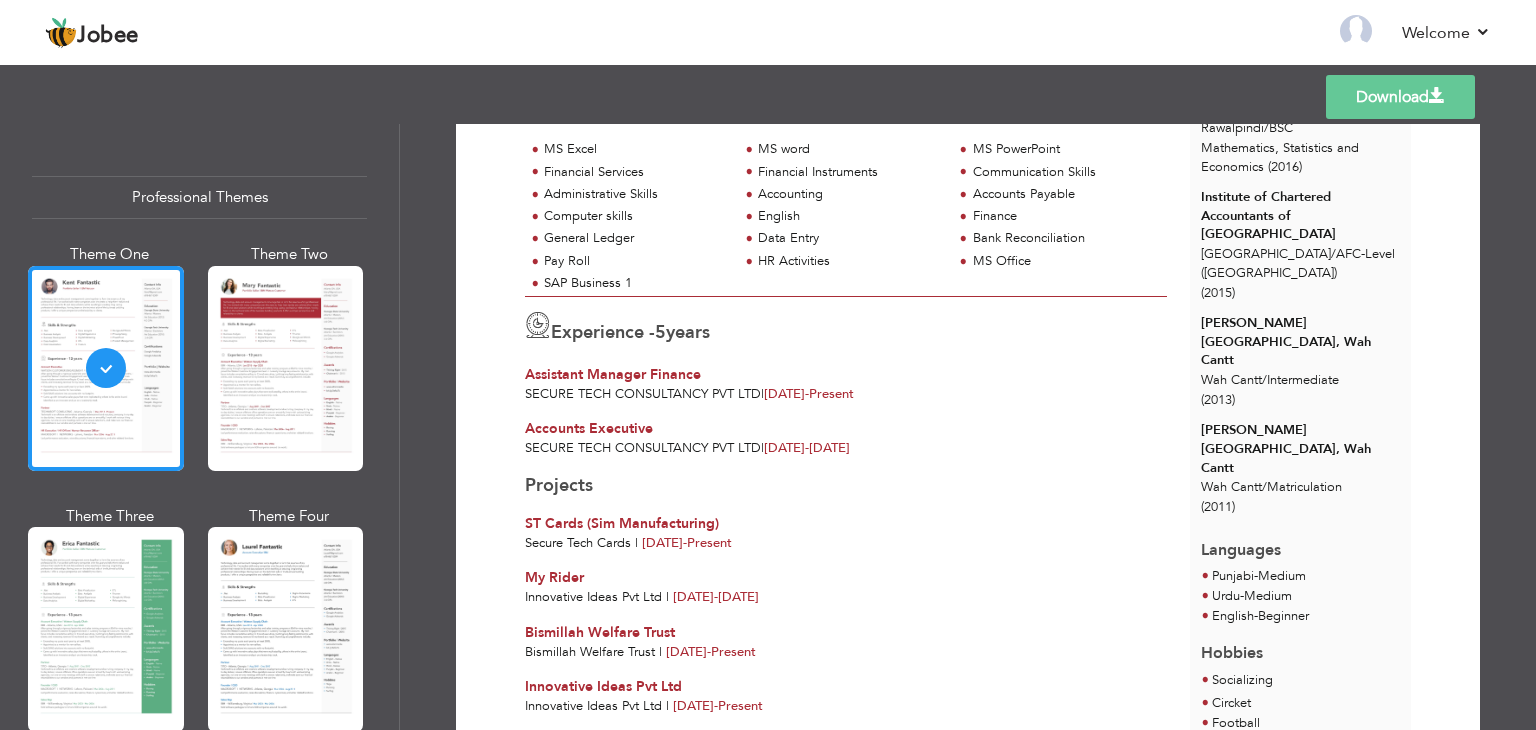 scroll, scrollTop: 354, scrollLeft: 0, axis: vertical 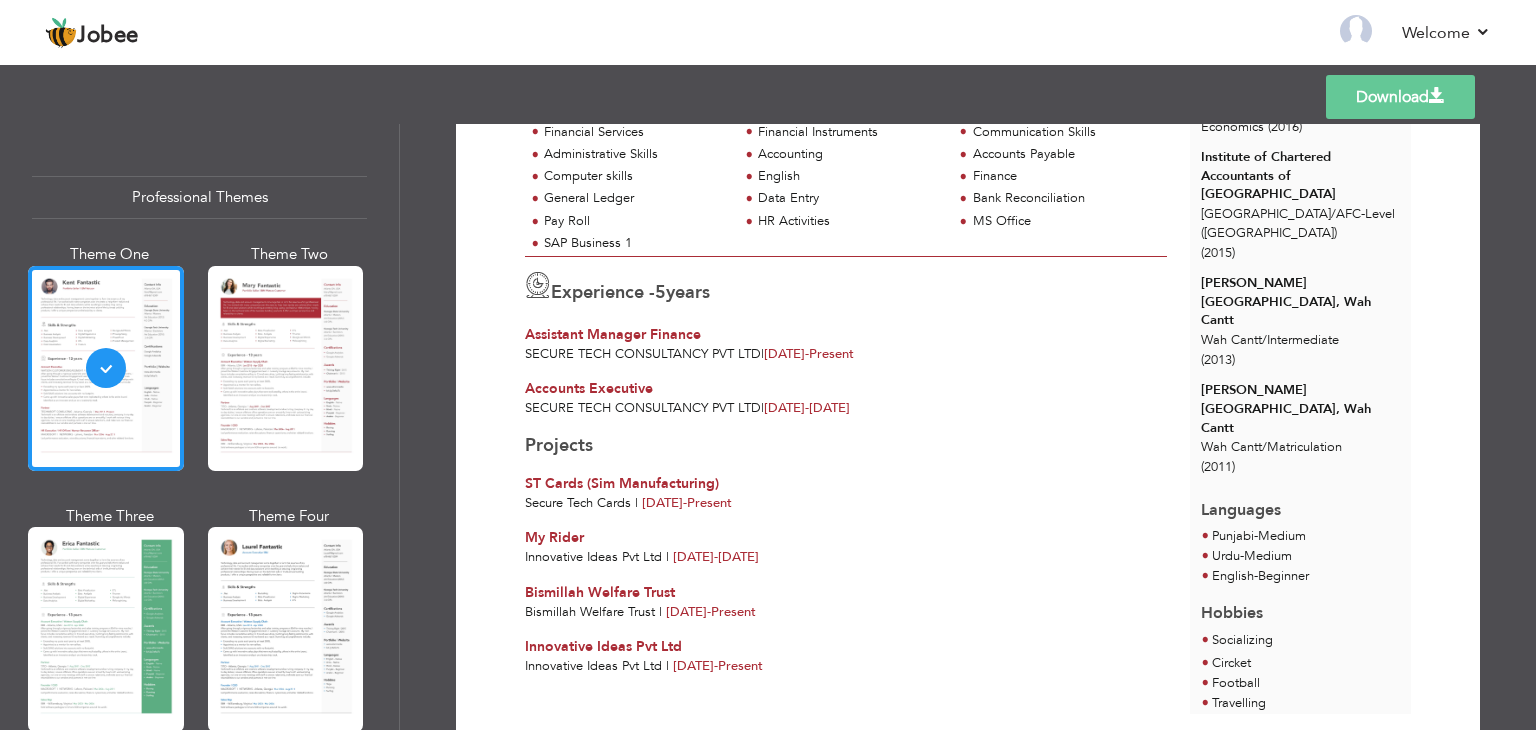 click on "Download" at bounding box center (1400, 97) 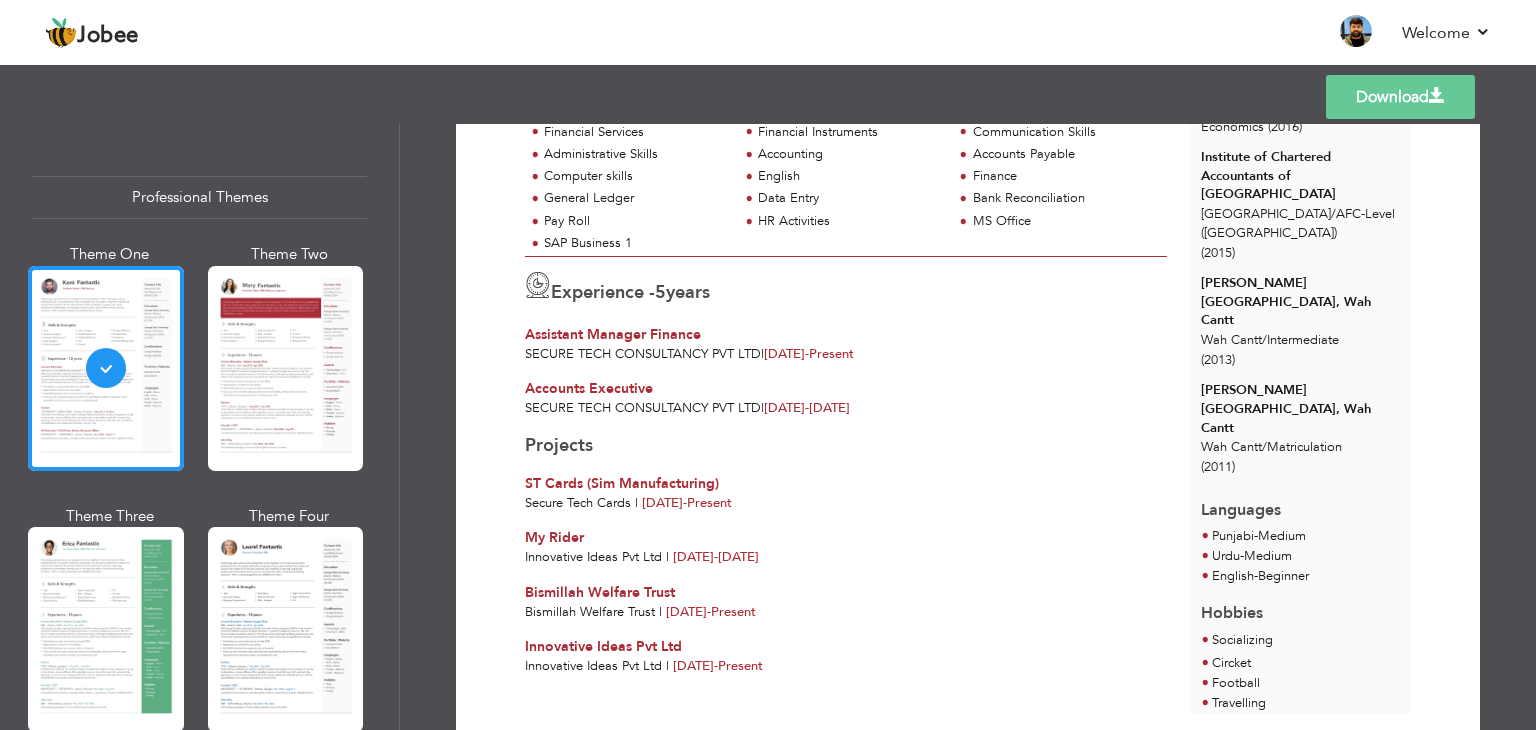 click on "Download" at bounding box center (1400, 97) 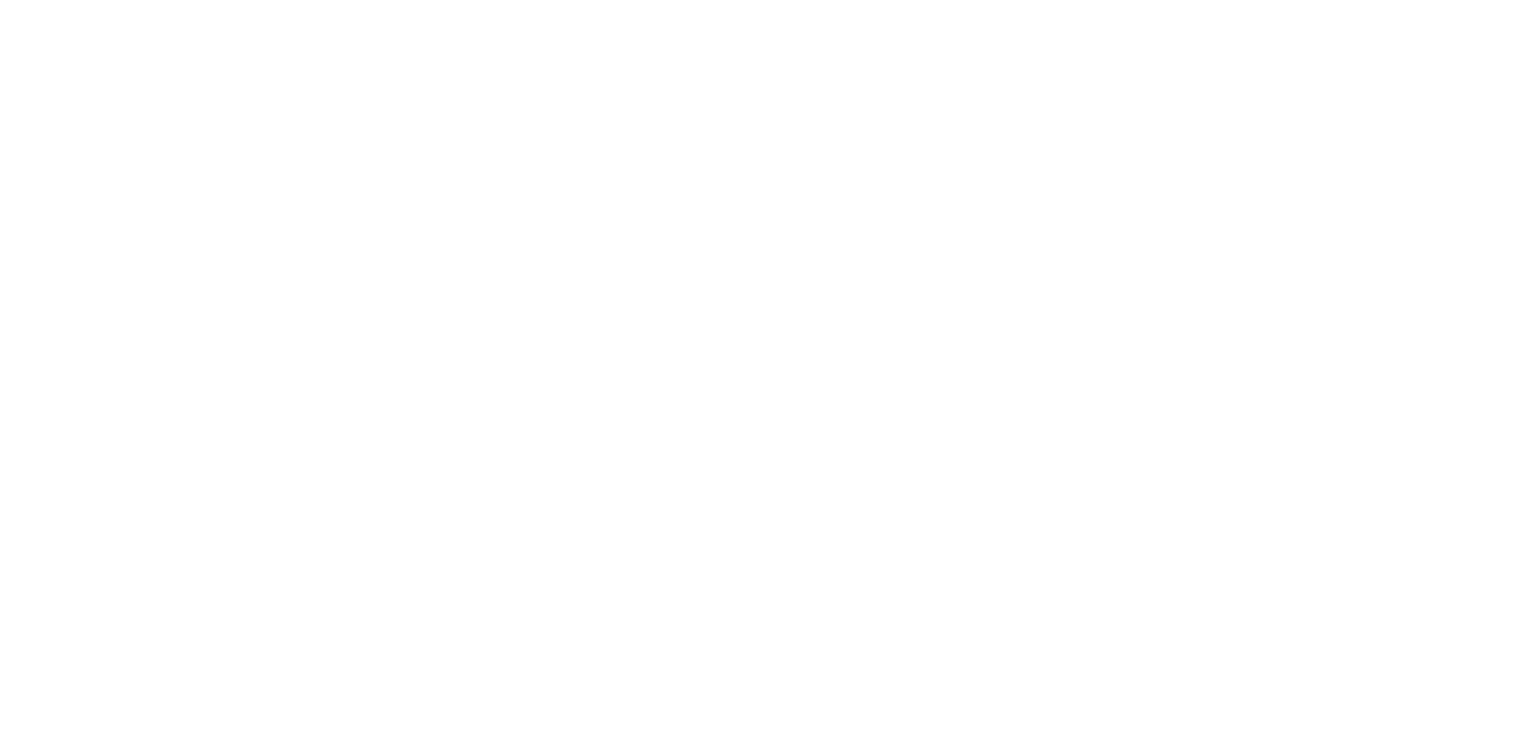 scroll, scrollTop: 0, scrollLeft: 0, axis: both 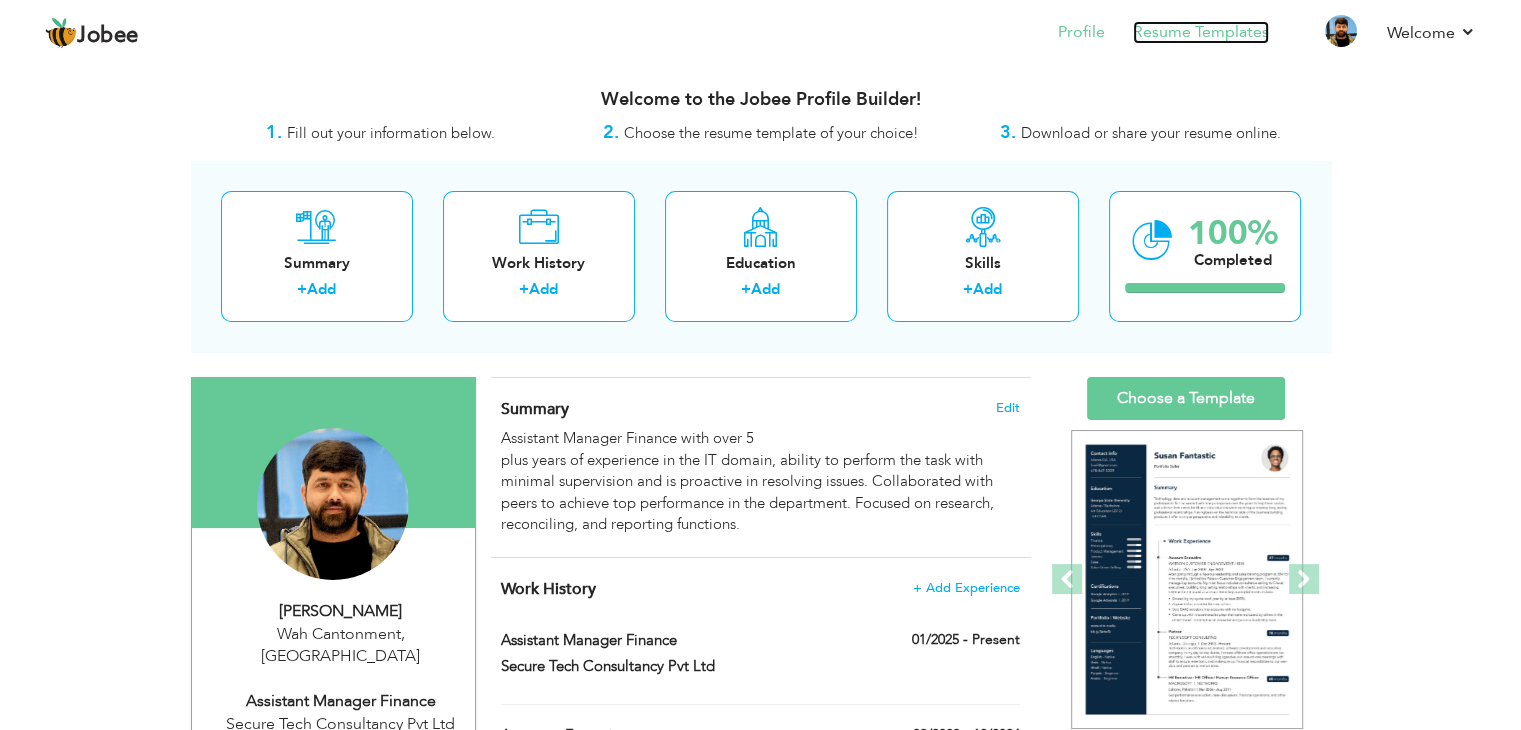 click on "Resume Templates" at bounding box center [1201, 32] 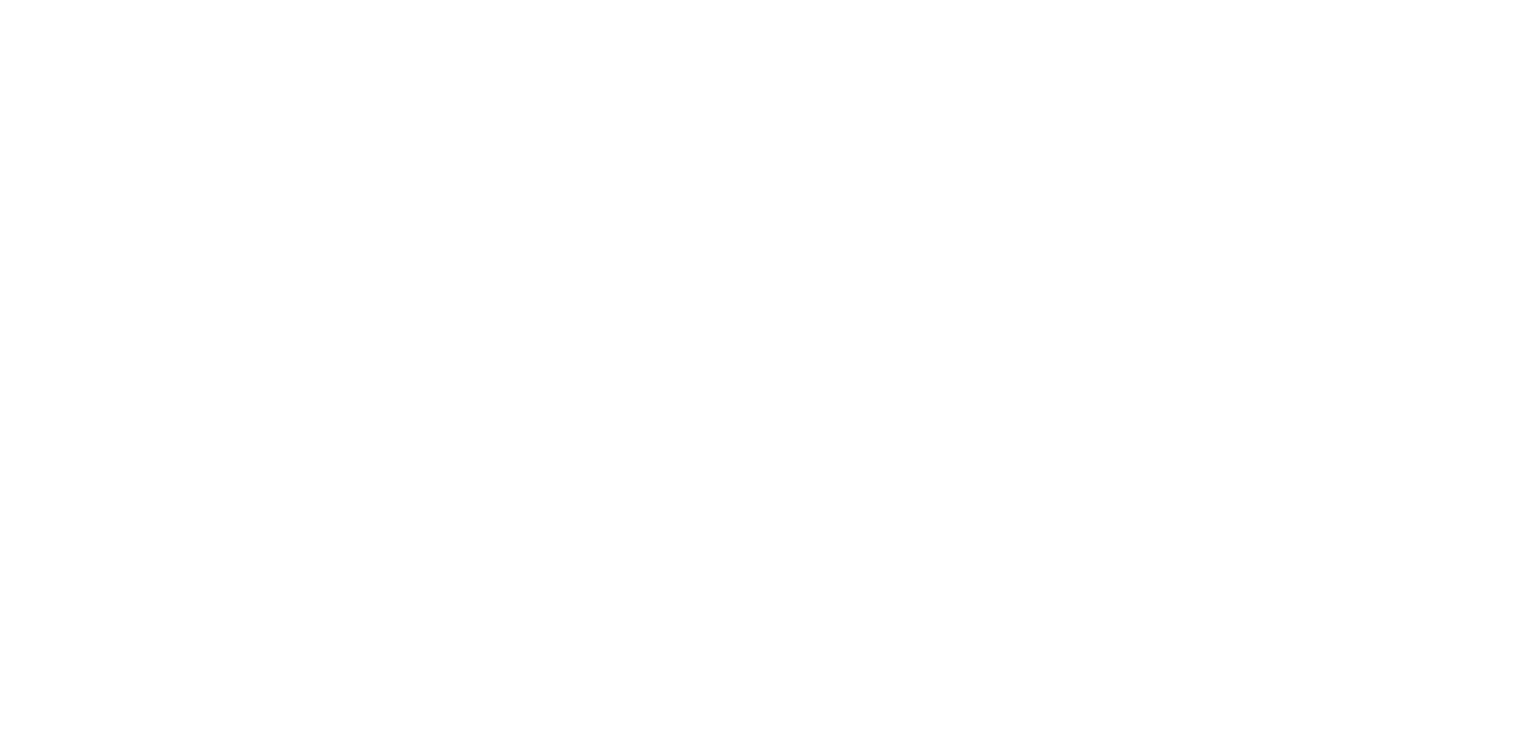 scroll, scrollTop: 0, scrollLeft: 0, axis: both 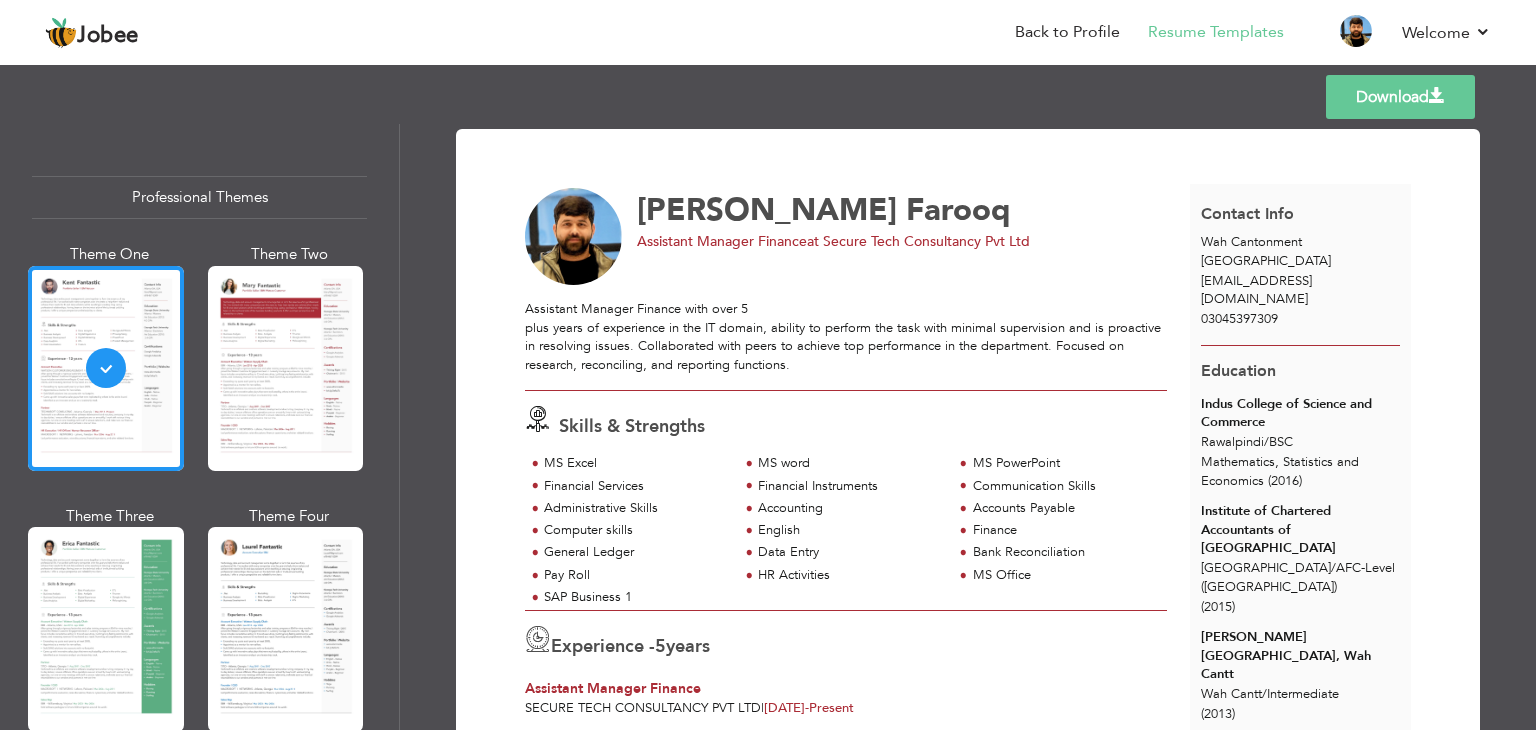 click on "Download" at bounding box center [1400, 97] 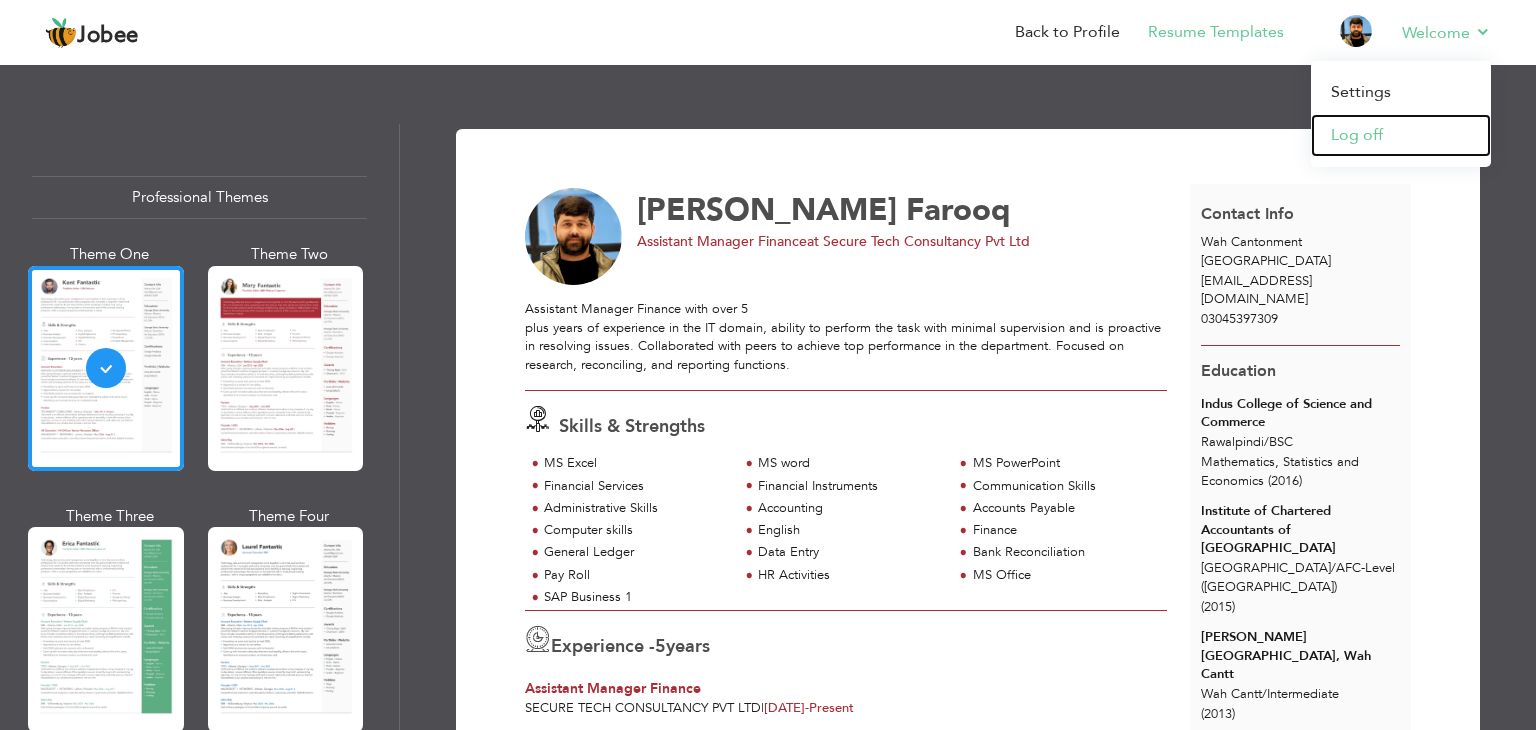 click on "Log off" at bounding box center [1401, 135] 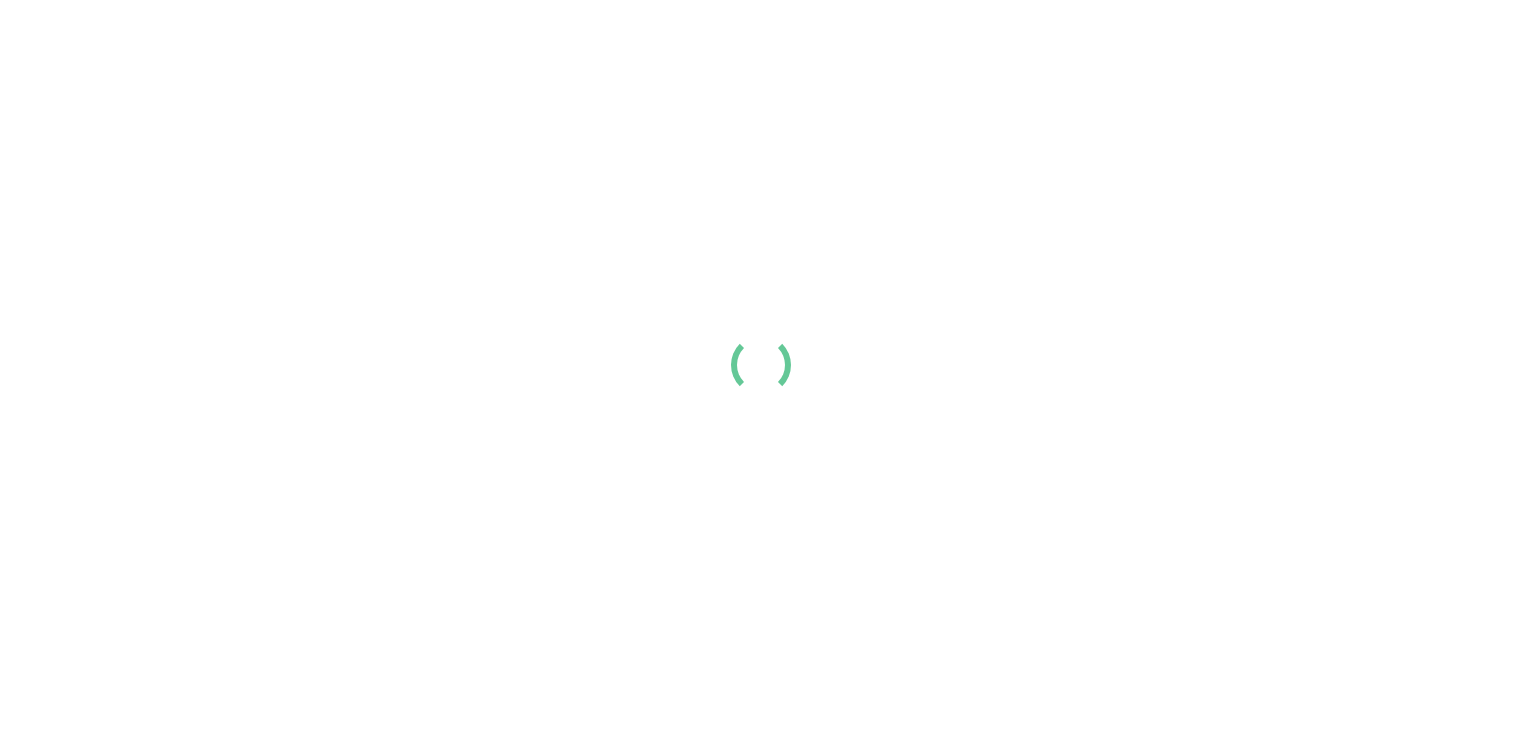 scroll, scrollTop: 0, scrollLeft: 0, axis: both 